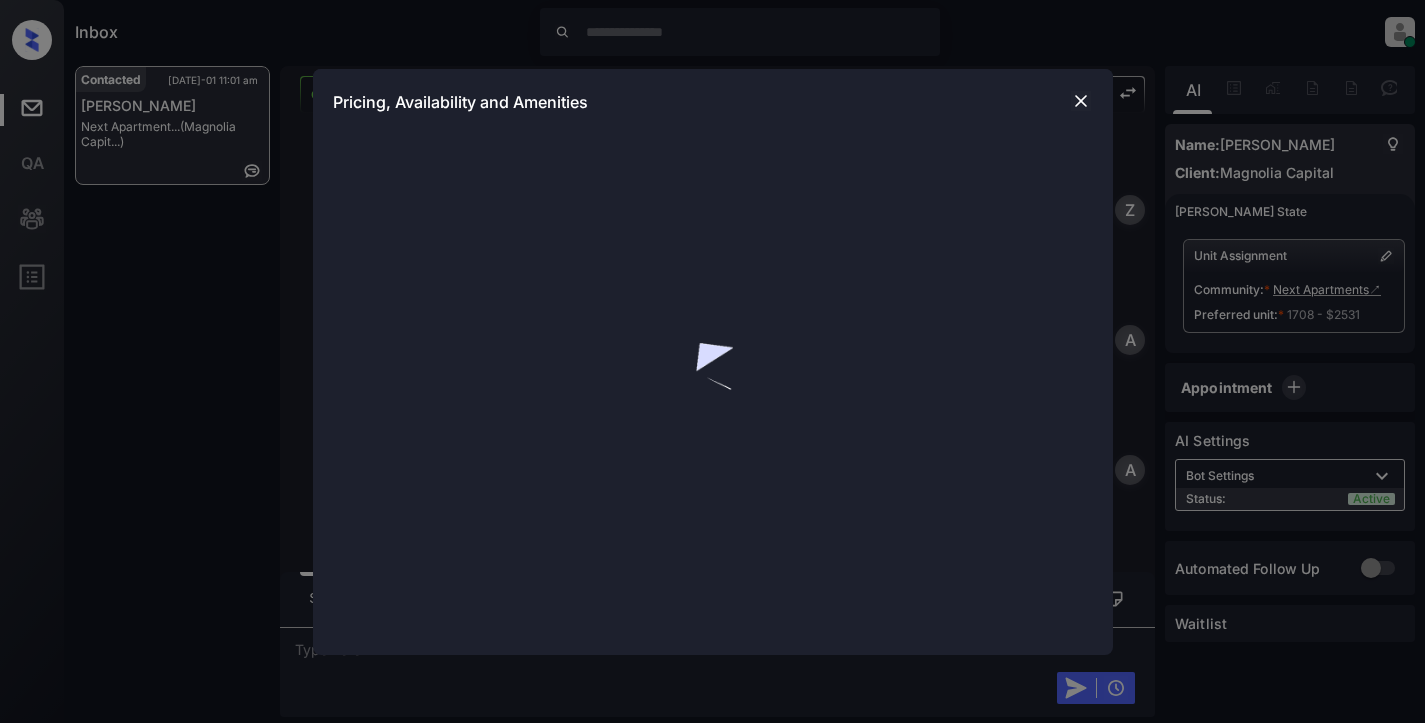 scroll, scrollTop: 0, scrollLeft: 0, axis: both 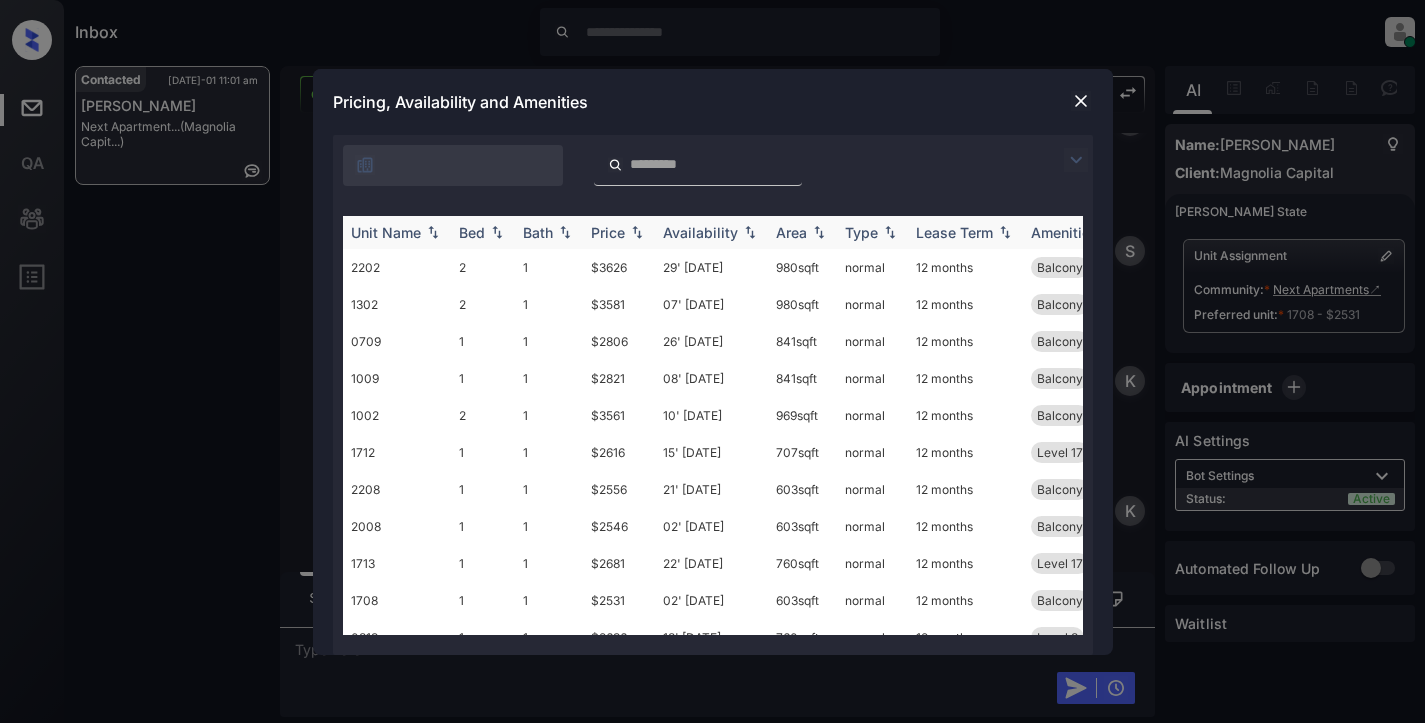 click at bounding box center [497, 232] 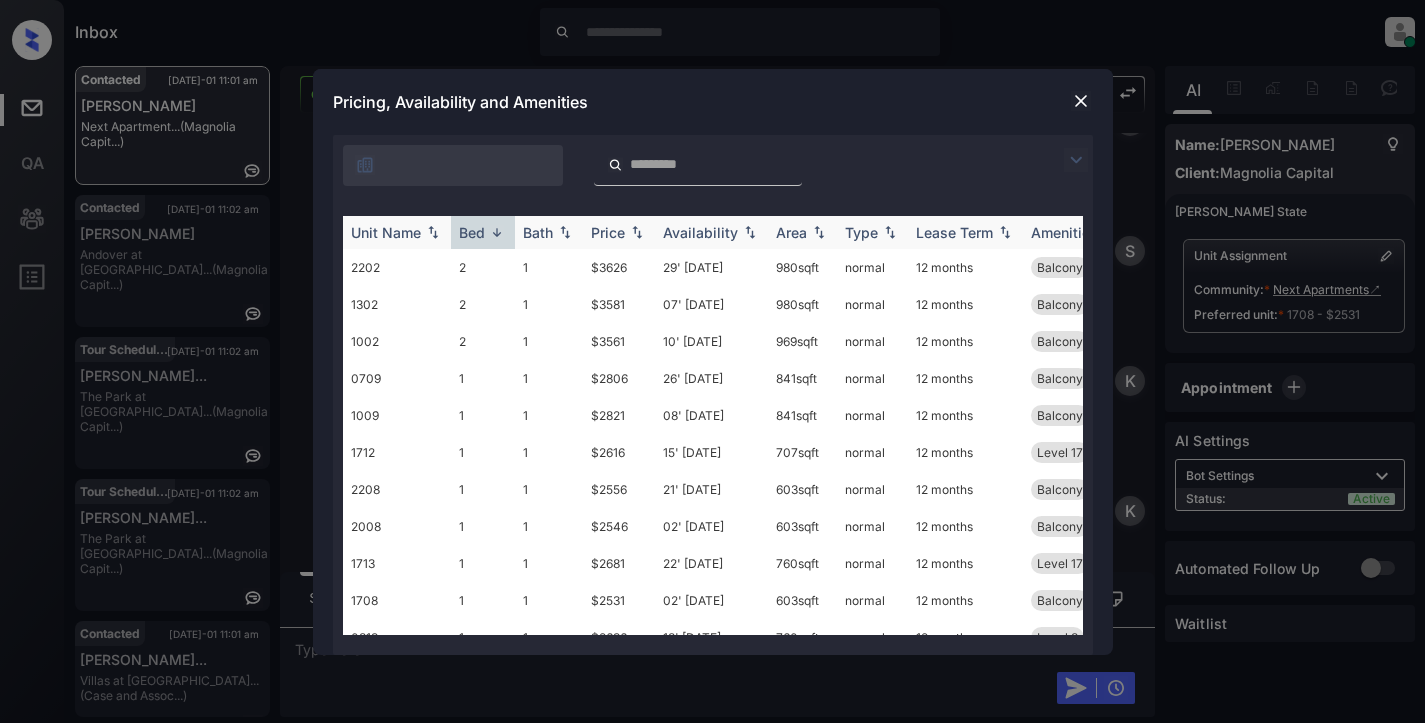 click at bounding box center [497, 232] 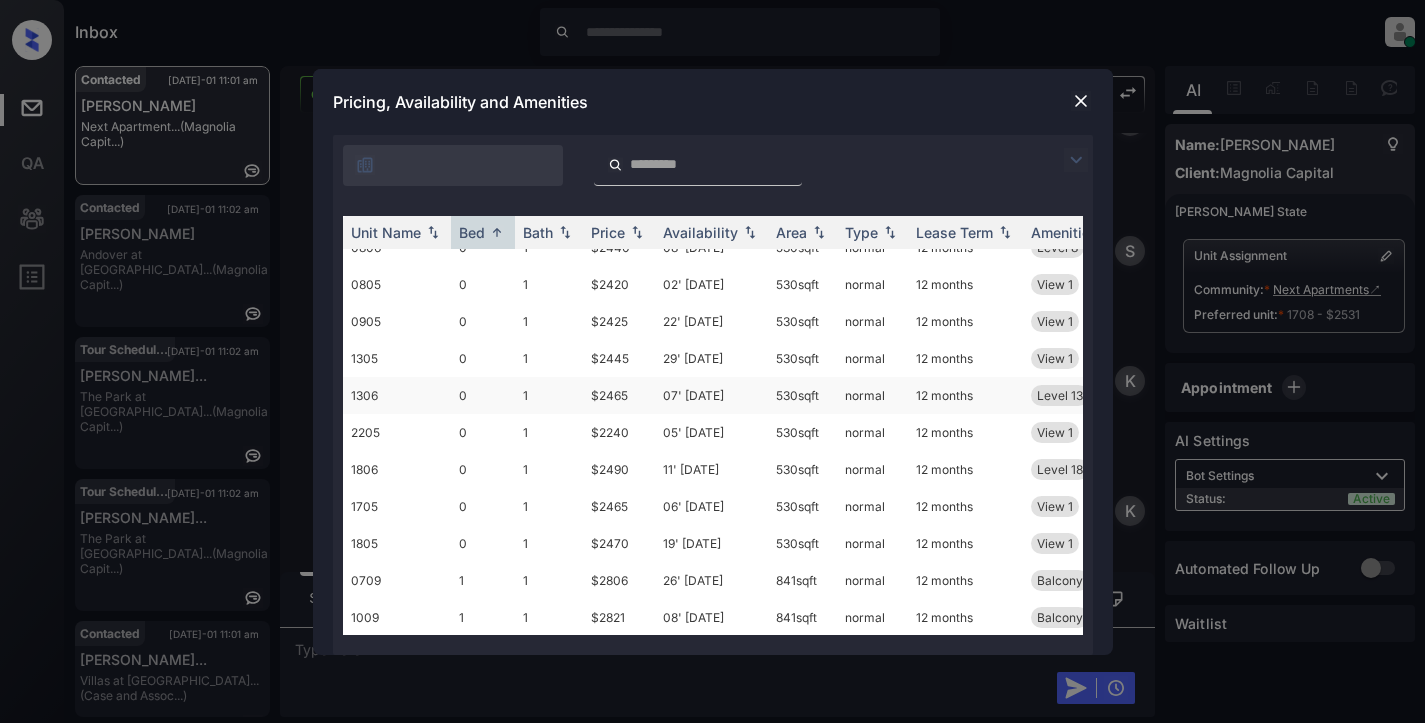 scroll, scrollTop: 0, scrollLeft: 0, axis: both 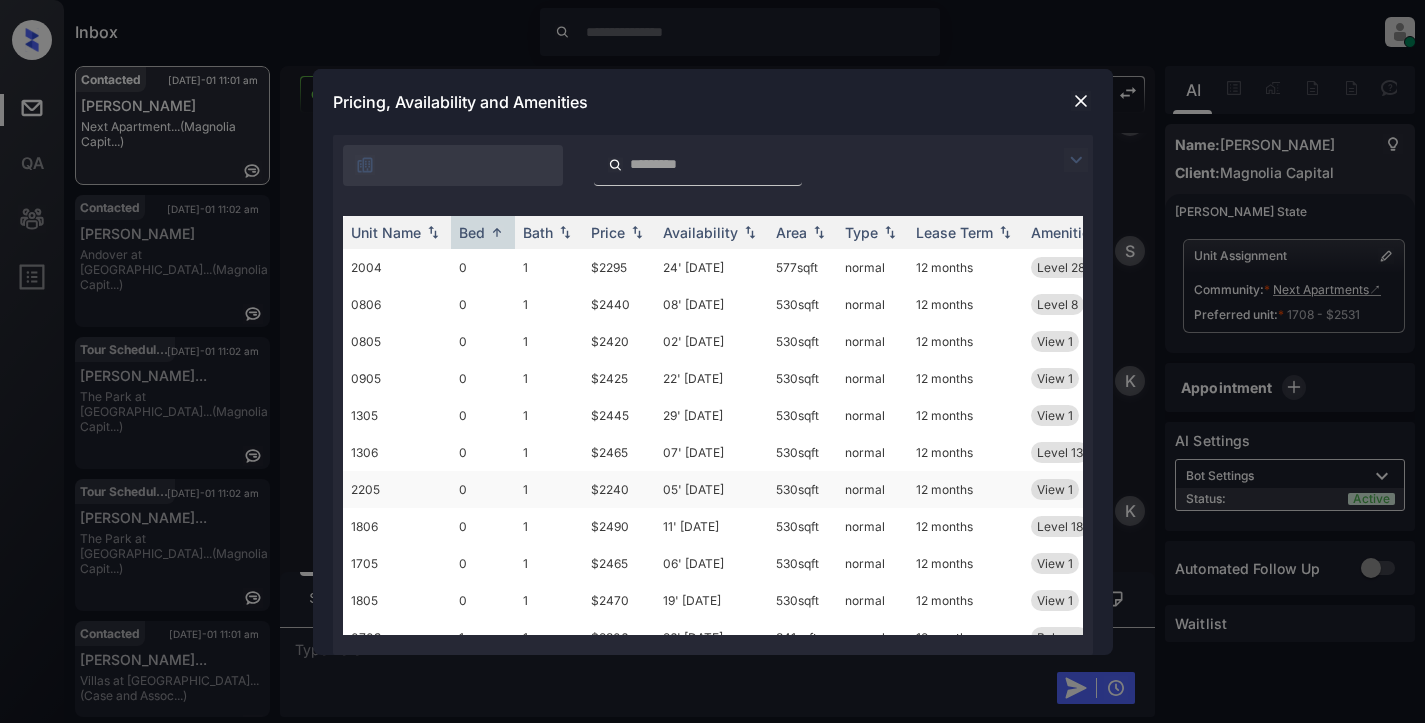 click on "2205" at bounding box center [397, 489] 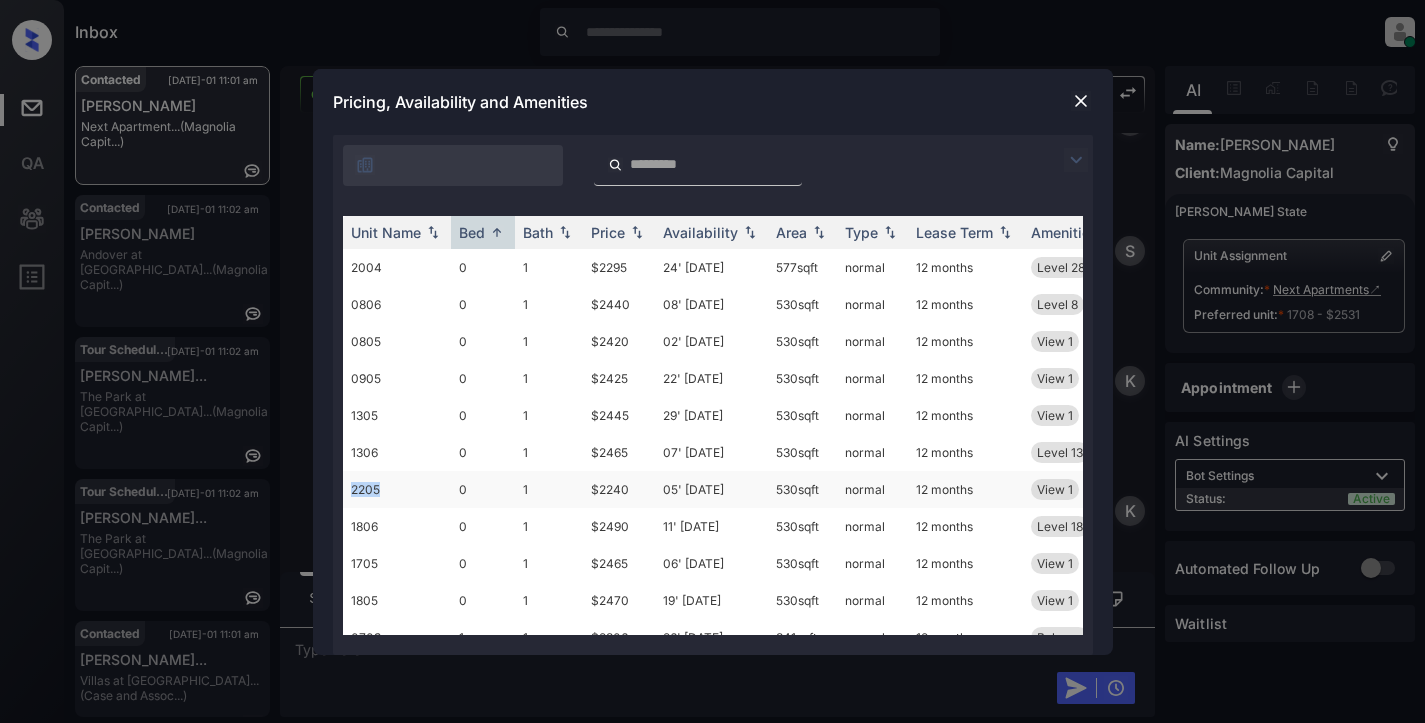 click on "2205" at bounding box center (397, 489) 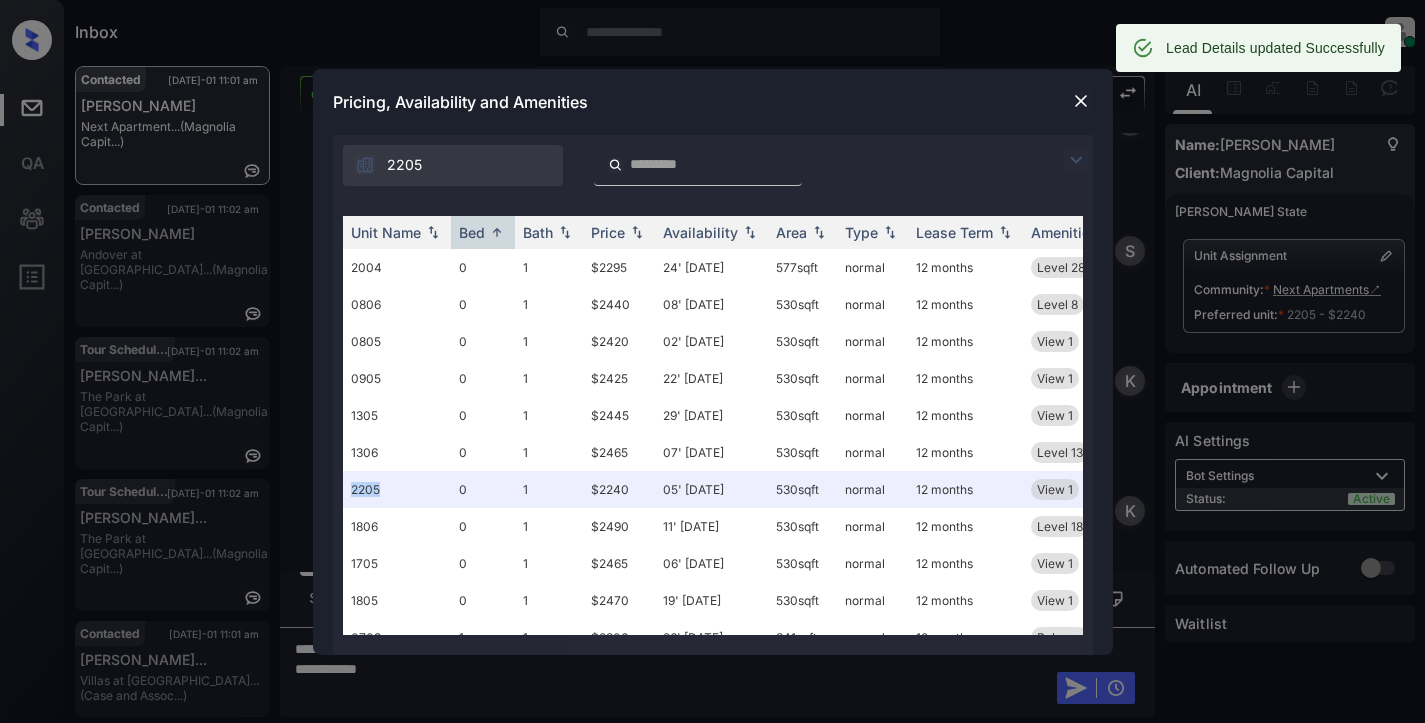 click at bounding box center (1081, 101) 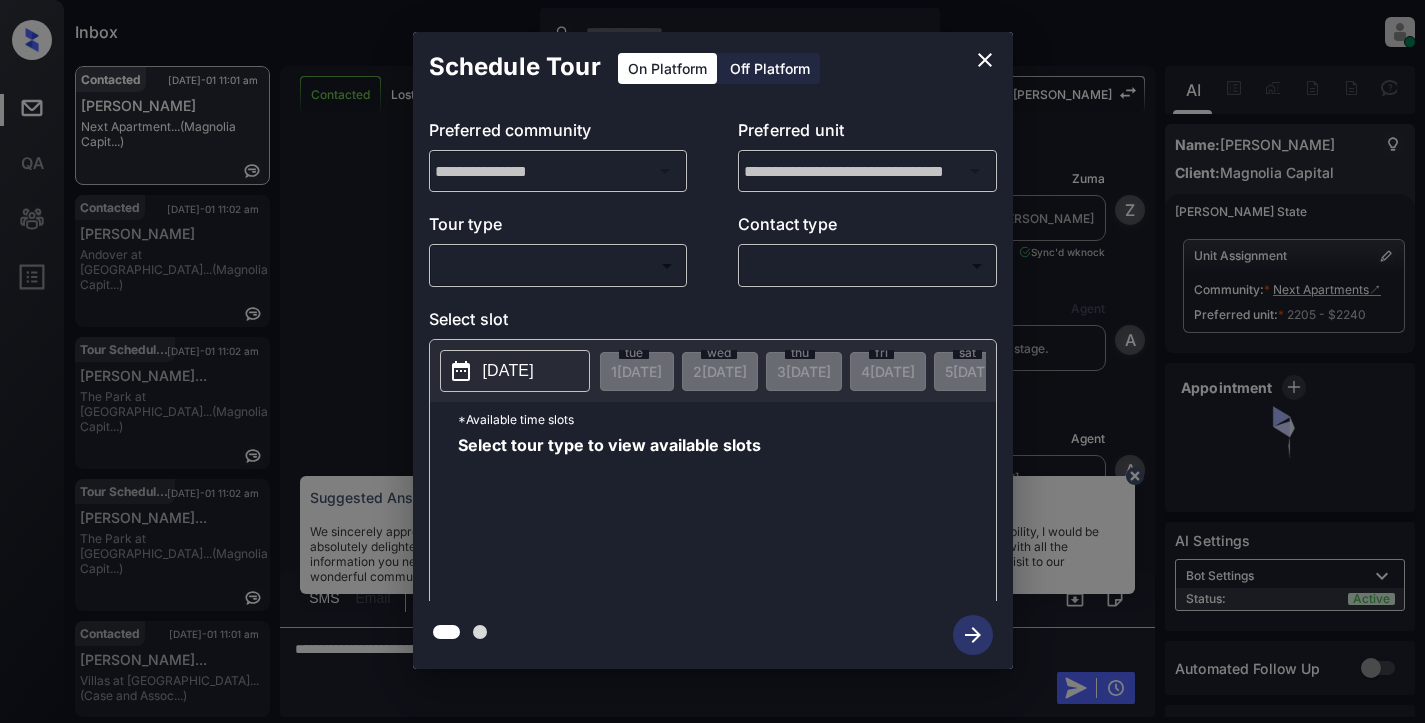 scroll, scrollTop: 0, scrollLeft: 0, axis: both 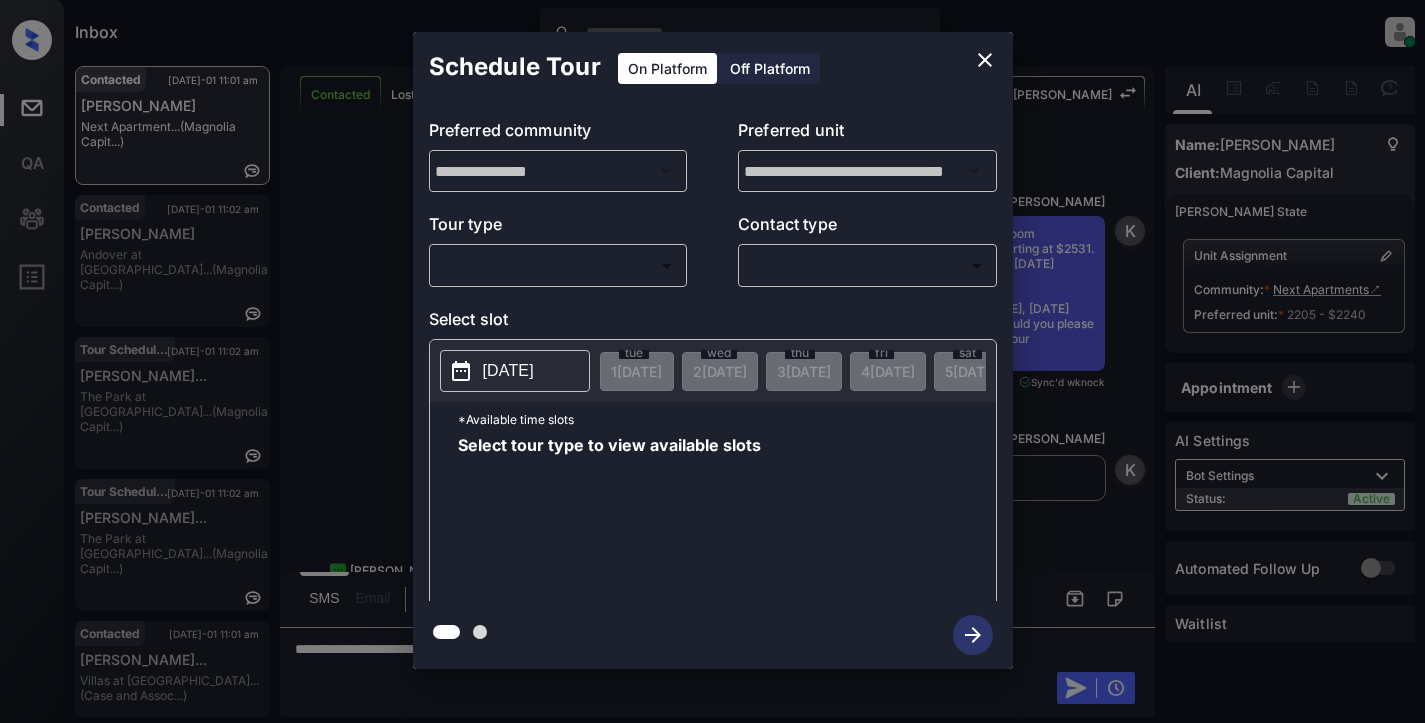 click on "Inbox Cynthia Montañez Online Set yourself   offline Set yourself   on break Profile Switch to  light  mode Sign out Contacted Jul-01 11:01 am   Lindsey Grimes Next Apartment...  (Magnolia Capit...) Contacted Jul-01 11:02 am   Edgar Queeley Andover at Cra...  (Magnolia Capit...) Tour Scheduled Jul-01 11:02 am   Kelly Ramjatta... The Park at Mu...  (Magnolia Capit...) Tour Scheduled Jul-01 11:02 am   Kelly Ramjatta... The Park at Mu...  (Magnolia Capit...) Contacted Jul-01 11:01 am   Jessica Hernan... Villas at Aspe...  (Case and Assoc...) Contacted Lost Lead Sentiment: Angry Upon sliding the acknowledgement:  Lead will move to lost stage. * ​ SMS and call option will be set to opt out. AFM will be turned off for the lead. Kelsey New Message Zuma Lead transferred to leasing agent: kelsey Jul 01, 2025 10:18 am  Sync'd w  knock Z New Message Agent Lead created via webhook in Inbound stage. Jul 01, 2025 10:18 am A New Message Agent AFM Request sent to Kelsey. Jul 01, 2025 10:18 am A New Message Agent Notes A K" at bounding box center [712, 361] 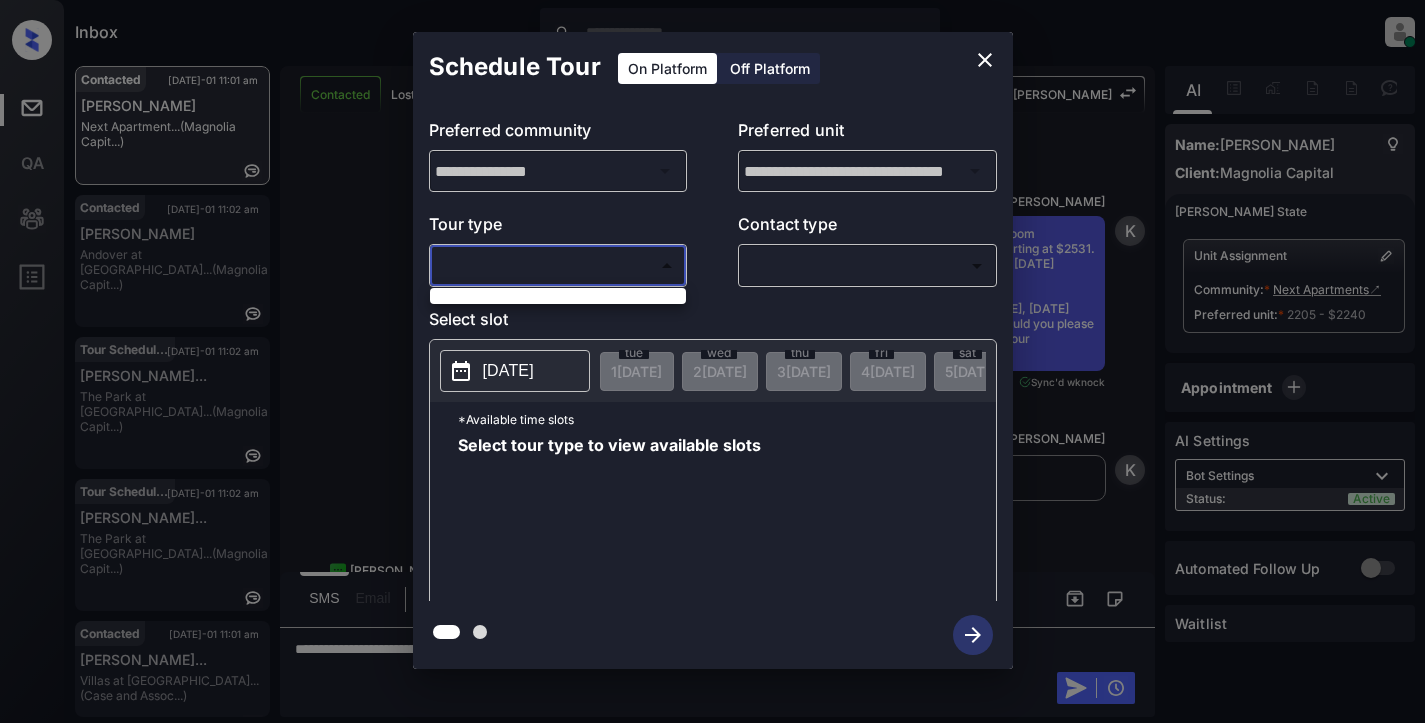 click at bounding box center (712, 361) 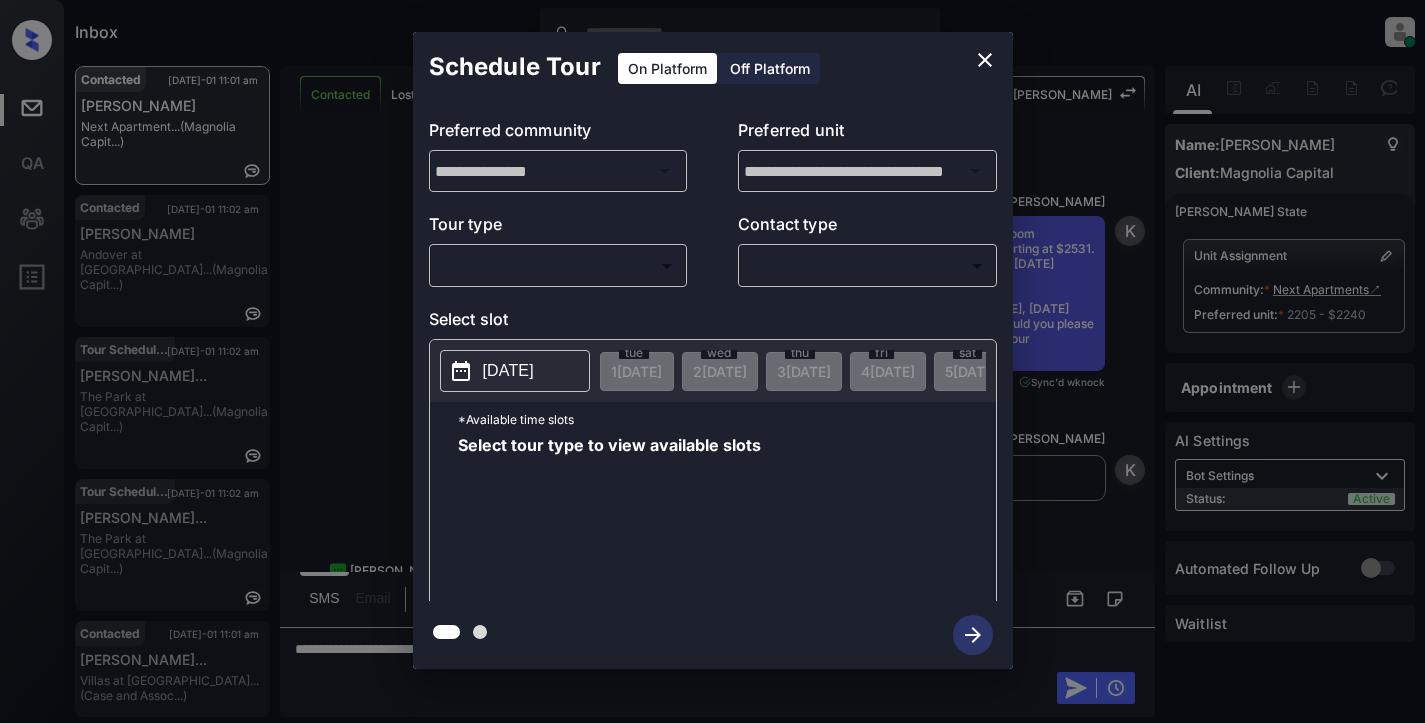 click on "​ ​" at bounding box center (558, 265) 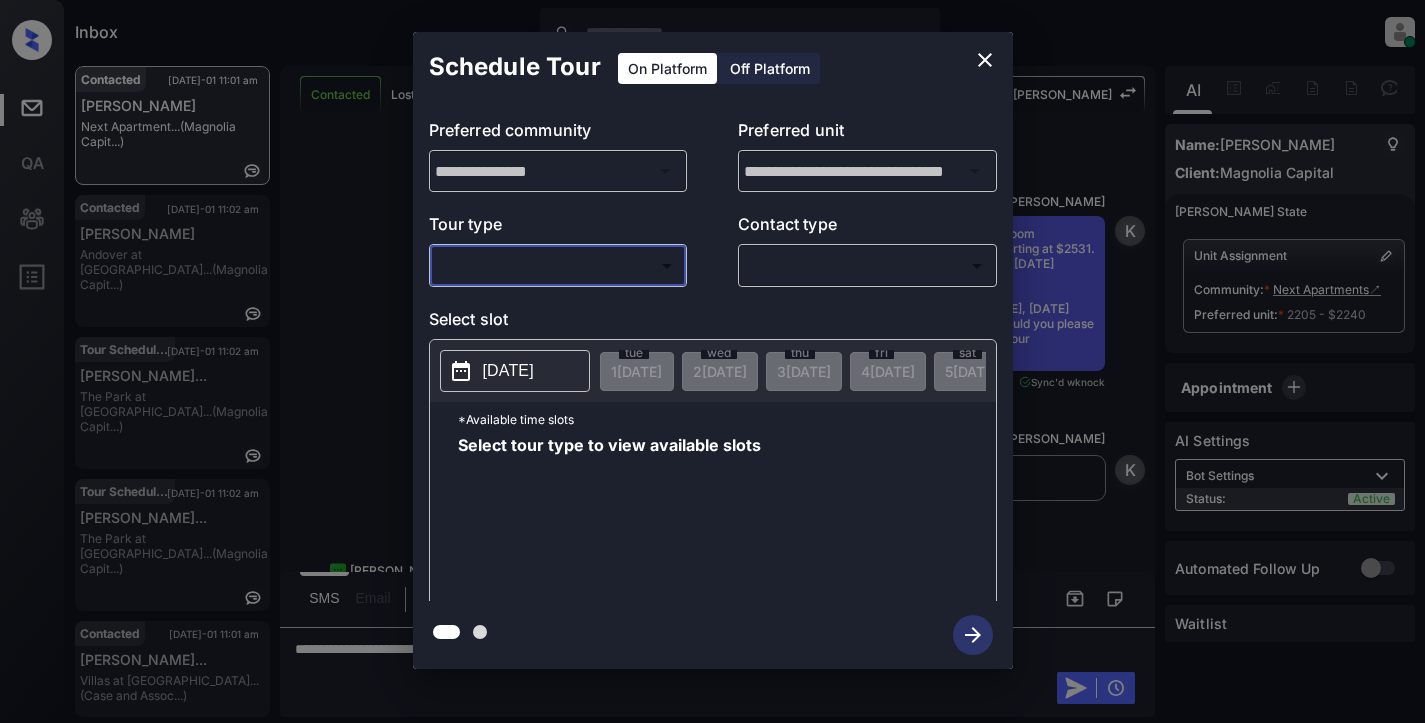 click on "Inbox Cynthia Montañez Online Set yourself   offline Set yourself   on break Profile Switch to  light  mode Sign out Contacted Jul-01 11:01 am   Lindsey Grimes Next Apartment...  (Magnolia Capit...) Contacted Jul-01 11:02 am   Edgar Queeley Andover at Cra...  (Magnolia Capit...) Tour Scheduled Jul-01 11:02 am   Kelly Ramjatta... The Park at Mu...  (Magnolia Capit...) Tour Scheduled Jul-01 11:02 am   Kelly Ramjatta... The Park at Mu...  (Magnolia Capit...) Contacted Jul-01 11:01 am   Jessica Hernan... Villas at Aspe...  (Case and Assoc...) Contacted Lost Lead Sentiment: Angry Upon sliding the acknowledgement:  Lead will move to lost stage. * ​ SMS and call option will be set to opt out. AFM will be turned off for the lead. Kelsey New Message Zuma Lead transferred to leasing agent: kelsey Jul 01, 2025 10:18 am  Sync'd w  knock Z New Message Agent Lead created via webhook in Inbound stage. Jul 01, 2025 10:18 am A New Message Agent AFM Request sent to Kelsey. Jul 01, 2025 10:18 am A New Message Agent Notes A K" at bounding box center [712, 361] 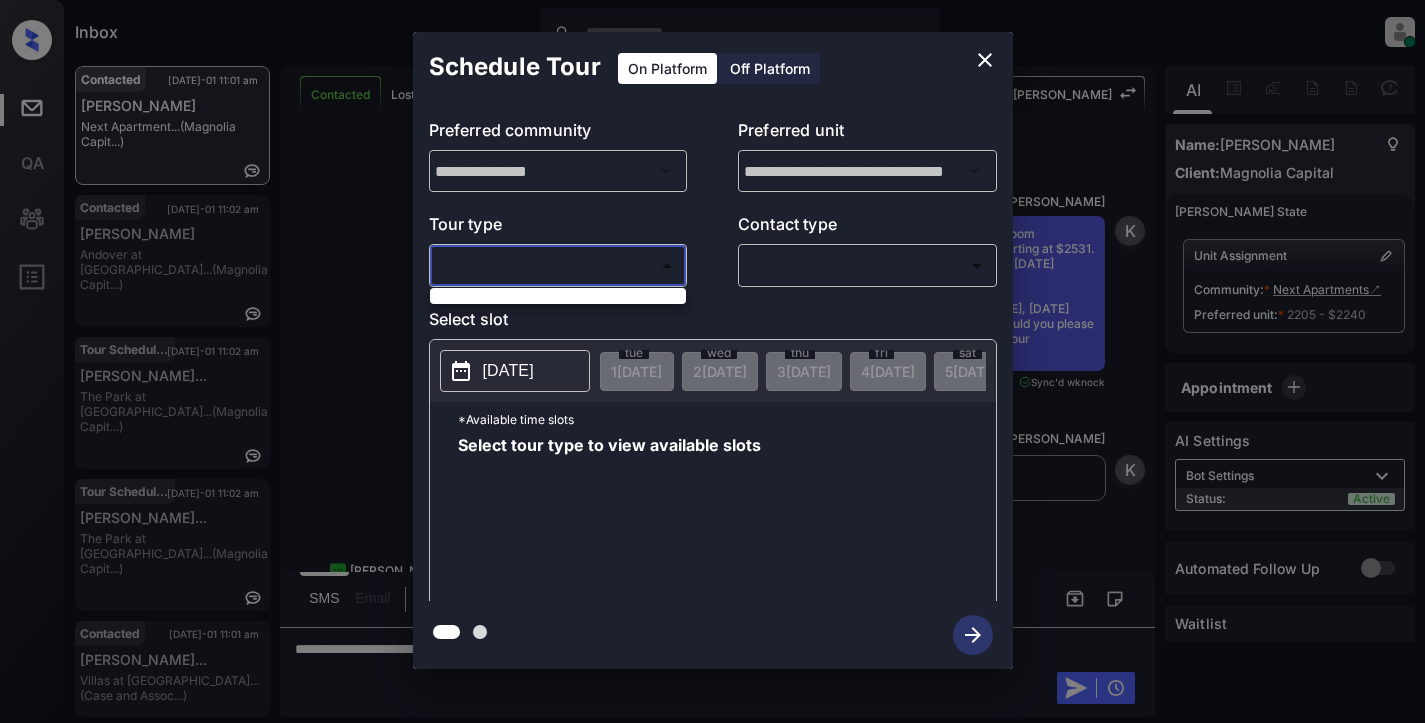 click at bounding box center [712, 361] 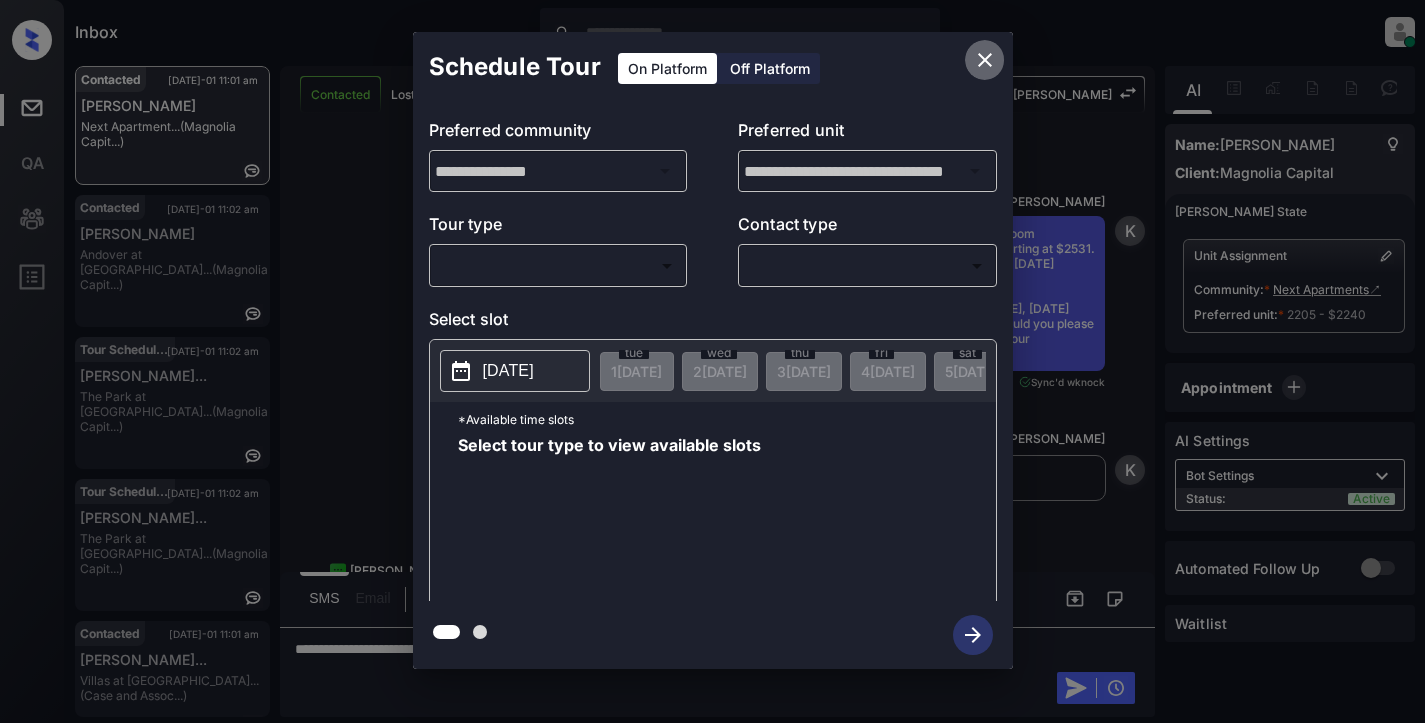 click 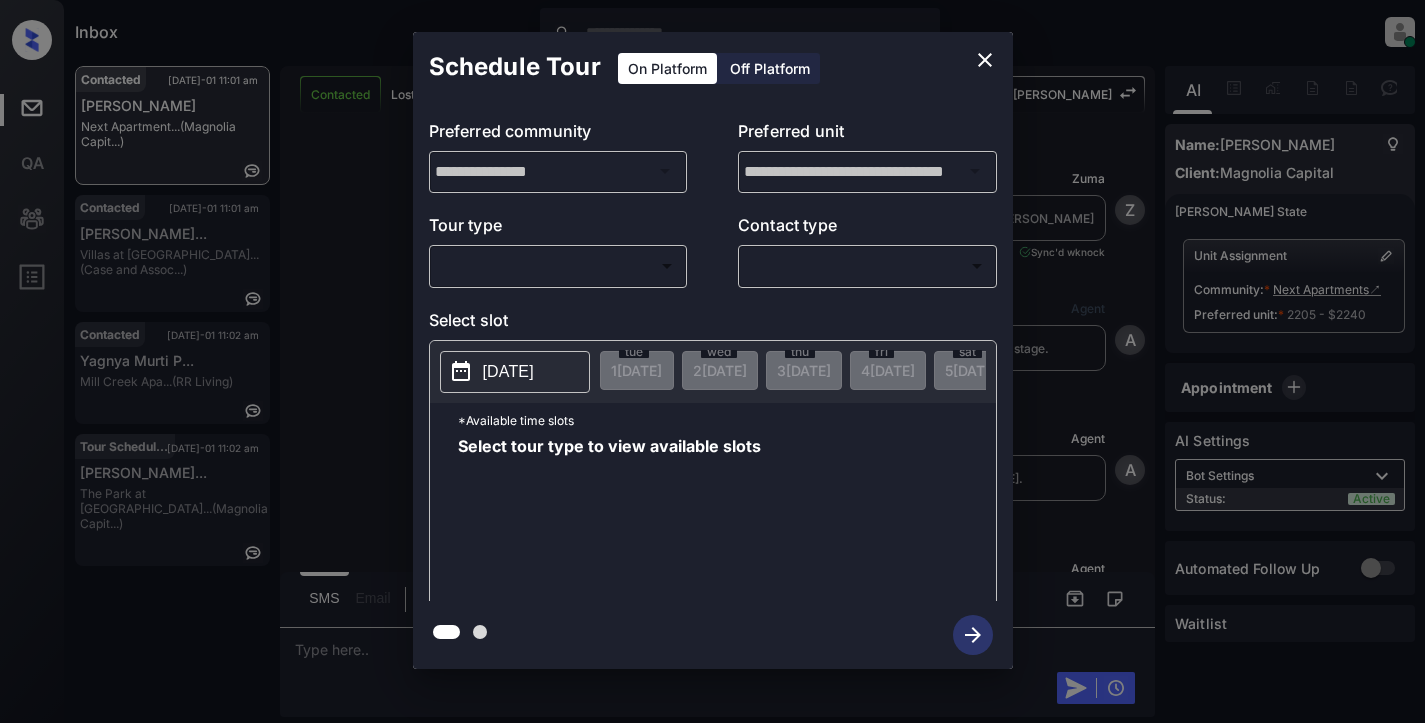 scroll, scrollTop: 0, scrollLeft: 0, axis: both 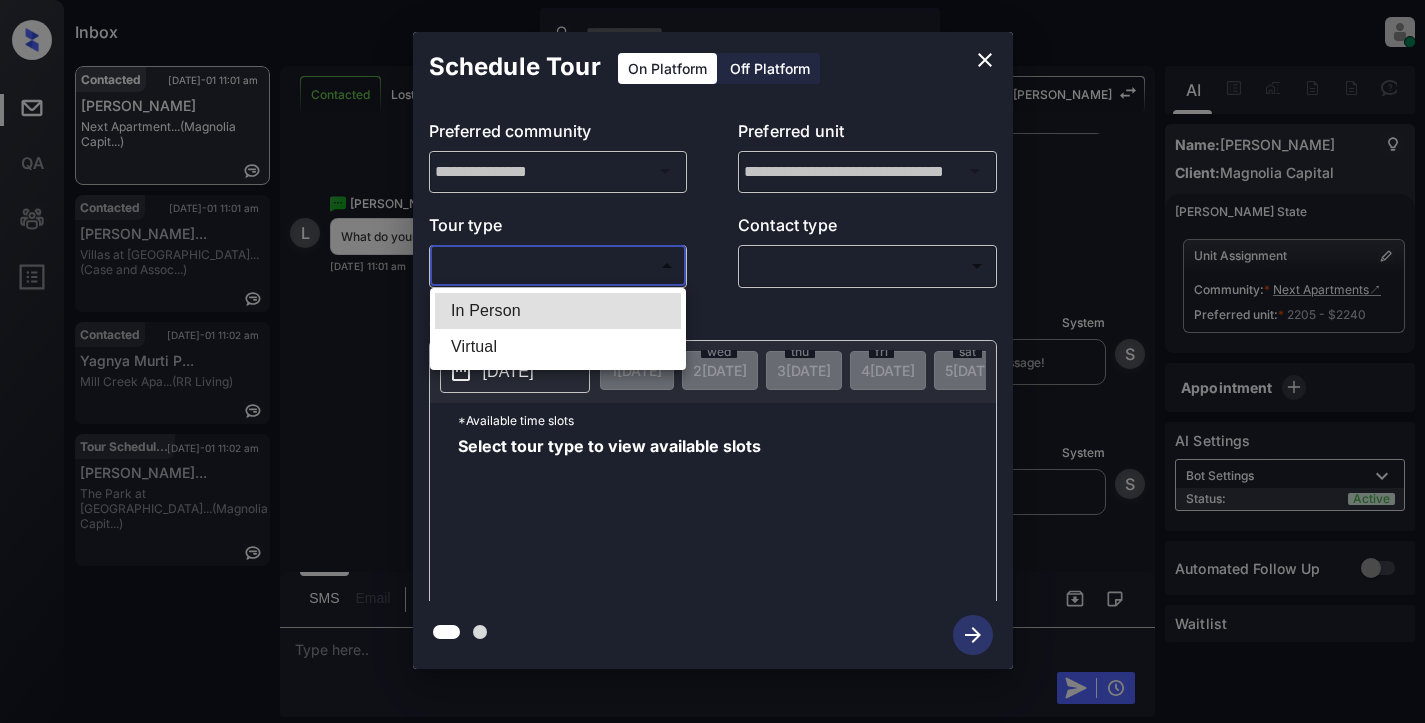 click on "Inbox Cynthia Montañez Online Set yourself   offline Set yourself   on break Profile Switch to  light  mode Sign out Contacted Jul-01 11:01 am   Lindsey Grimes Next Apartment...  (Magnolia Capit...) Contacted Jul-01 11:01 am   Jessica Hernan... Villas at Aspe...  (Case and Assoc...) Contacted Jul-01 11:02 am   Yagnya Murti P... Mill Creek Apa...  (RR Living) Tour Scheduled Jul-01 11:02 am   Kelly Ramjatta... The Park at Mu...  (Magnolia Capit...) Contacted Lost Lead Sentiment: Angry Upon sliding the acknowledgement:  Lead will move to lost stage. * ​ SMS and call option will be set to opt out. AFM will be turned off for the lead. Kelsey New Message Zuma Lead transferred to leasing agent: kelsey Jul 01, 2025 10:18 am  Sync'd w  knock Z New Message Agent Lead created via webhook in Inbound stage. Jul 01, 2025 10:18 am A New Message Agent AFM Request sent to Kelsey. Jul 01, 2025 10:18 am A New Message Agent Notes Note: Structured Note:
Move In Date: 2025-08-20
Jul 01, 2025 10:18 am A New Message Kelsey K" at bounding box center [712, 361] 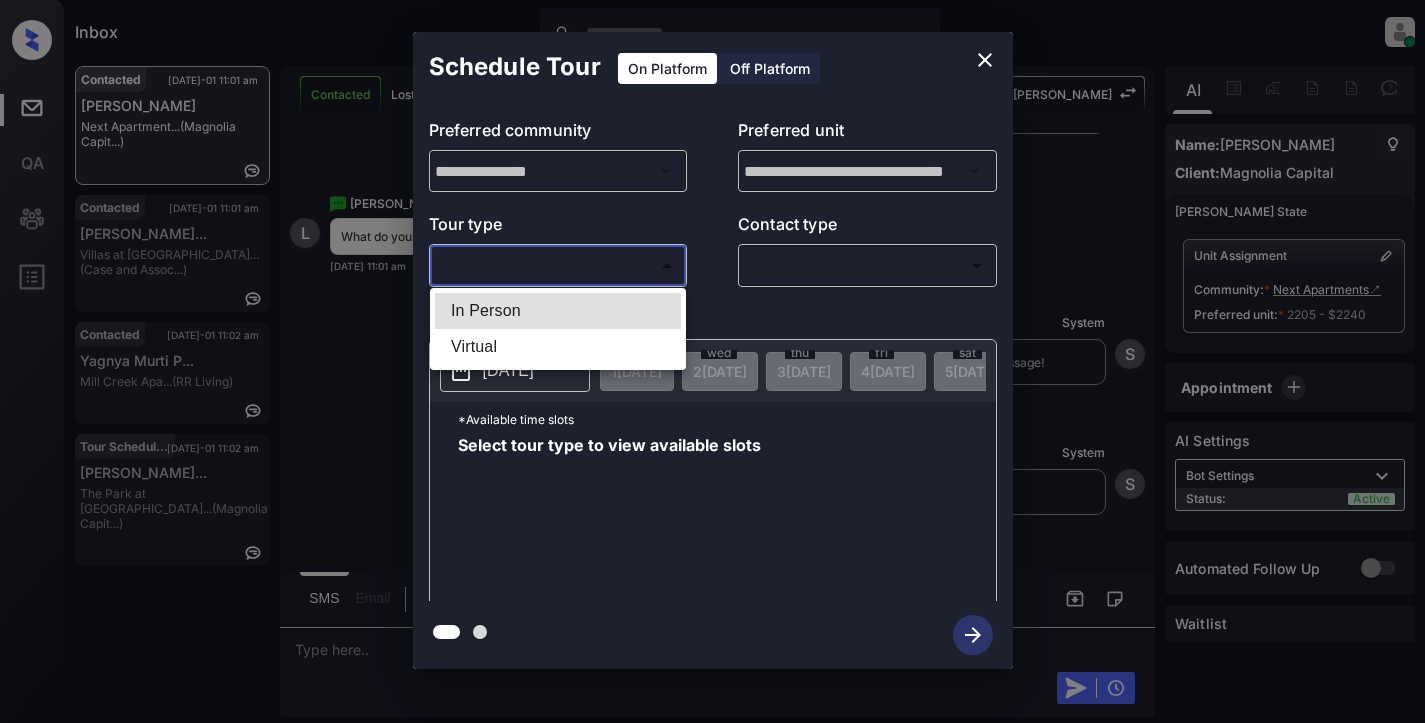 click on "In Person" at bounding box center (558, 311) 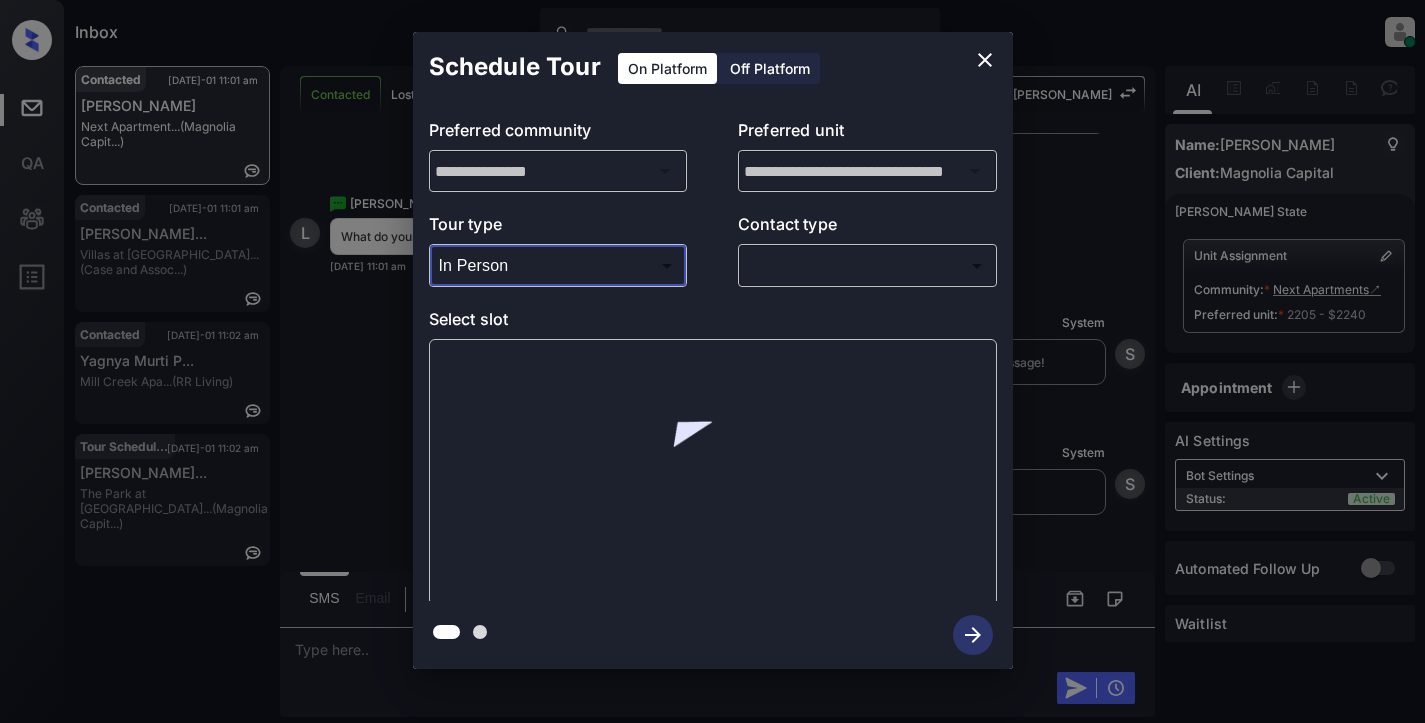 click on "Inbox Cynthia Montañez Online Set yourself   offline Set yourself   on break Profile Switch to  light  mode Sign out Contacted Jul-01 11:01 am   Lindsey Grimes Next Apartment...  (Magnolia Capit...) Contacted Jul-01 11:01 am   Jessica Hernan... Villas at Aspe...  (Case and Assoc...) Contacted Jul-01 11:02 am   Yagnya Murti P... Mill Creek Apa...  (RR Living) Tour Scheduled Jul-01 11:02 am   Kelly Ramjatta... The Park at Mu...  (Magnolia Capit...) Contacted Lost Lead Sentiment: Angry Upon sliding the acknowledgement:  Lead will move to lost stage. * ​ SMS and call option will be set to opt out. AFM will be turned off for the lead. Kelsey New Message Zuma Lead transferred to leasing agent: kelsey Jul 01, 2025 10:18 am  Sync'd w  knock Z New Message Agent Lead created via webhook in Inbound stage. Jul 01, 2025 10:18 am A New Message Agent AFM Request sent to Kelsey. Jul 01, 2025 10:18 am A New Message Agent Notes Note: Structured Note:
Move In Date: 2025-08-20
Jul 01, 2025 10:18 am A New Message Kelsey K" at bounding box center (712, 361) 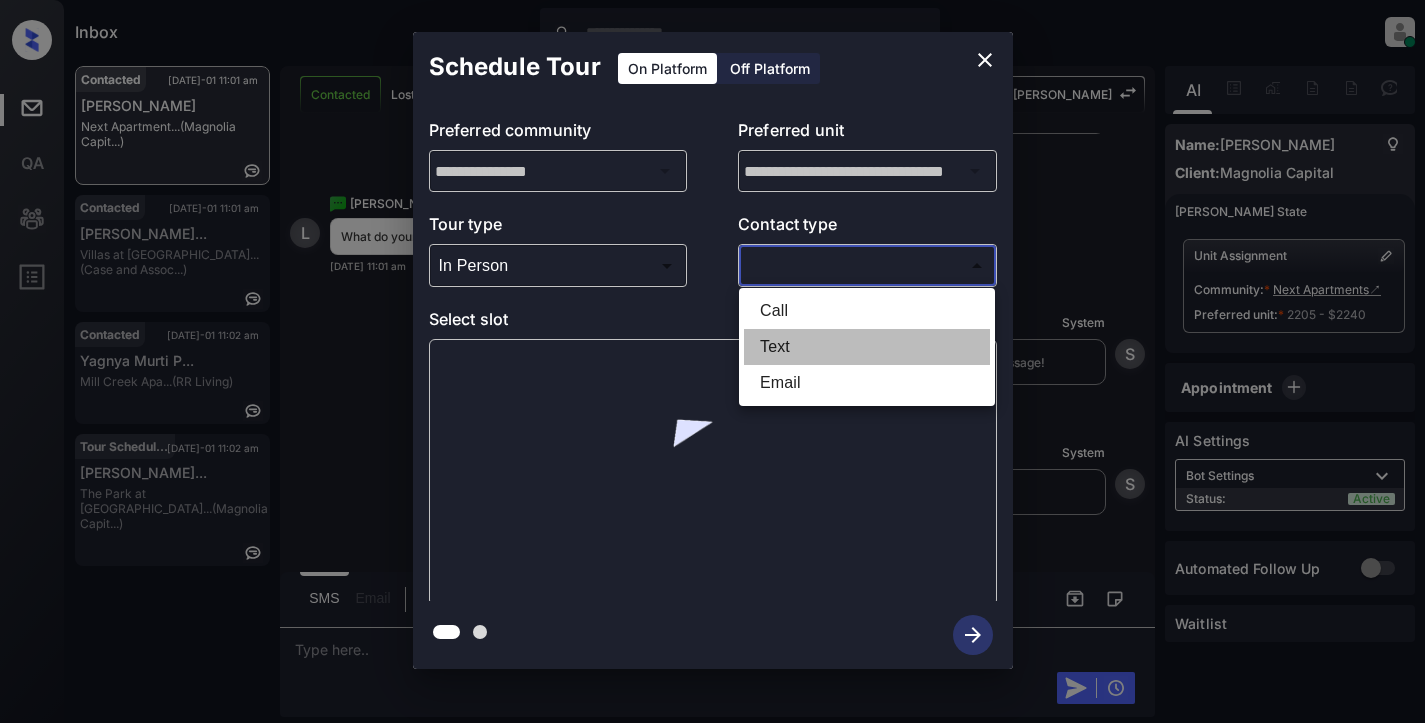 click on "Text" at bounding box center (867, 347) 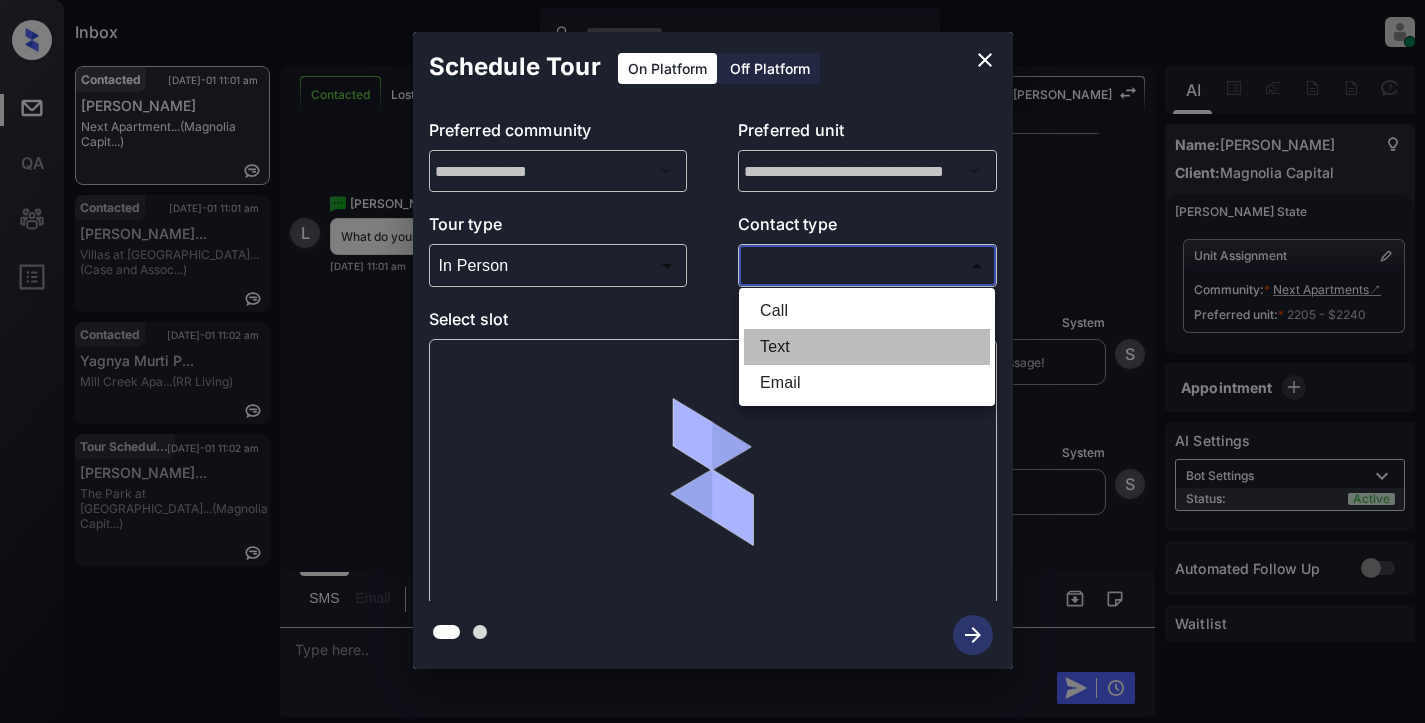 type on "****" 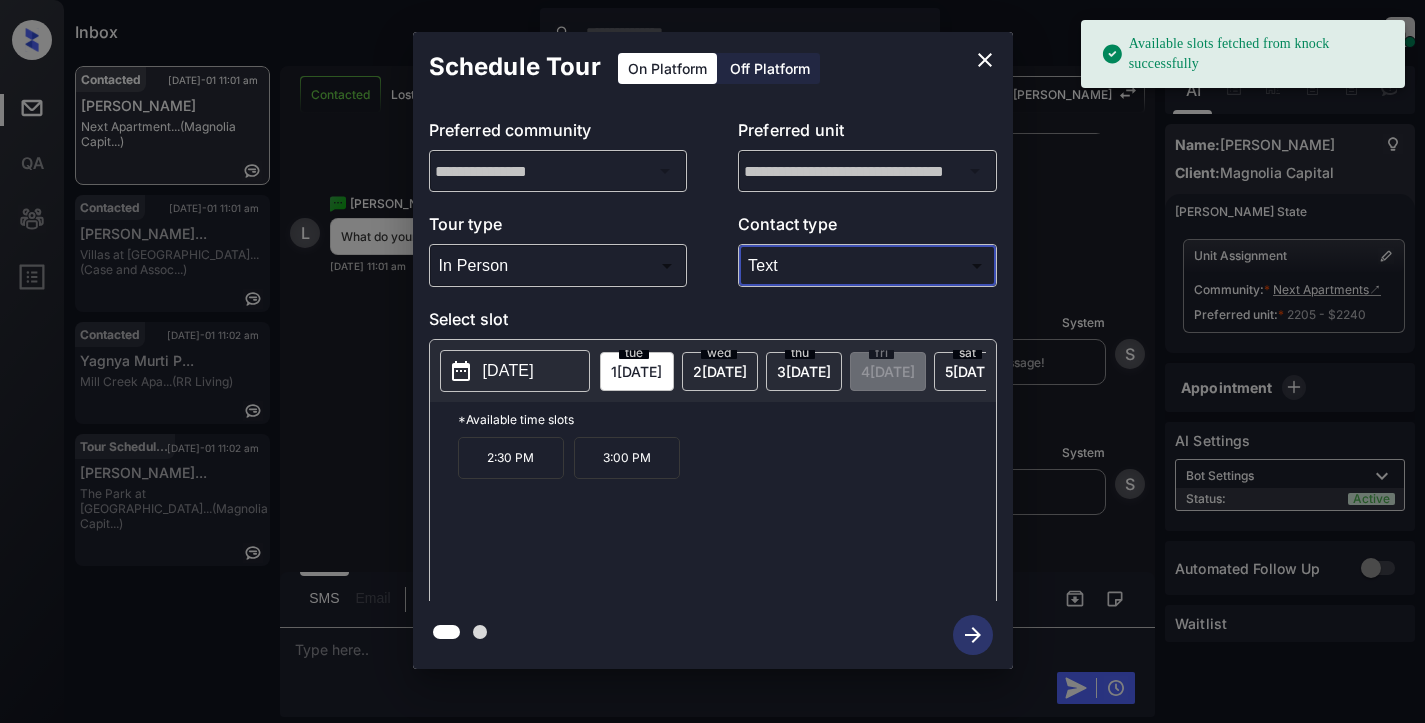 click on "[DATE]" at bounding box center [515, 371] 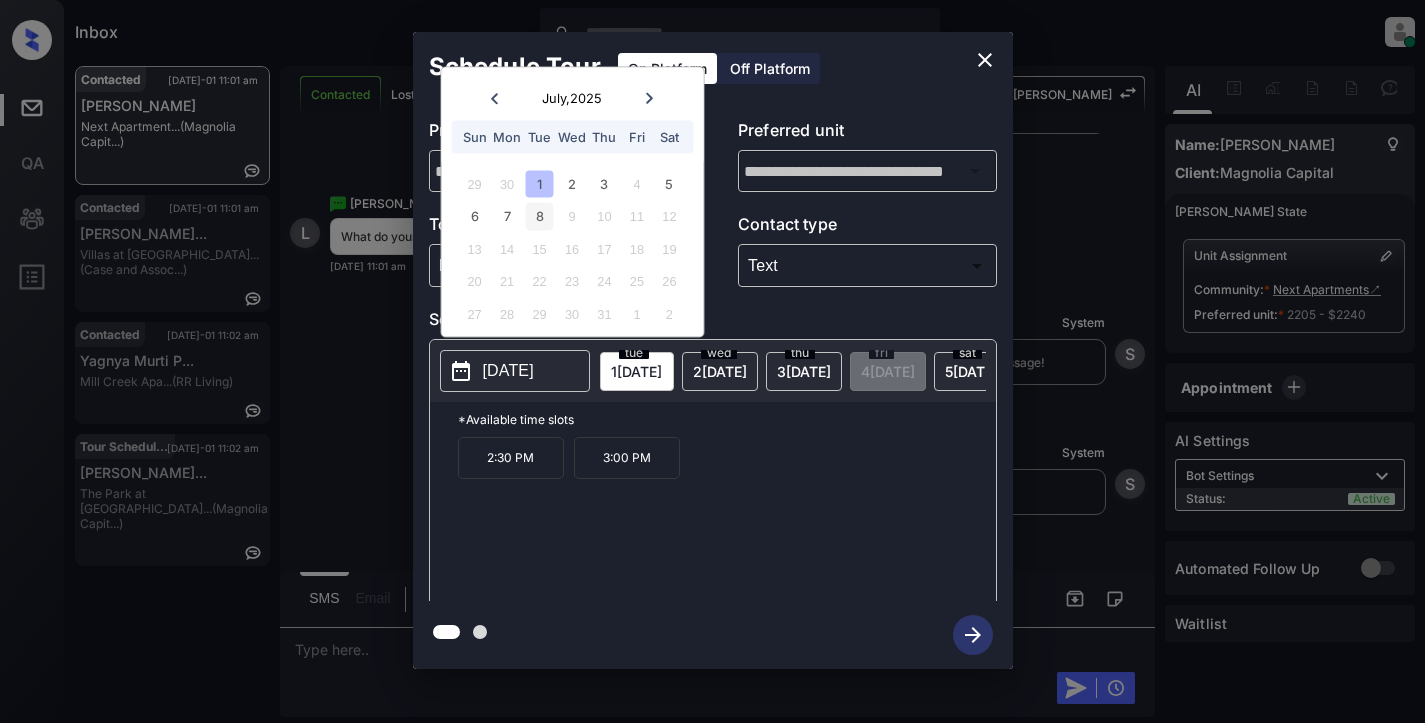 click on "8" at bounding box center [539, 216] 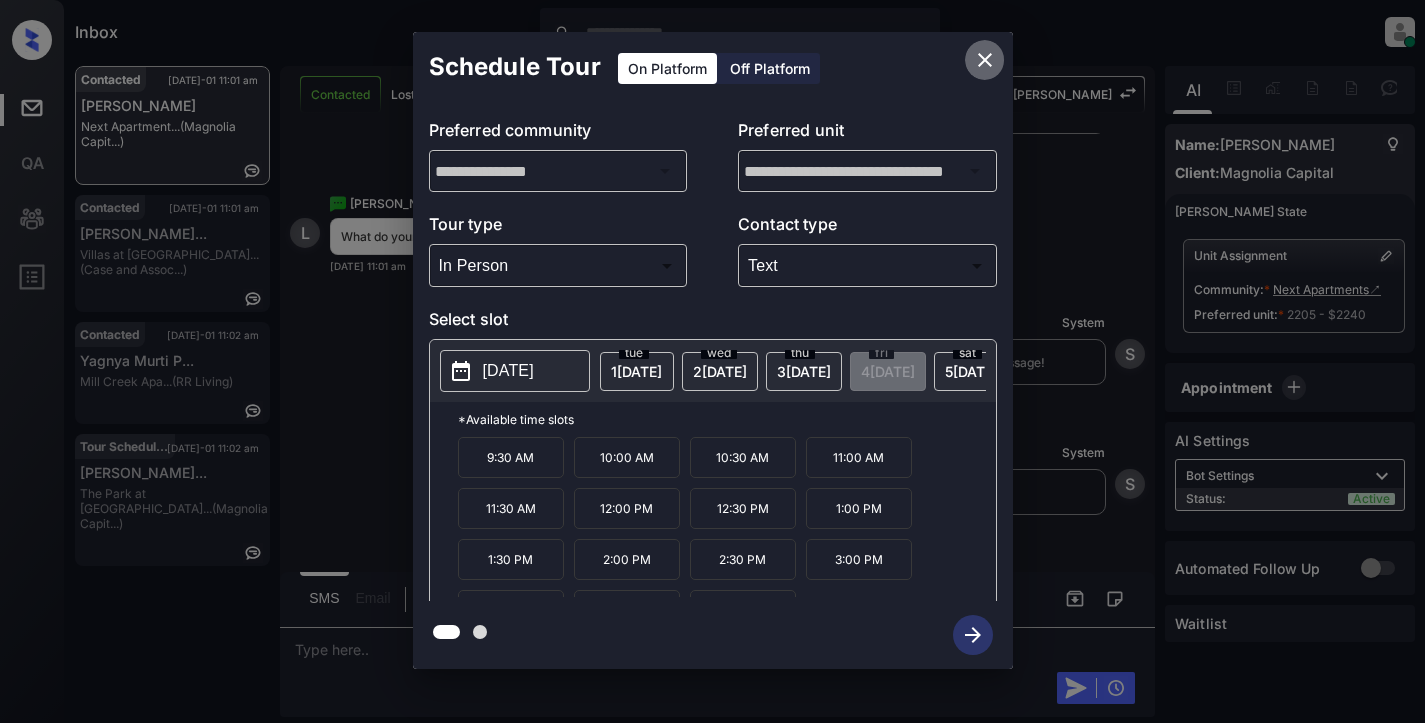 click at bounding box center (985, 60) 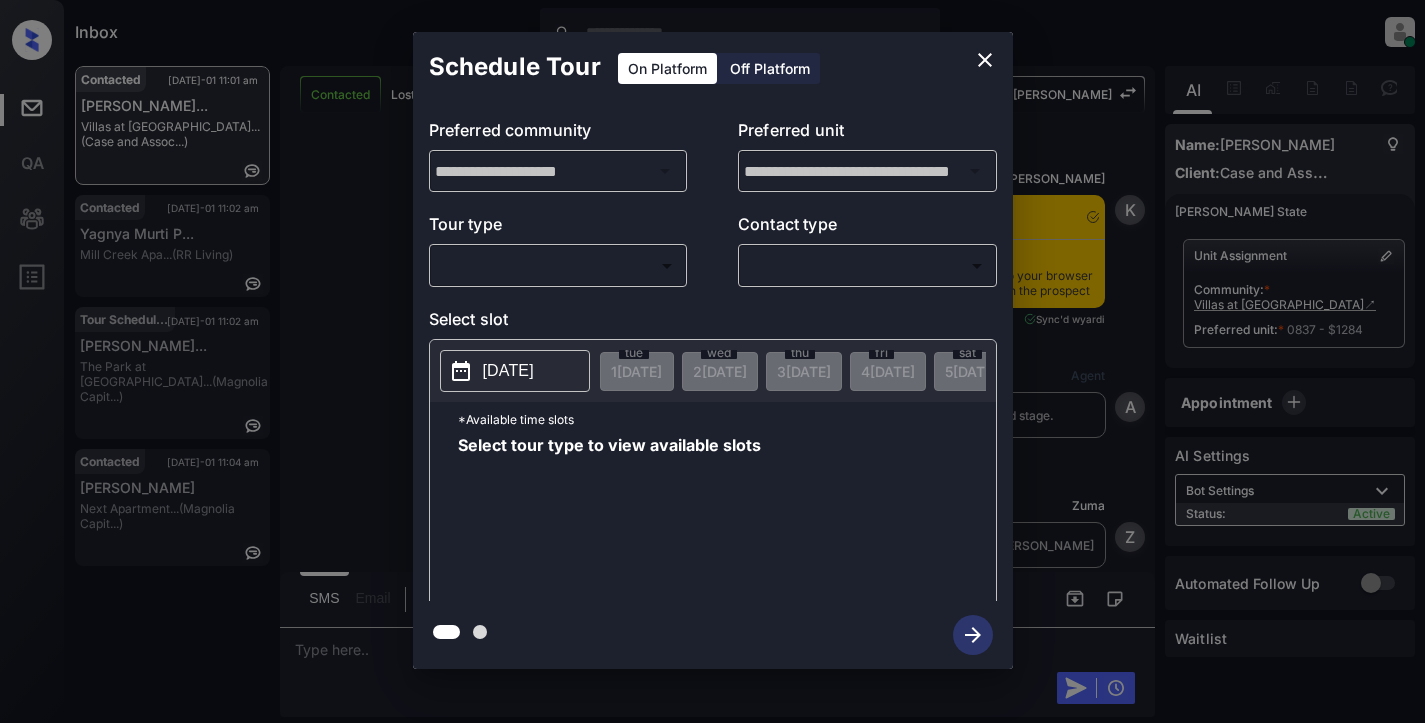 scroll, scrollTop: 0, scrollLeft: 0, axis: both 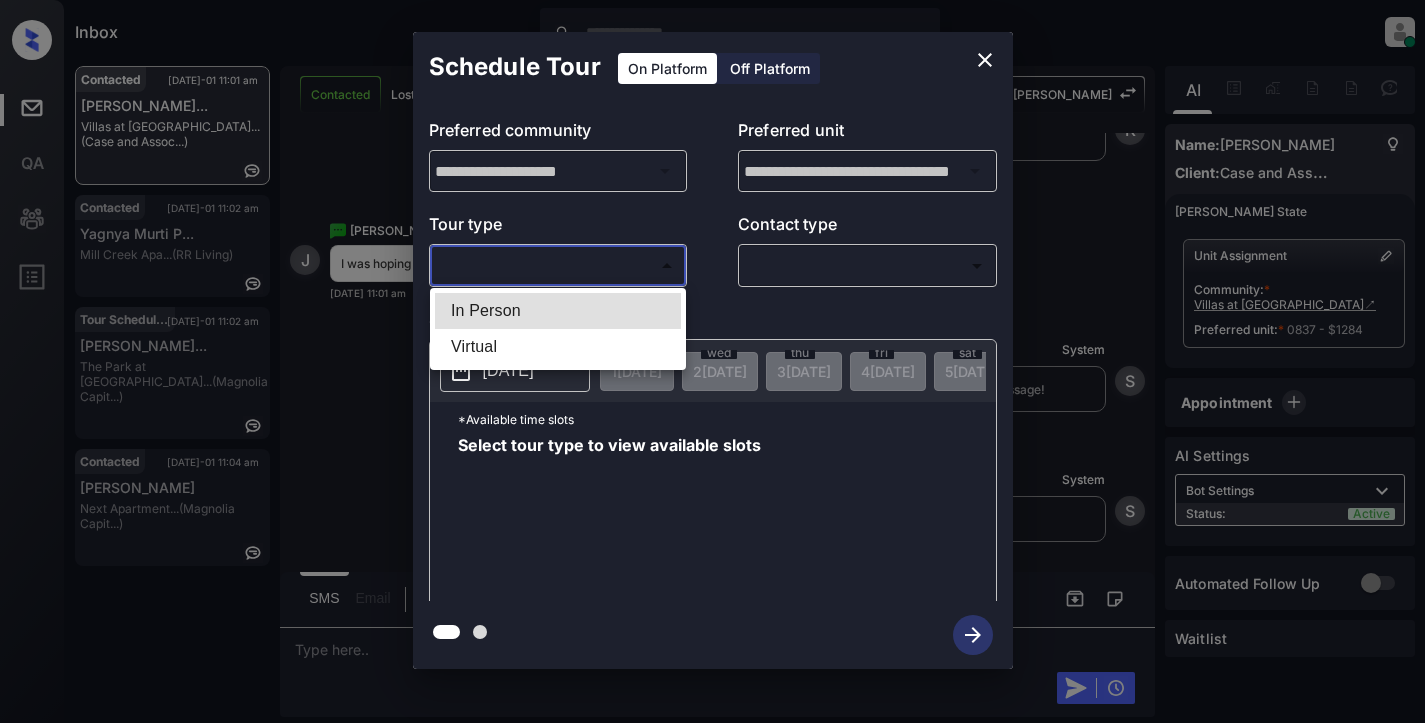 click on "Inbox [PERSON_NAME] Online Set yourself   offline Set yourself   on break Profile Switch to  light  mode Sign out Contacted [DATE]-01 11:01 am   [PERSON_NAME]... Villas at [GEOGRAPHIC_DATA]...  (Case and Assoc...) Contacted [DATE]-01 11:02 am   Yagnya Murti P... [GEOGRAPHIC_DATA]...  (RR Living) Tour Scheduled [DATE]-01 11:02 am   [PERSON_NAME]... The Park at [GEOGRAPHIC_DATA]...  (Magnolia Capit...) Contacted [DATE]-01 11:04 am   [PERSON_NAME] Next Apartment...  (Magnolia Capit...) Contacted Lost Lead Sentiment: Angry Upon sliding the acknowledgement:  Lead will move to lost stage. * ​ SMS and call option will be set to opt out. AFM will be turned off for the lead. Kelsey New Message Kelsey Notes Note: [URL][DOMAIN_NAME] - Paste this link into your browser to view [PERSON_NAME] conversation with the prospect [DATE] 10:49 am  Sync'd w  yardi K New Message Agent Lead created via leadPoller in Inbound stage. [DATE] 10:49 am A New Message Zuma Lead transferred to leasing agent: kelsey  Sync'd w  Z" at bounding box center [712, 361] 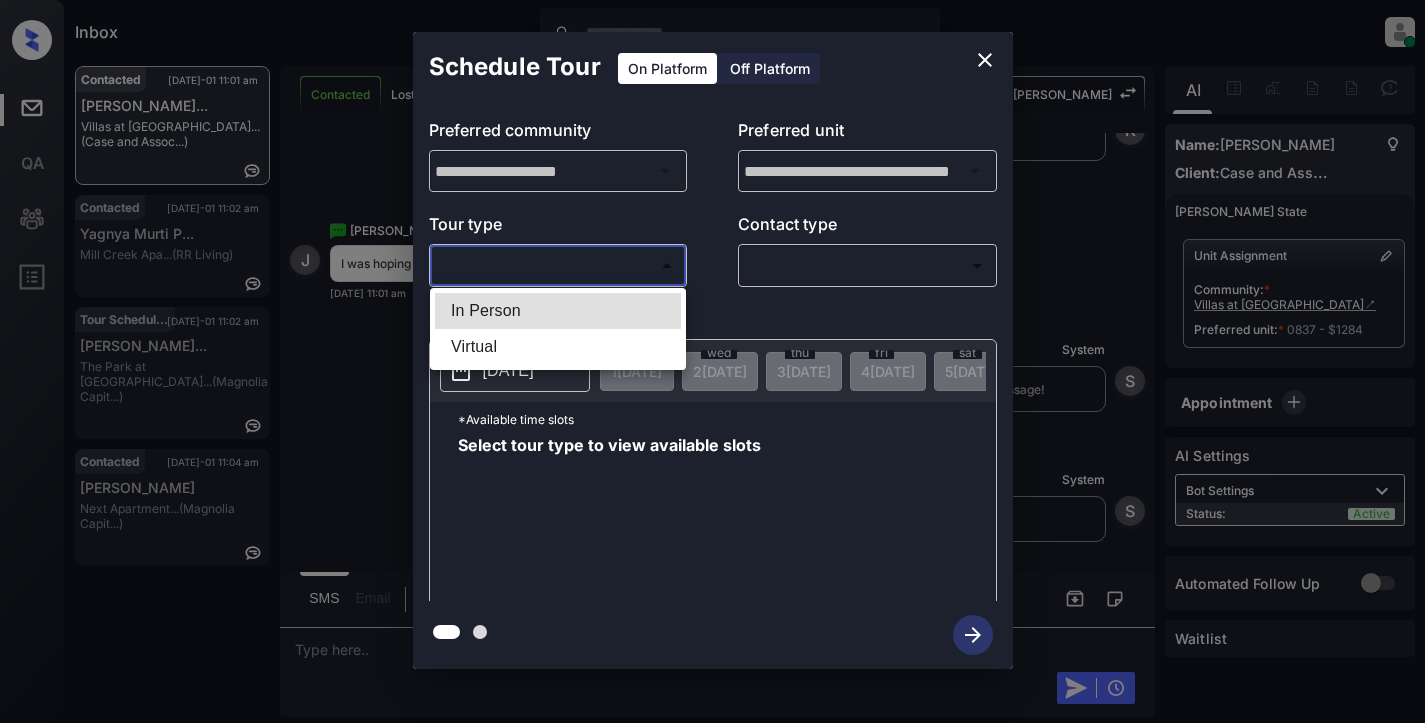click at bounding box center [712, 361] 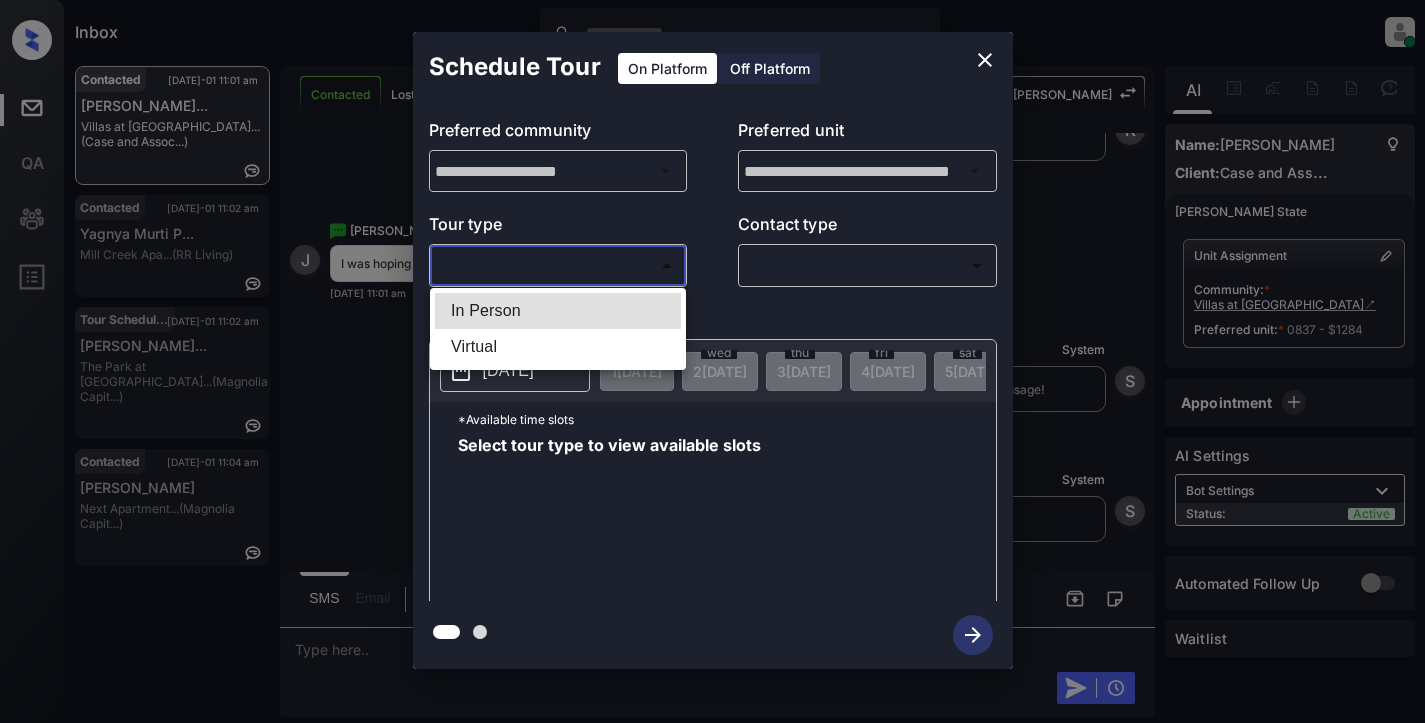 click on "Inbox [PERSON_NAME] Online Set yourself   offline Set yourself   on break Profile Switch to  light  mode Sign out Contacted [DATE]-01 11:01 am   [PERSON_NAME]... Villas at [GEOGRAPHIC_DATA]...  (Case and Assoc...) Contacted [DATE]-01 11:02 am   Yagnya Murti P... [GEOGRAPHIC_DATA]...  (RR Living) Tour Scheduled [DATE]-01 11:02 am   [PERSON_NAME]... The Park at [GEOGRAPHIC_DATA]...  (Magnolia Capit...) Contacted [DATE]-01 11:04 am   [PERSON_NAME] Next Apartment...  (Magnolia Capit...) Contacted Lost Lead Sentiment: Angry Upon sliding the acknowledgement:  Lead will move to lost stage. * ​ SMS and call option will be set to opt out. AFM will be turned off for the lead. Kelsey New Message Kelsey Notes Note: [URL][DOMAIN_NAME] - Paste this link into your browser to view [PERSON_NAME] conversation with the prospect [DATE] 10:49 am  Sync'd w  yardi K New Message Agent Lead created via leadPoller in Inbound stage. [DATE] 10:49 am A New Message Zuma Lead transferred to leasing agent: kelsey  Sync'd w  Z" at bounding box center (712, 361) 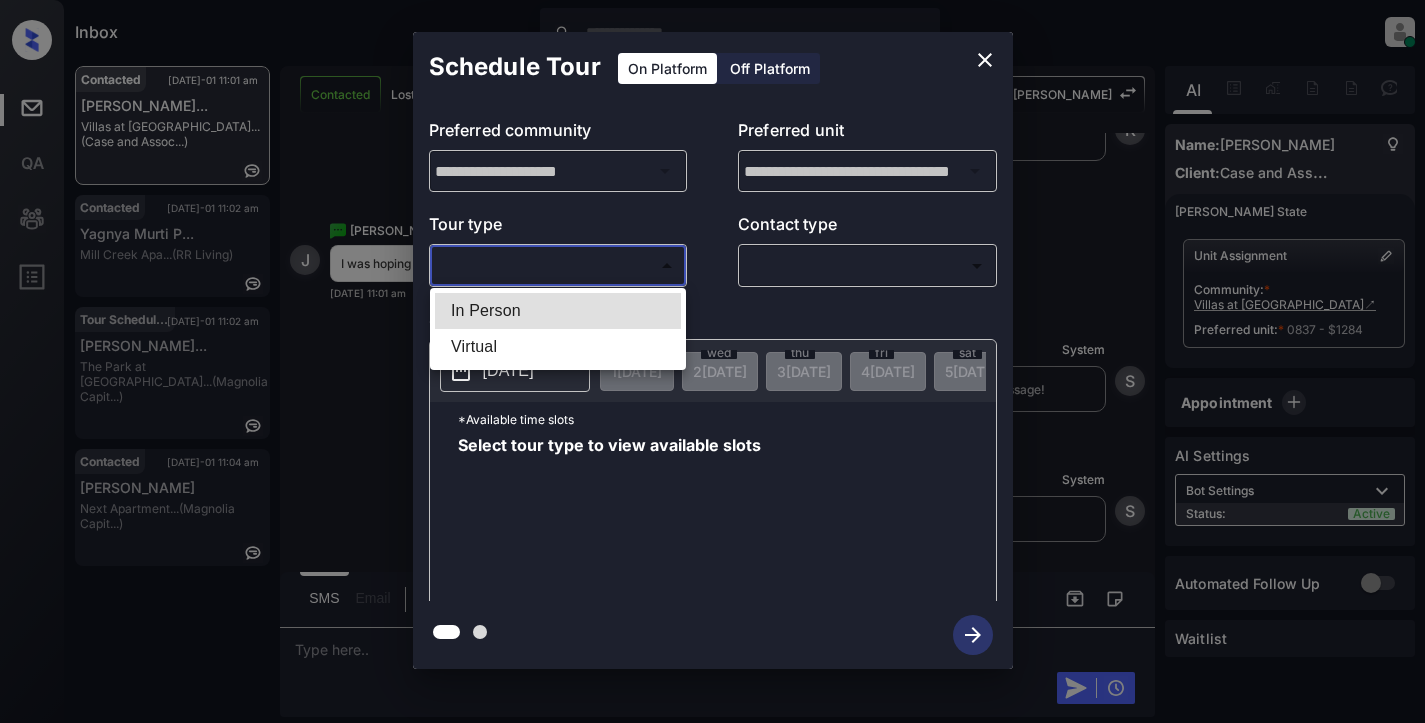 click on "Virtual" at bounding box center (558, 347) 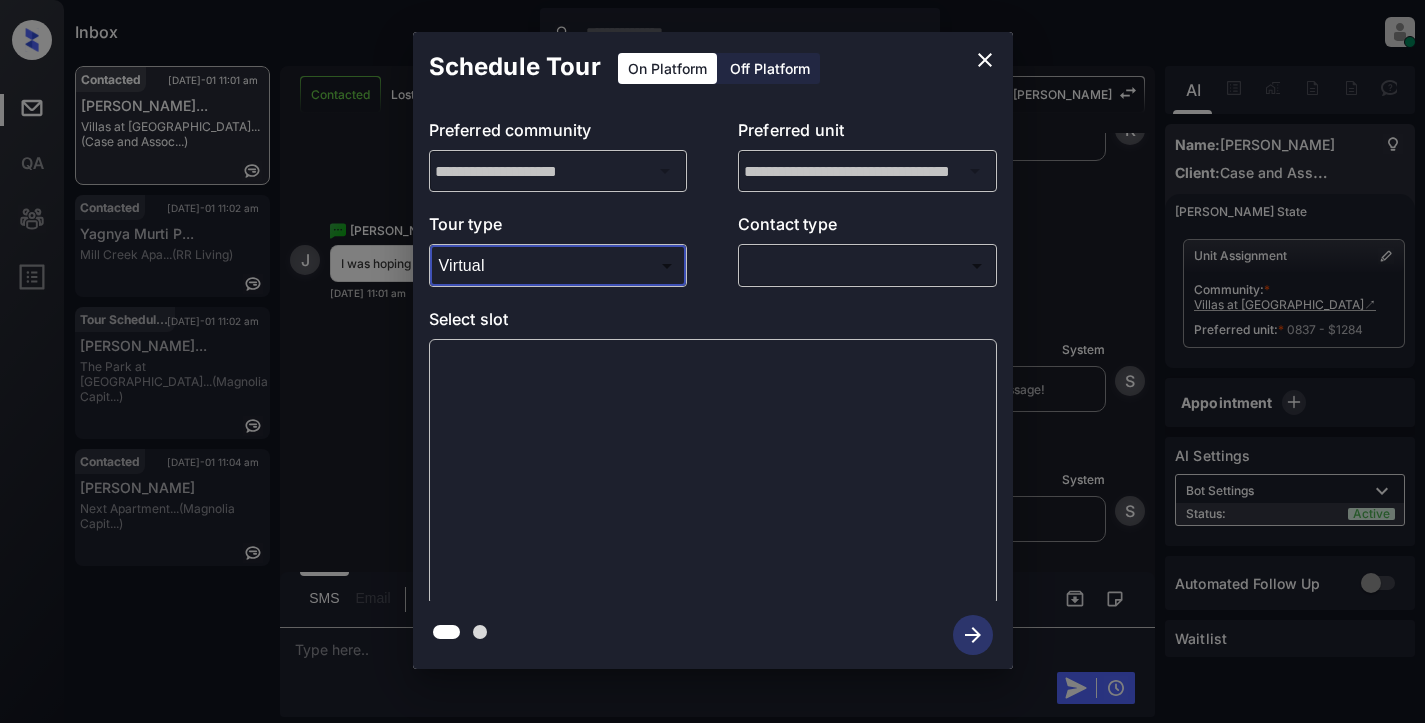 click on "Inbox Cynthia Montañez Online Set yourself   offline Set yourself   on break Profile Switch to  light  mode Sign out Contacted Jul-01 11:01 am   Jessica Hernan... Villas at Aspe...  (Case and Assoc...) Contacted Jul-01 11:02 am   Yagnya Murti P... Mill Creek Apa...  (RR Living) Tour Scheduled Jul-01 11:02 am   Kelly Ramjatta... The Park at Mu...  (Magnolia Capit...) Contacted Jul-01 11:04 am   Lindsey Grimes Next Apartment...  (Magnolia Capit...) Contacted Lost Lead Sentiment: Angry Upon sliding the acknowledgement:  Lead will move to lost stage. * ​ SMS and call option will be set to opt out. AFM will be turned off for the lead. Kelsey New Message Kelsey Notes Note: https://conversation.getzuma.com/68641fb9d3236c09c8eddc16 - Paste this link into your browser to view Kelsey’s conversation with the prospect Jul 01, 2025 10:49 am  Sync'd w  yardi K New Message Agent Lead created via leadPoller in Inbound stage. Jul 01, 2025 10:49 am A New Message Zuma Lead transferred to leasing agent: kelsey  Sync'd w  Z" at bounding box center (712, 361) 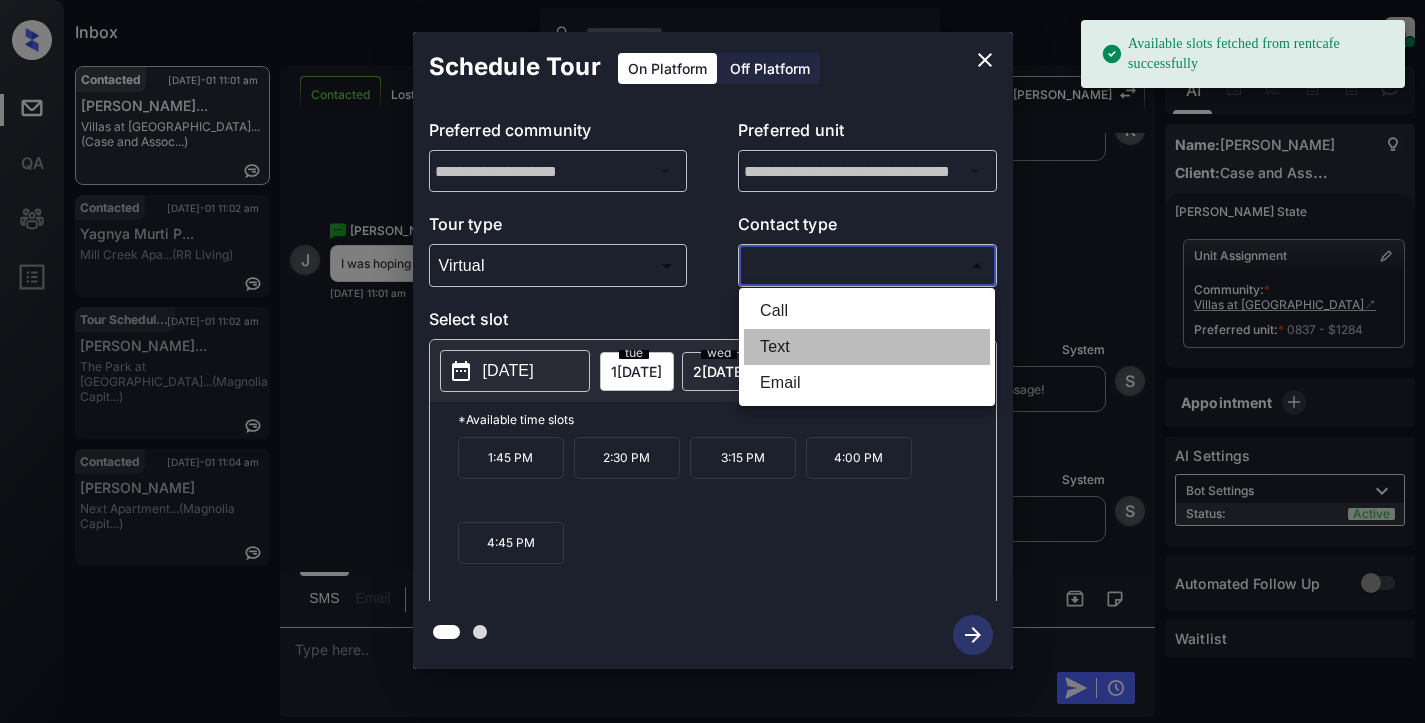 click on "Text" at bounding box center (867, 347) 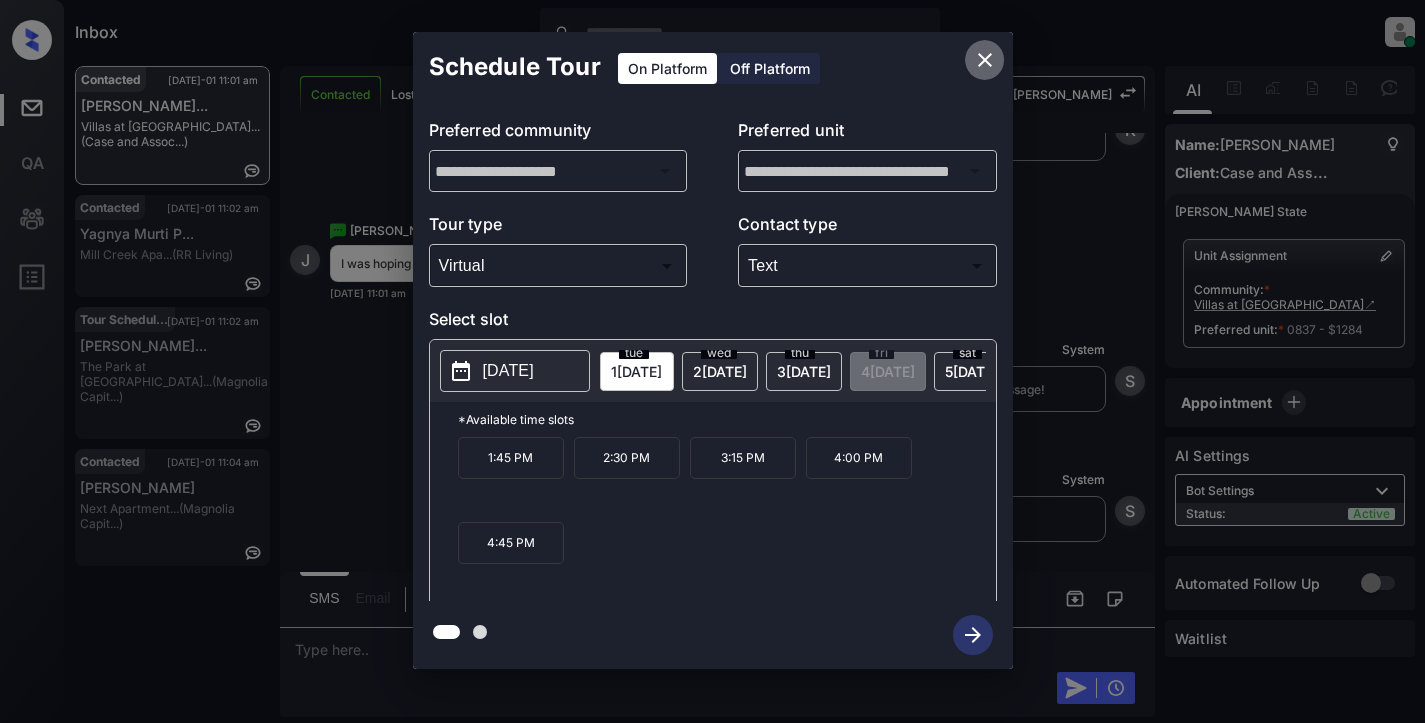 click 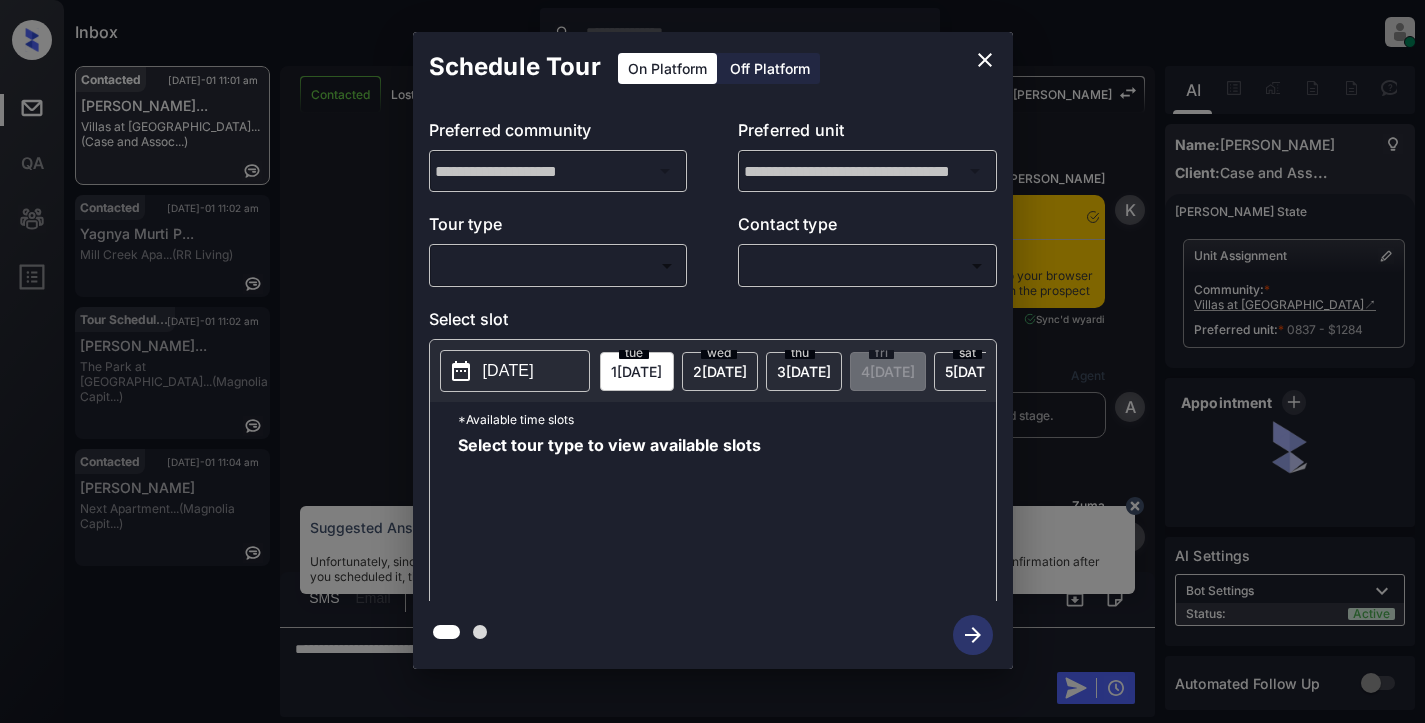 scroll, scrollTop: 0, scrollLeft: 0, axis: both 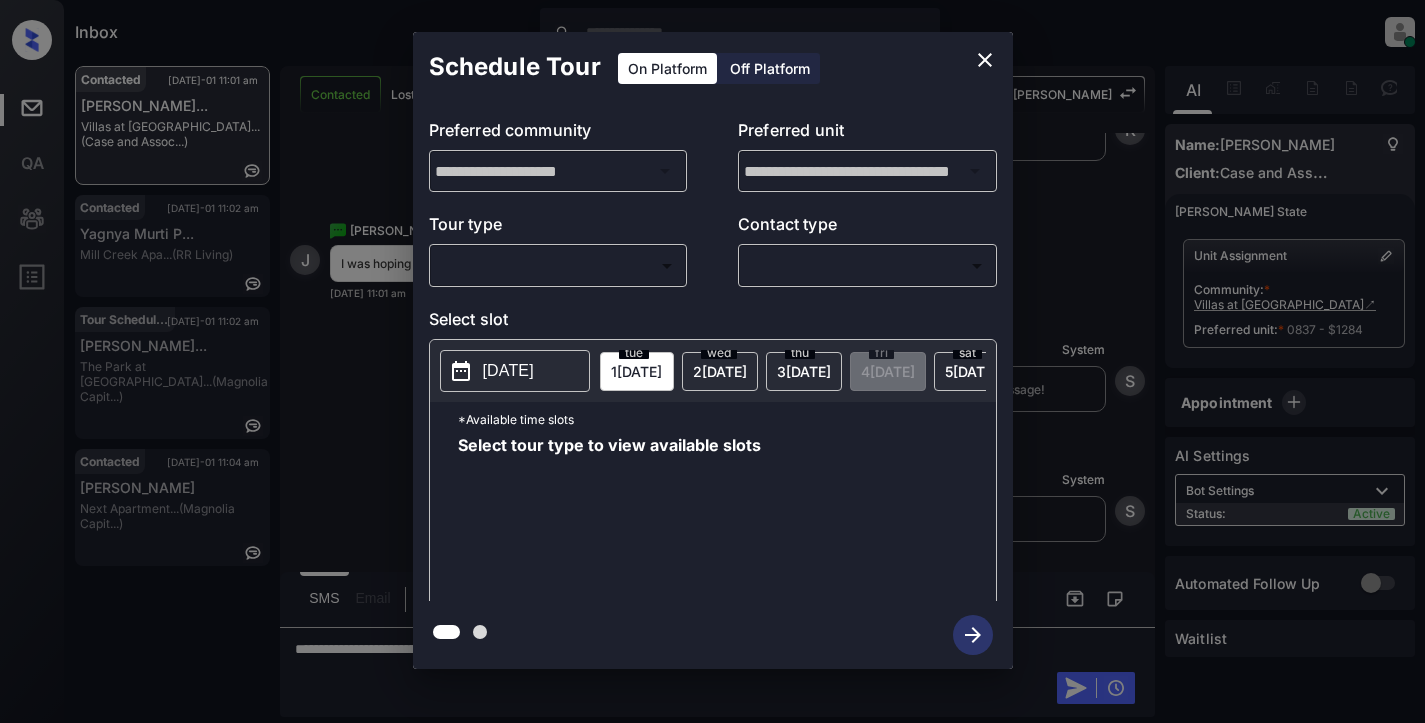 click on "Inbox Cynthia Montañez Online Set yourself   offline Set yourself   on break Profile Switch to  light  mode Sign out Contacted Jul-01 11:01 am   Jessica Hernan... Villas at Aspe...  (Case and Assoc...) Contacted Jul-01 11:02 am   Yagnya Murti P... Mill Creek Apa...  (RR Living) Tour Scheduled Jul-01 11:02 am   Kelly Ramjatta... The Park at Mu...  (Magnolia Capit...) Contacted Jul-01 11:04 am   Lindsey Grimes Next Apartment...  (Magnolia Capit...) Contacted Lost Lead Sentiment: Angry Upon sliding the acknowledgement:  Lead will move to lost stage. * ​ SMS and call option will be set to opt out. AFM will be turned off for the lead. Kelsey New Message Kelsey Notes Note: https://conversation.getzuma.com/68641fb9d3236c09c8eddc16 - Paste this link into your browser to view Kelsey’s conversation with the prospect Jul 01, 2025 10:49 am  Sync'd w  yardi K New Message Agent Lead created via leadPoller in Inbound stage. Jul 01, 2025 10:49 am A New Message Zuma Lead transferred to leasing agent: kelsey  Sync'd w  Z" at bounding box center [712, 361] 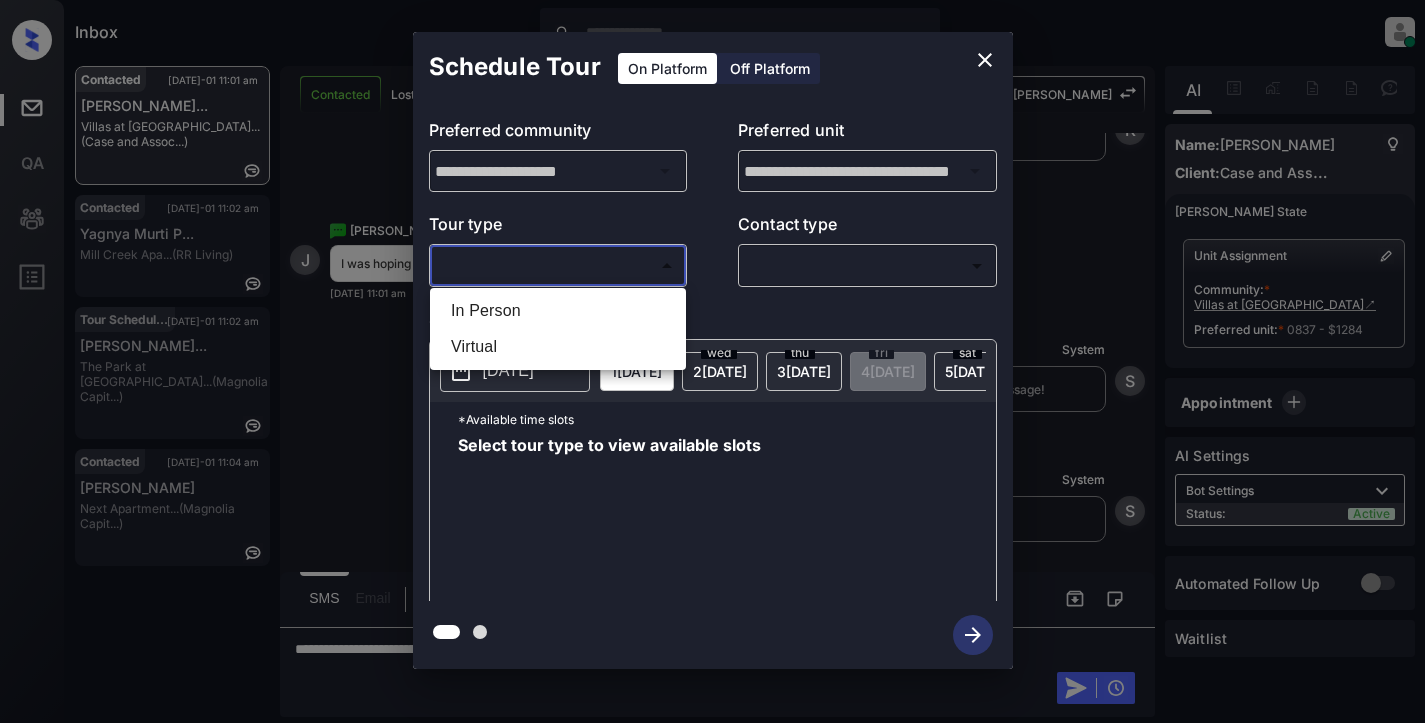 click on "Virtual" at bounding box center (558, 347) 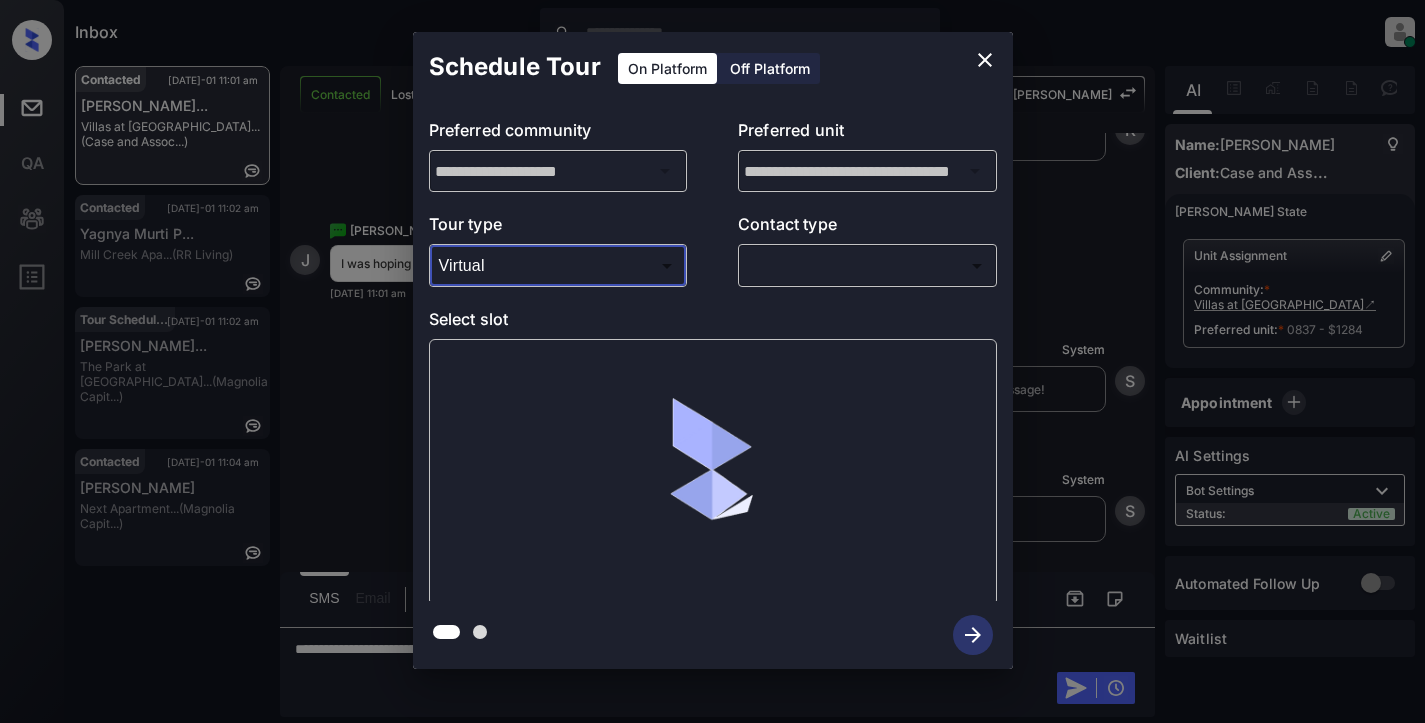 click on "Inbox Cynthia Montañez Online Set yourself   offline Set yourself   on break Profile Switch to  light  mode Sign out Contacted Jul-01 11:01 am   Jessica Hernan... Villas at Aspe...  (Case and Assoc...) Contacted Jul-01 11:02 am   Yagnya Murti P... Mill Creek Apa...  (RR Living) Tour Scheduled Jul-01 11:02 am   Kelly Ramjatta... The Park at Mu...  (Magnolia Capit...) Contacted Jul-01 11:04 am   Lindsey Grimes Next Apartment...  (Magnolia Capit...) Contacted Lost Lead Sentiment: Angry Upon sliding the acknowledgement:  Lead will move to lost stage. * ​ SMS and call option will be set to opt out. AFM will be turned off for the lead. Kelsey New Message Kelsey Notes Note: https://conversation.getzuma.com/68641fb9d3236c09c8eddc16 - Paste this link into your browser to view Kelsey’s conversation with the prospect Jul 01, 2025 10:49 am  Sync'd w  yardi K New Message Agent Lead created via leadPoller in Inbound stage. Jul 01, 2025 10:49 am A New Message Zuma Lead transferred to leasing agent: kelsey  Sync'd w  Z" at bounding box center [712, 361] 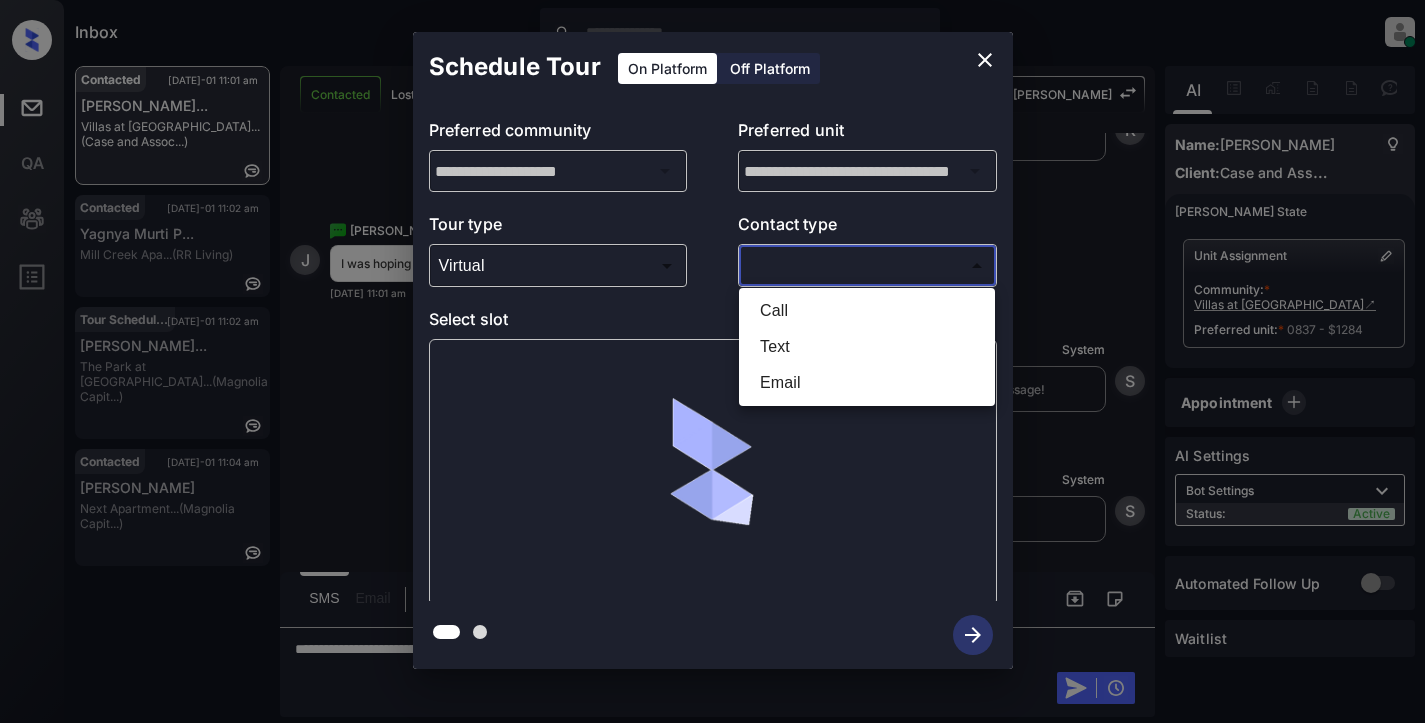 click on "Text" at bounding box center [867, 347] 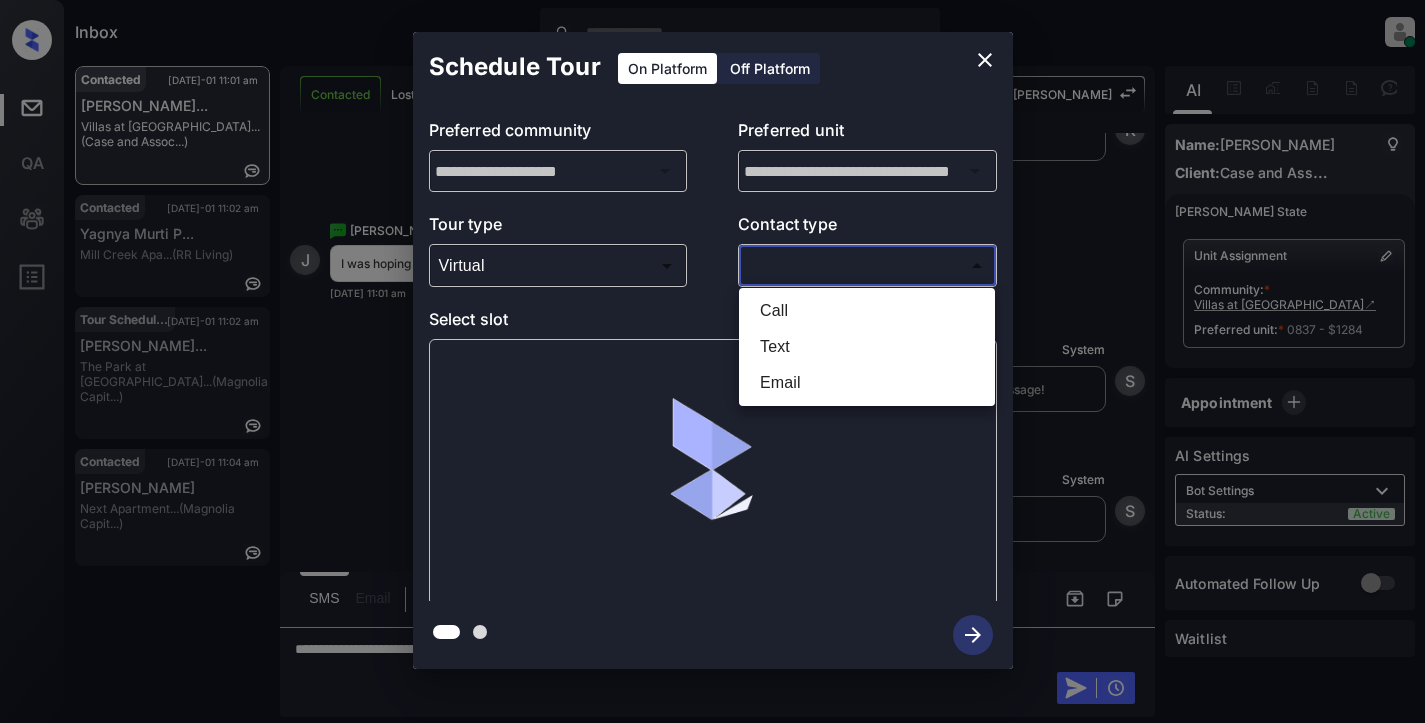 type on "****" 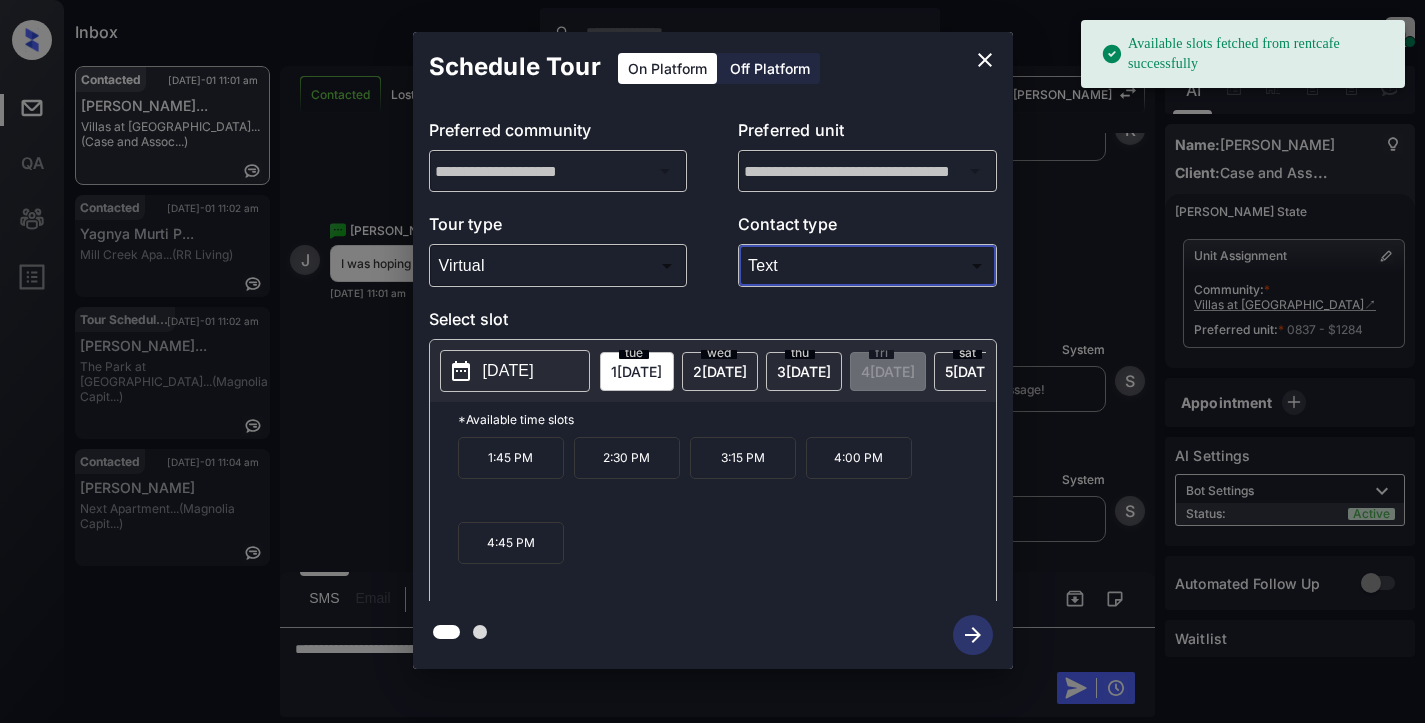 click on "1:45 PM" at bounding box center [511, 458] 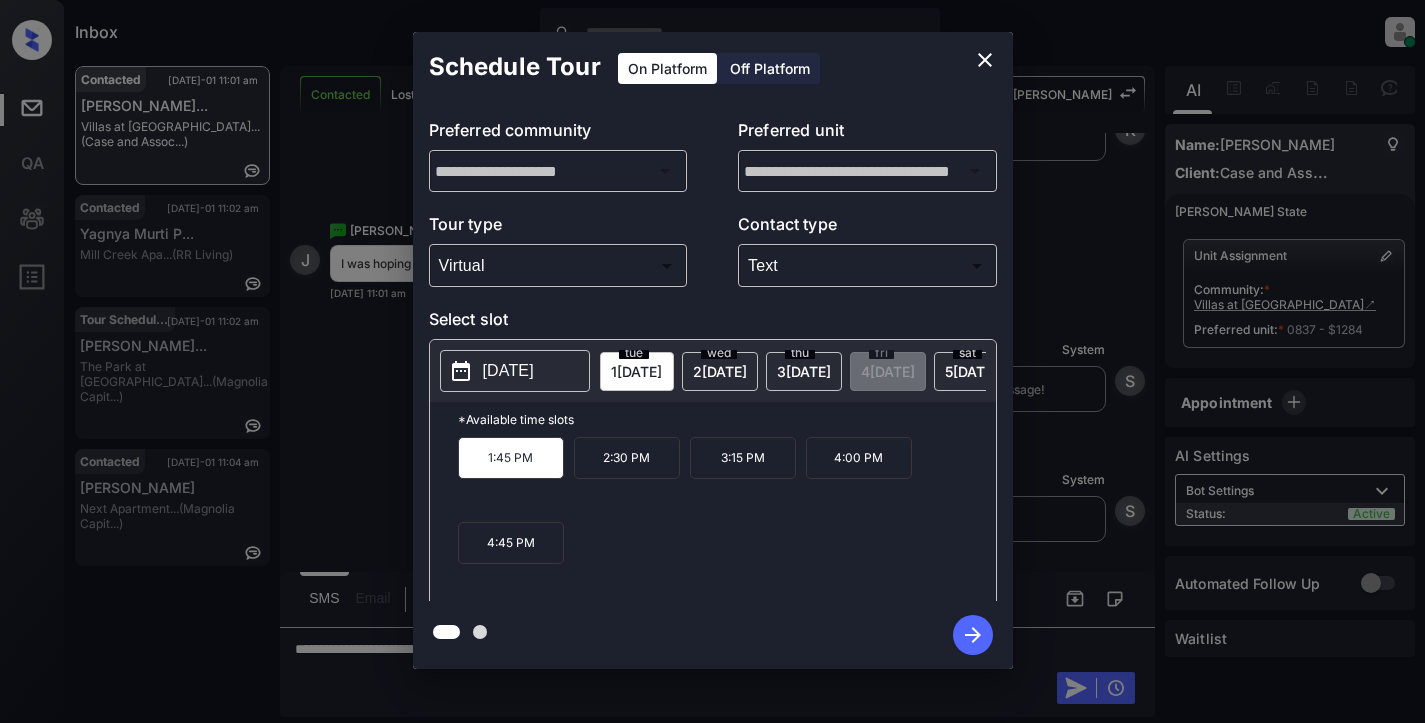 click 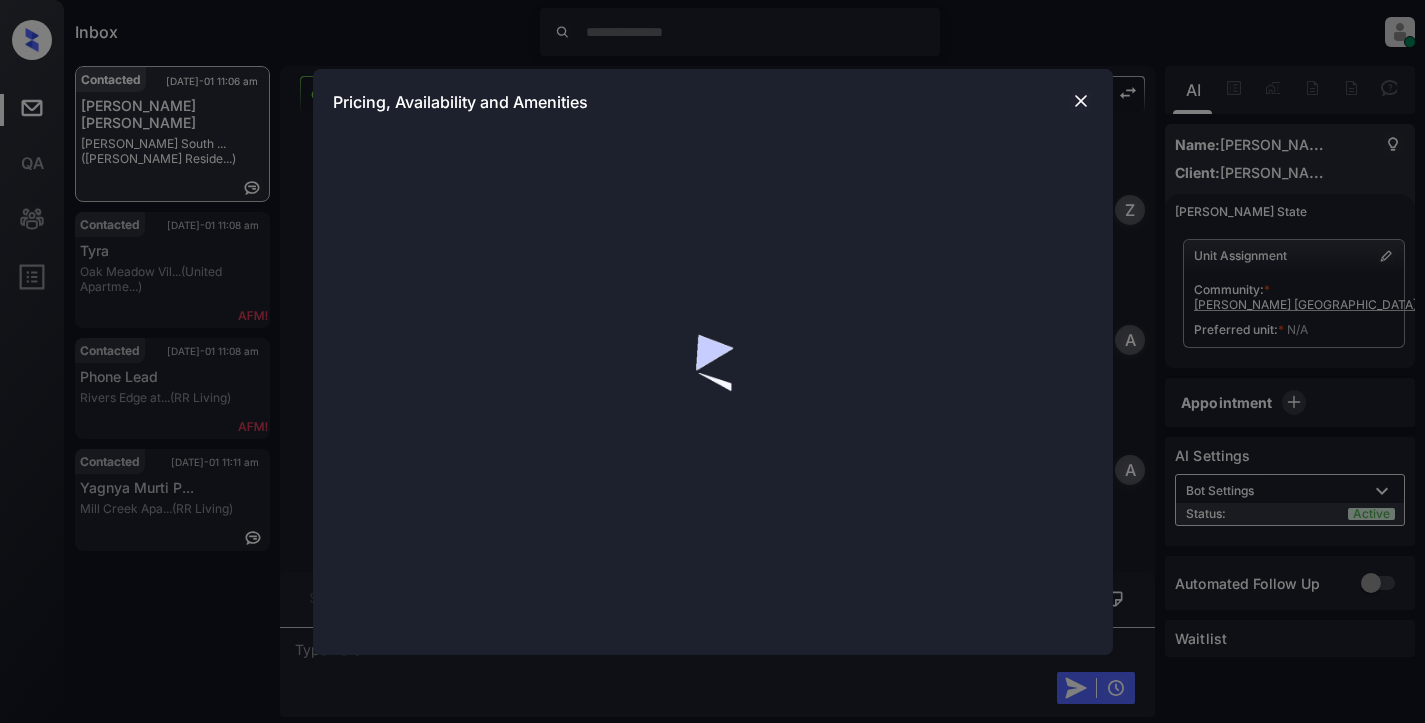 scroll, scrollTop: 0, scrollLeft: 0, axis: both 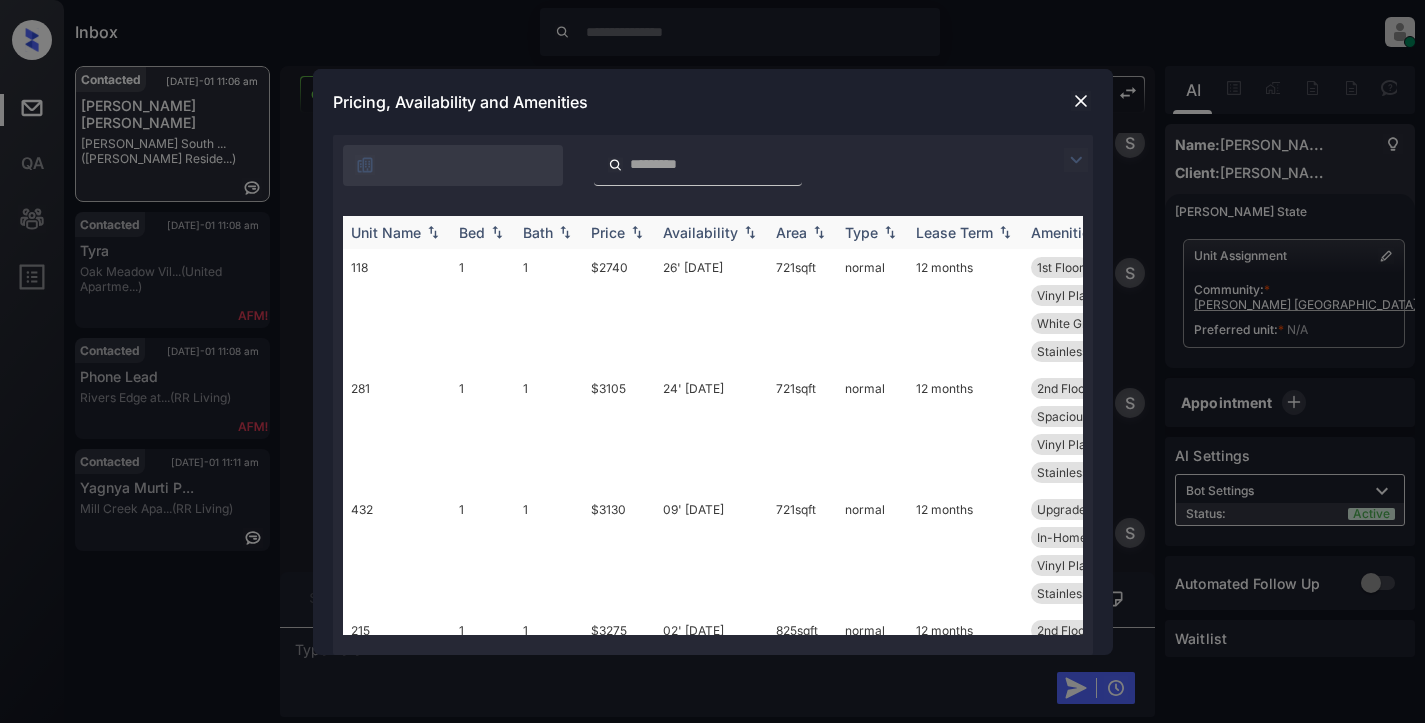 click at bounding box center (497, 232) 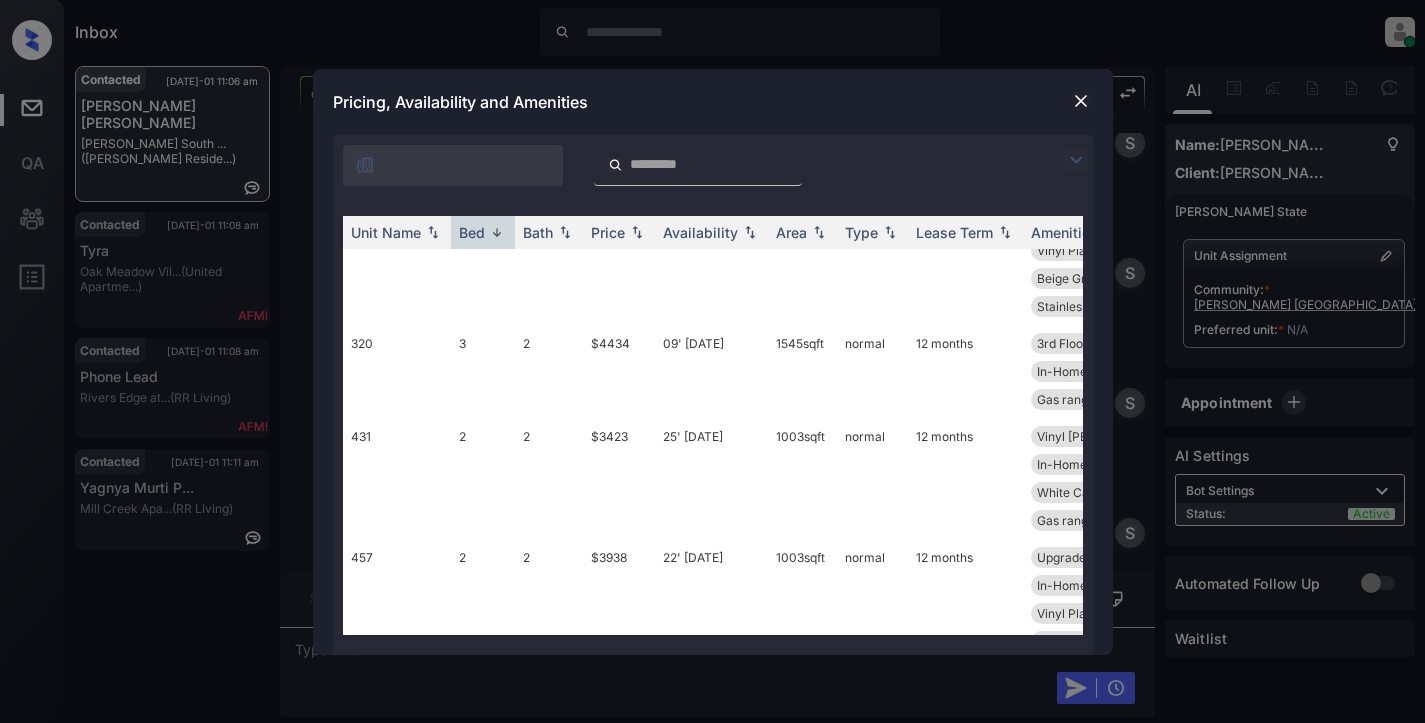 scroll, scrollTop: 0, scrollLeft: 0, axis: both 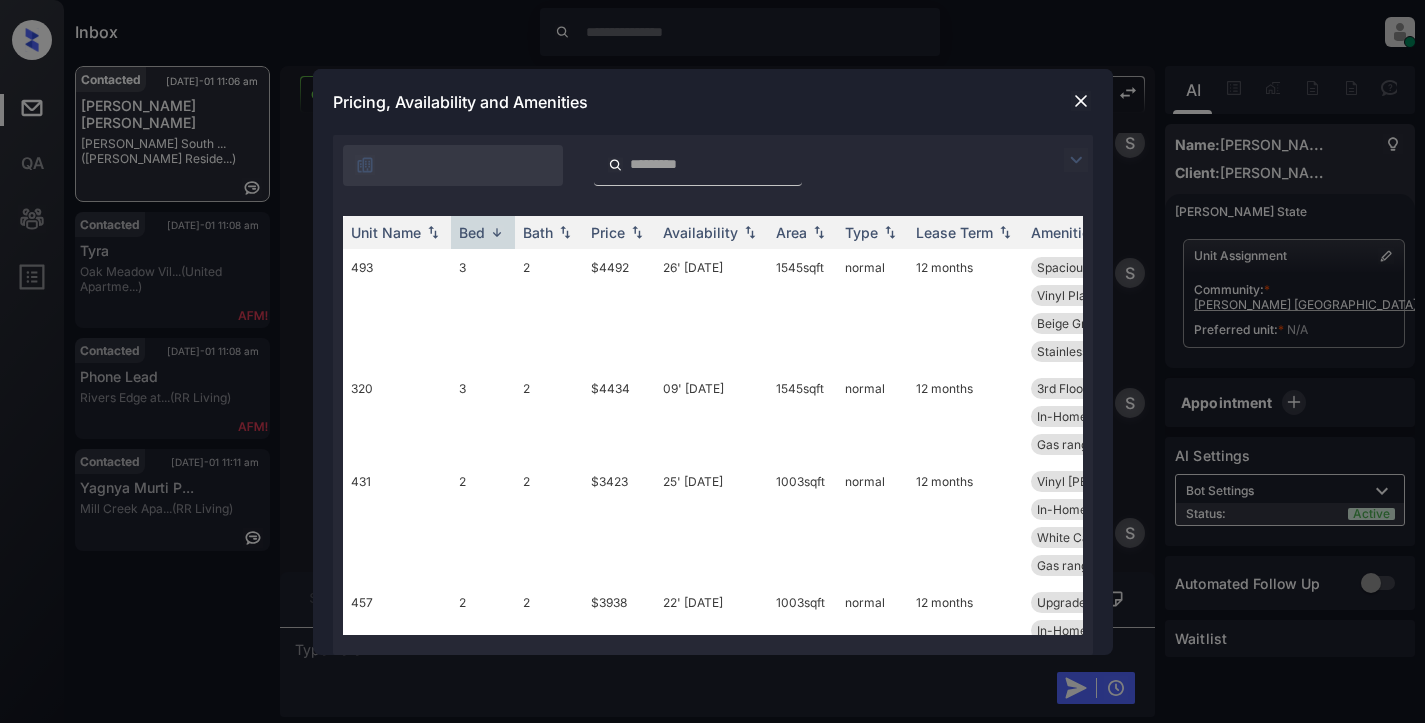 click at bounding box center [1081, 101] 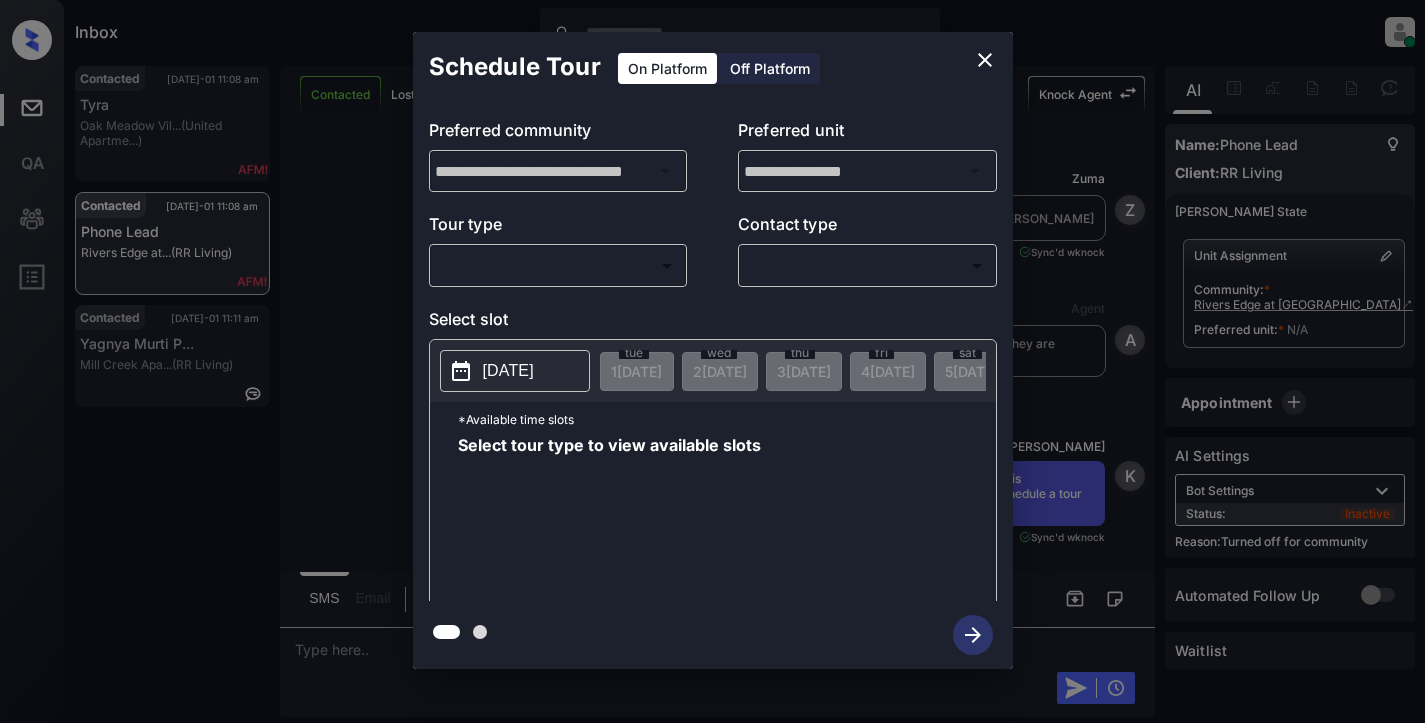 scroll, scrollTop: 0, scrollLeft: 0, axis: both 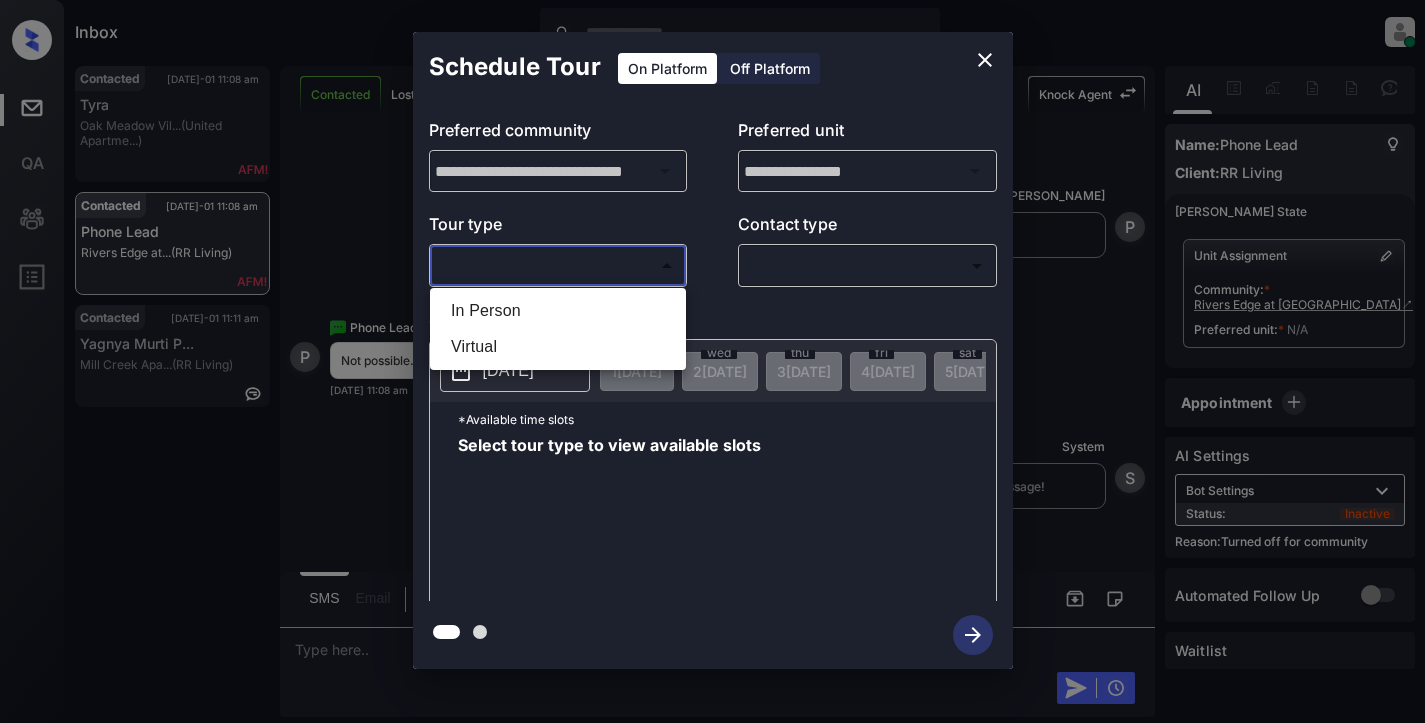 click on "Inbox Cynthia Montañez Online Set yourself   offline Set yourself   on break Profile Switch to  light  mode Sign out Contacted Jul-01 11:08 am   Tyra Oak Meadow Vil...  (United Apartme...) Contacted Jul-01 11:08 am   Phone Lead Rivers Edge at...  (RR Living) Contacted Jul-01 11:11 am   Yagnya Murti P... Mill Creek Apa...  (RR Living) Contacted Lost Lead Sentiment: Angry Upon sliding the acknowledgement:  Lead will move to lost stage. * ​ SMS and call option will be set to opt out. AFM will be turned off for the lead. Knock Agent New Message Zuma Lead transferred to leasing agent: kelsey Jul 01, 2025 08:50 am  Sync'd w  knock Z New Message Agent Lead created because they indicated they are interested in leasing via Zuma IVR. Jul 01, 2025 08:50 am A New Message Kelsey Thank you for calling Rivers Edge at Carolina Stadium! This is Kelsey. I’d love to help—let me know if you’d like to schedule a tour or have any questions about our apartment homes. Jul 01, 2025 08:50 am   | conversationalSms  Sync'd w  K" at bounding box center (712, 361) 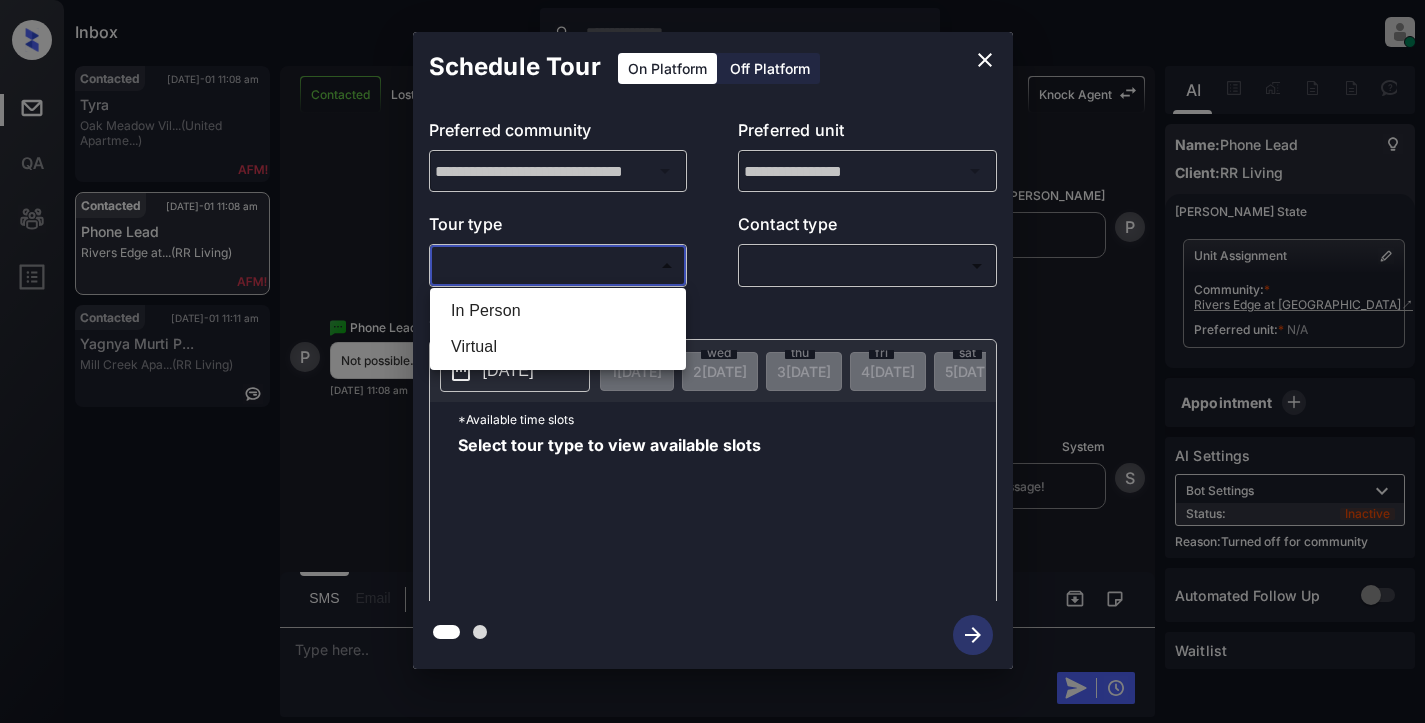 click at bounding box center [712, 361] 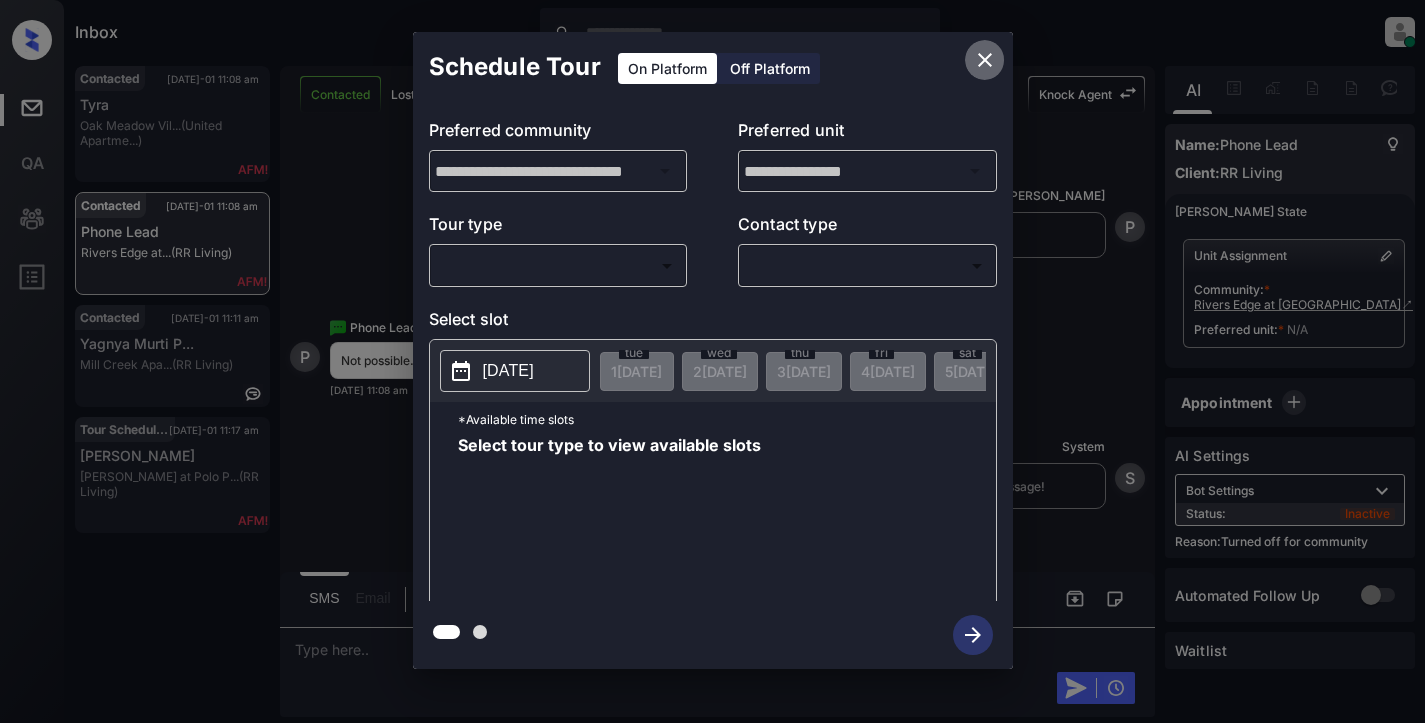 click 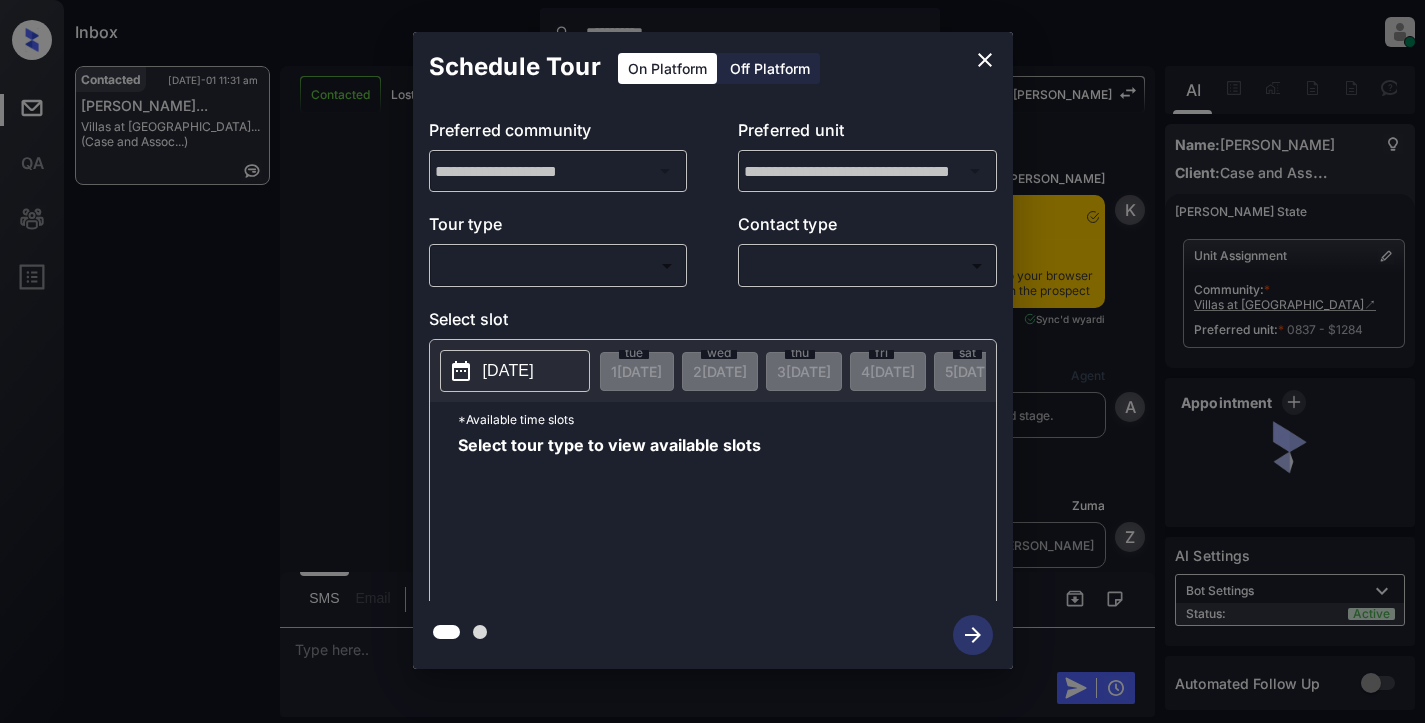 scroll, scrollTop: 0, scrollLeft: 0, axis: both 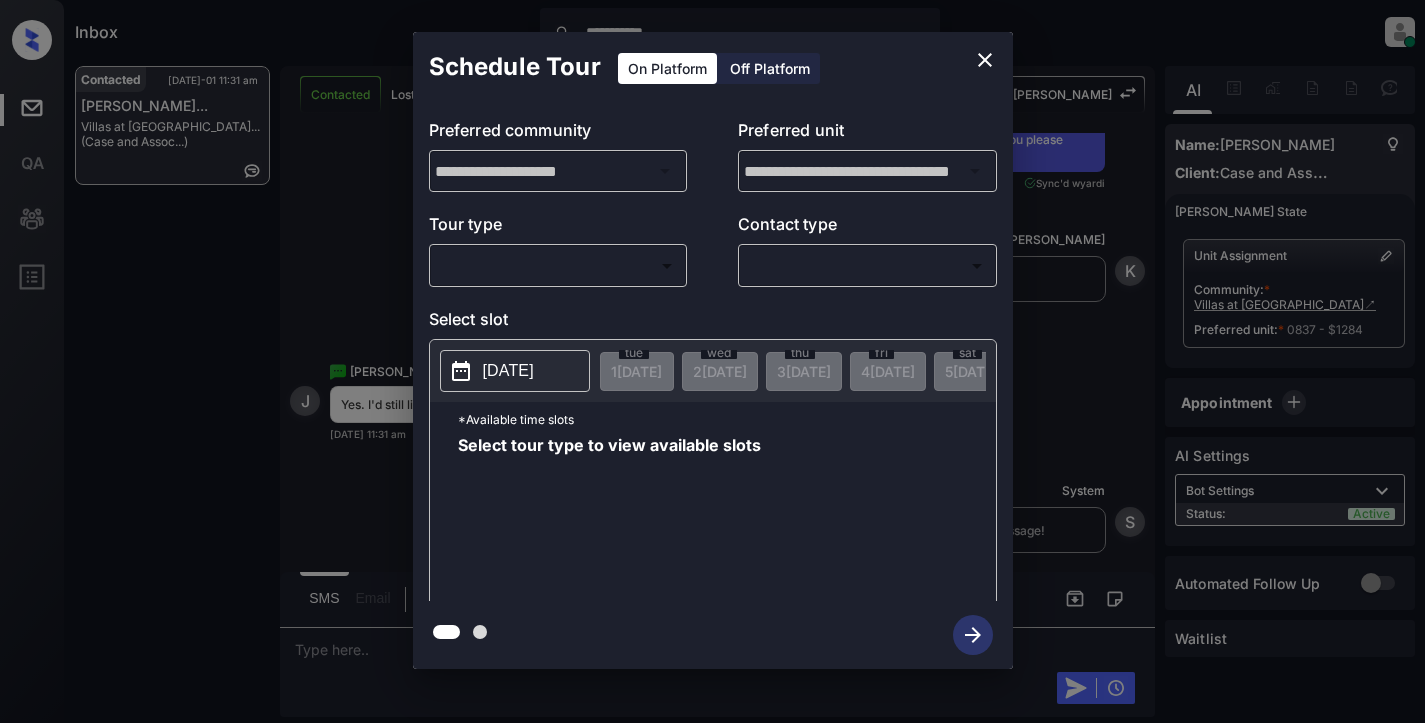 click on "**********" at bounding box center (712, 361) 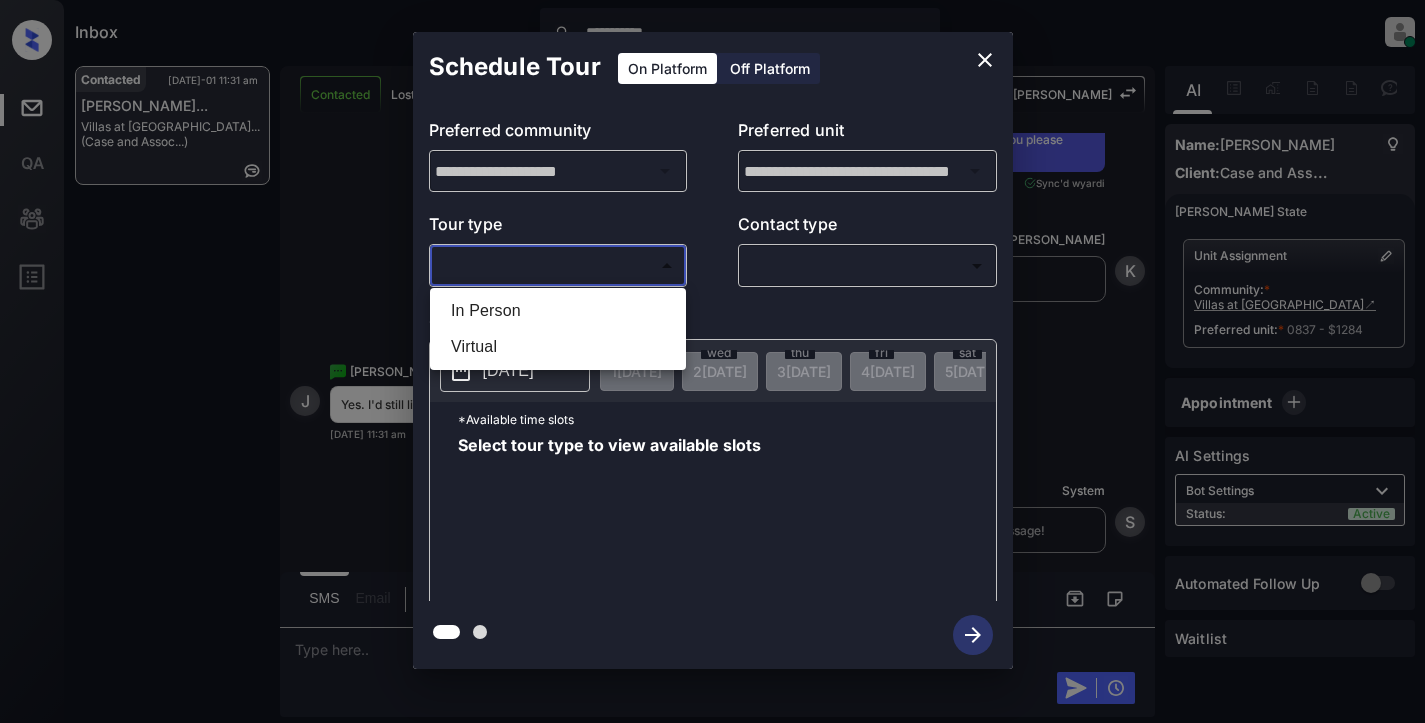 click on "In Person" at bounding box center (558, 311) 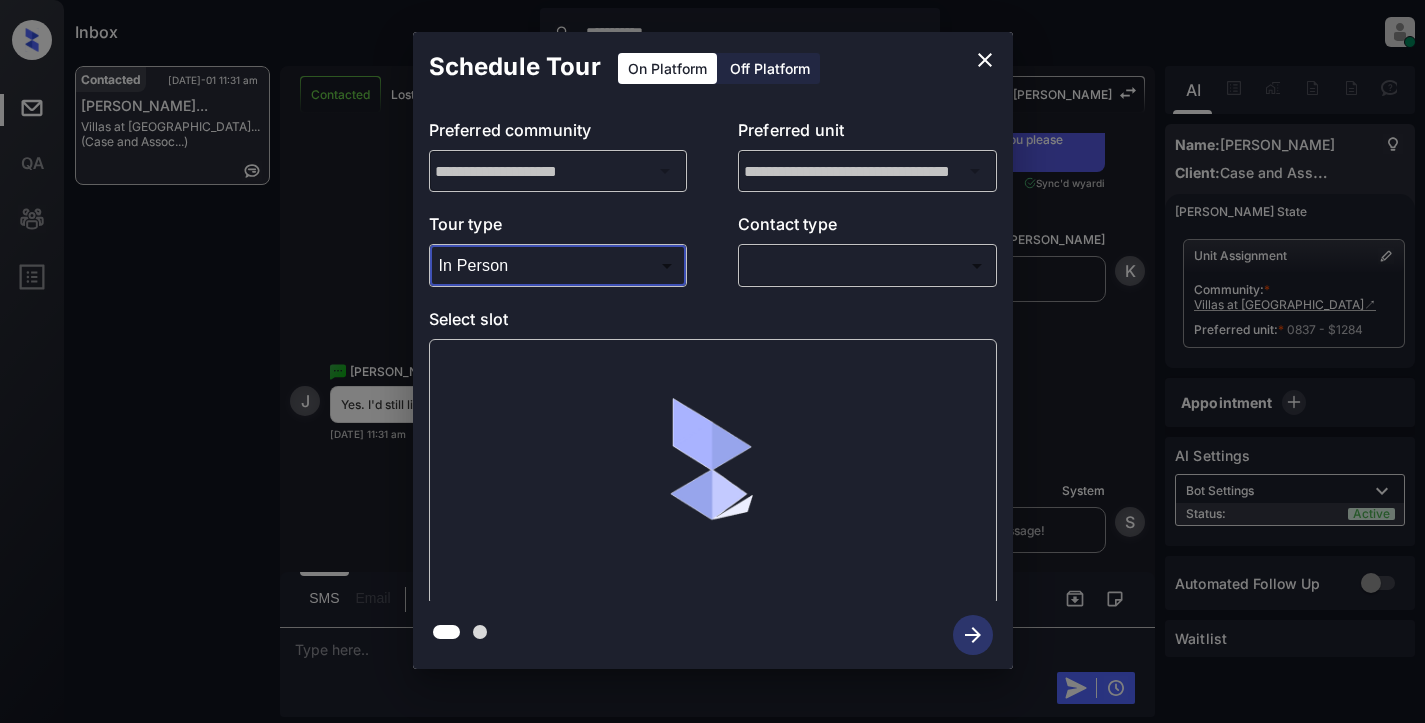 click on "**********" at bounding box center (712, 361) 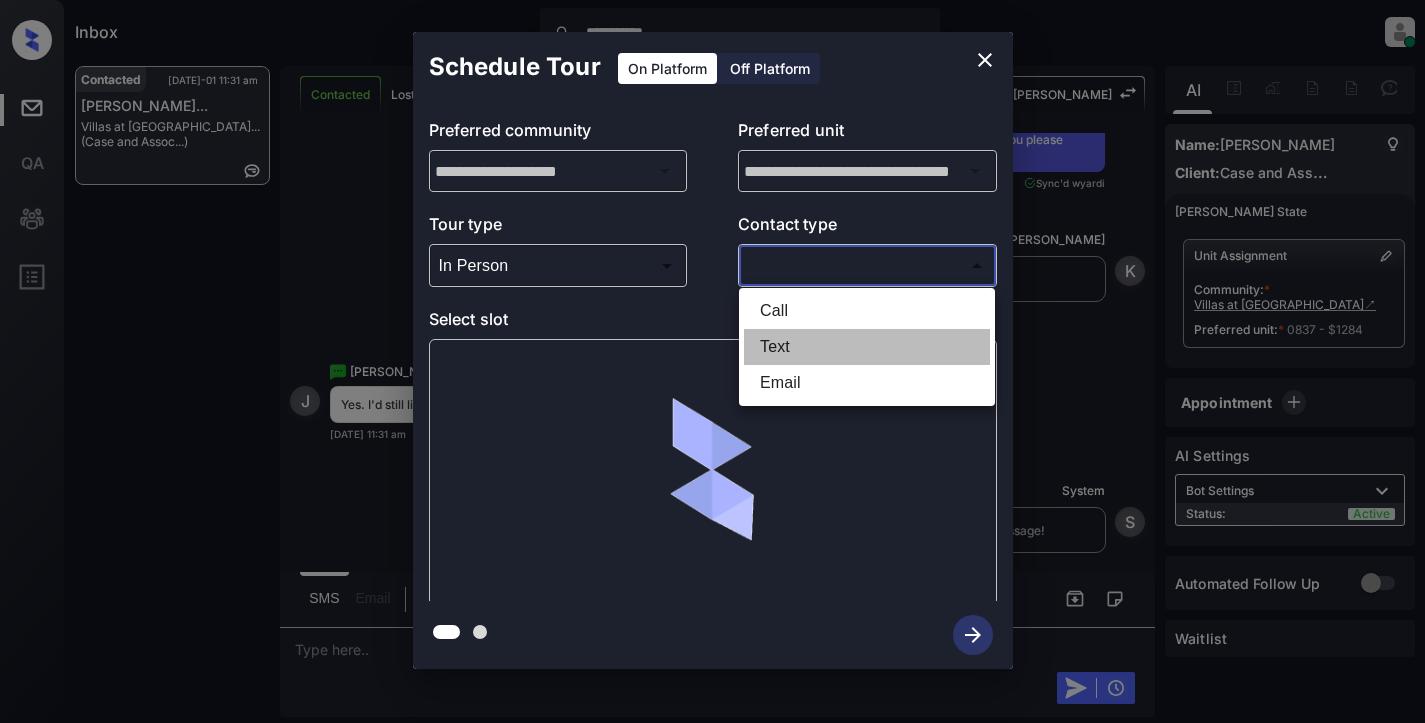 click on "Text" at bounding box center (867, 347) 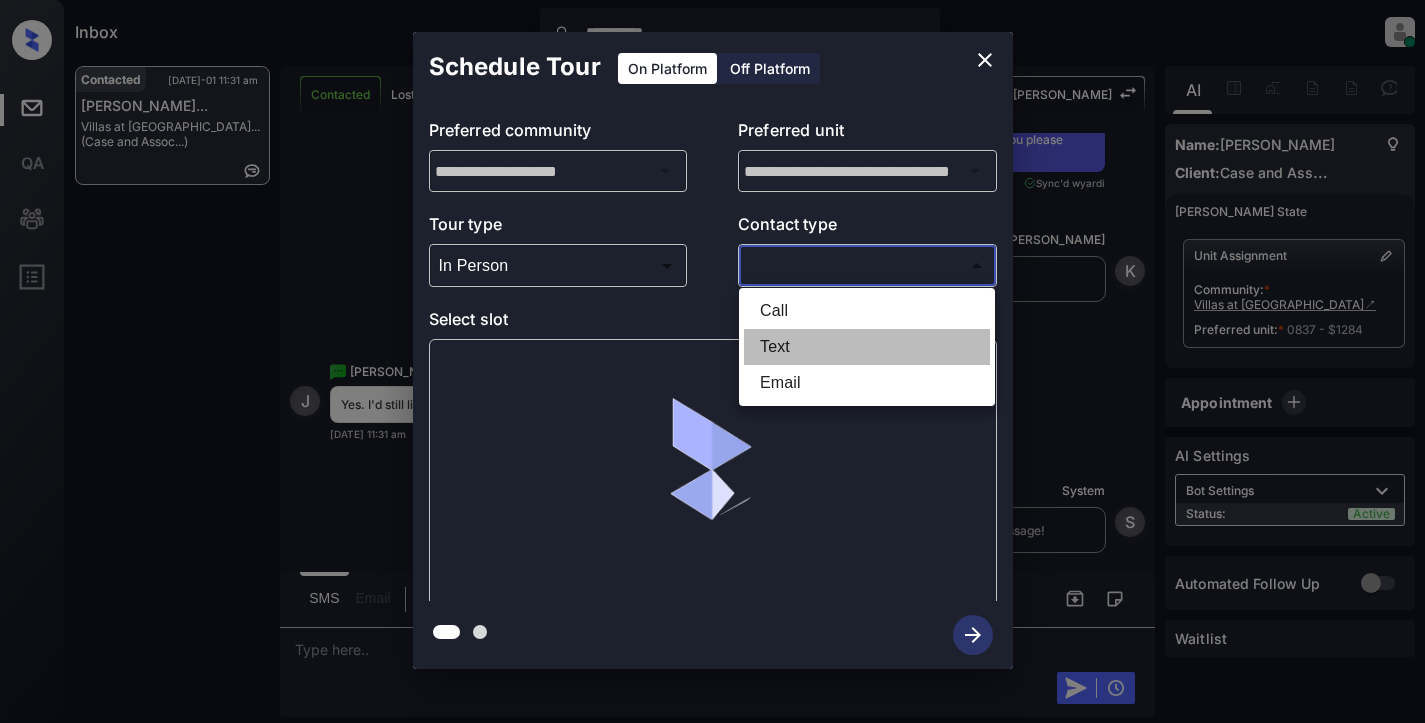 type on "****" 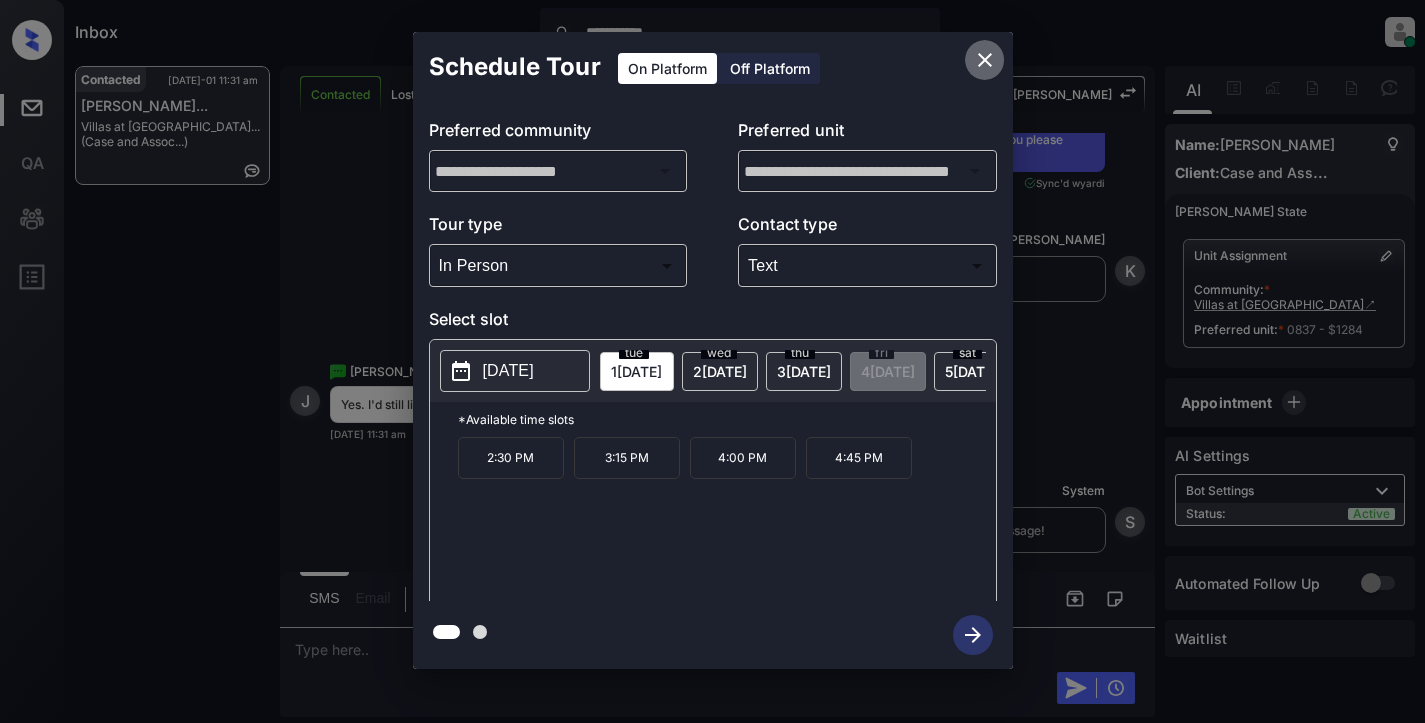 click 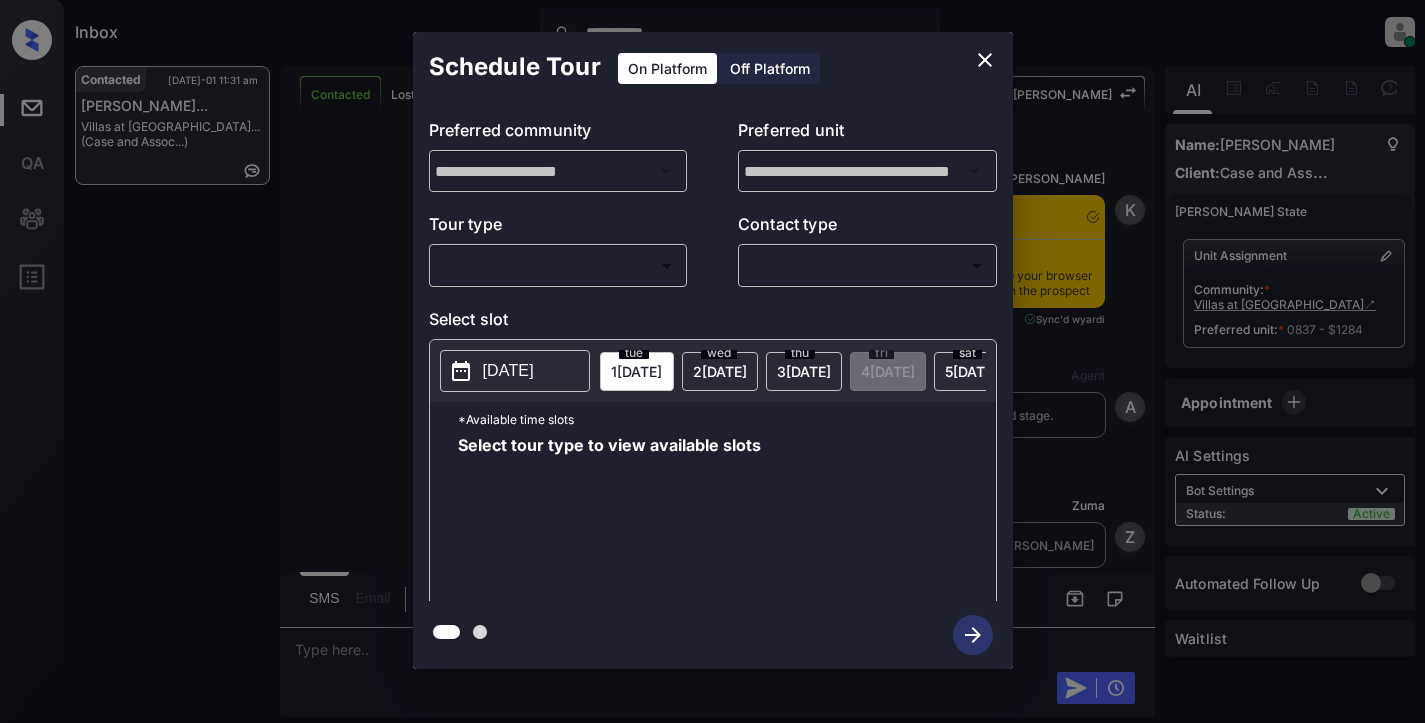 scroll, scrollTop: 0, scrollLeft: 0, axis: both 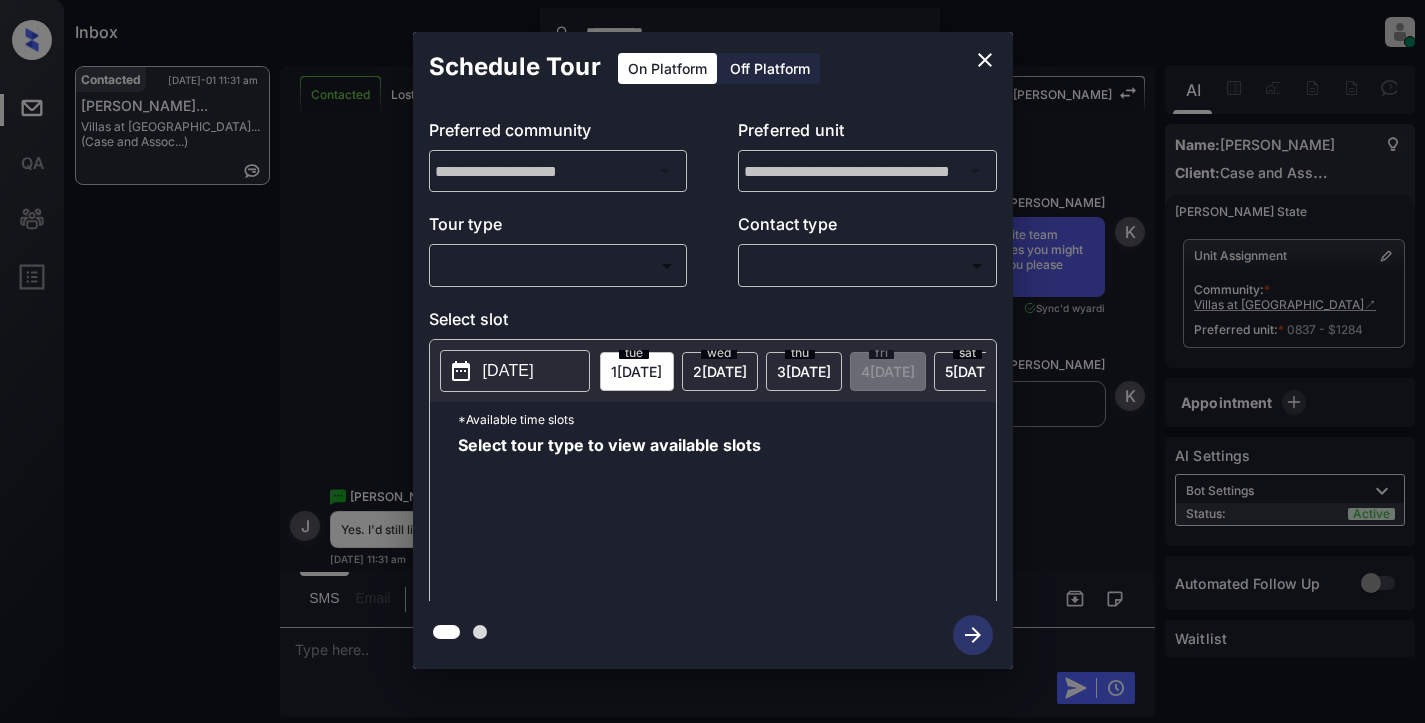 click on "**********" at bounding box center (712, 361) 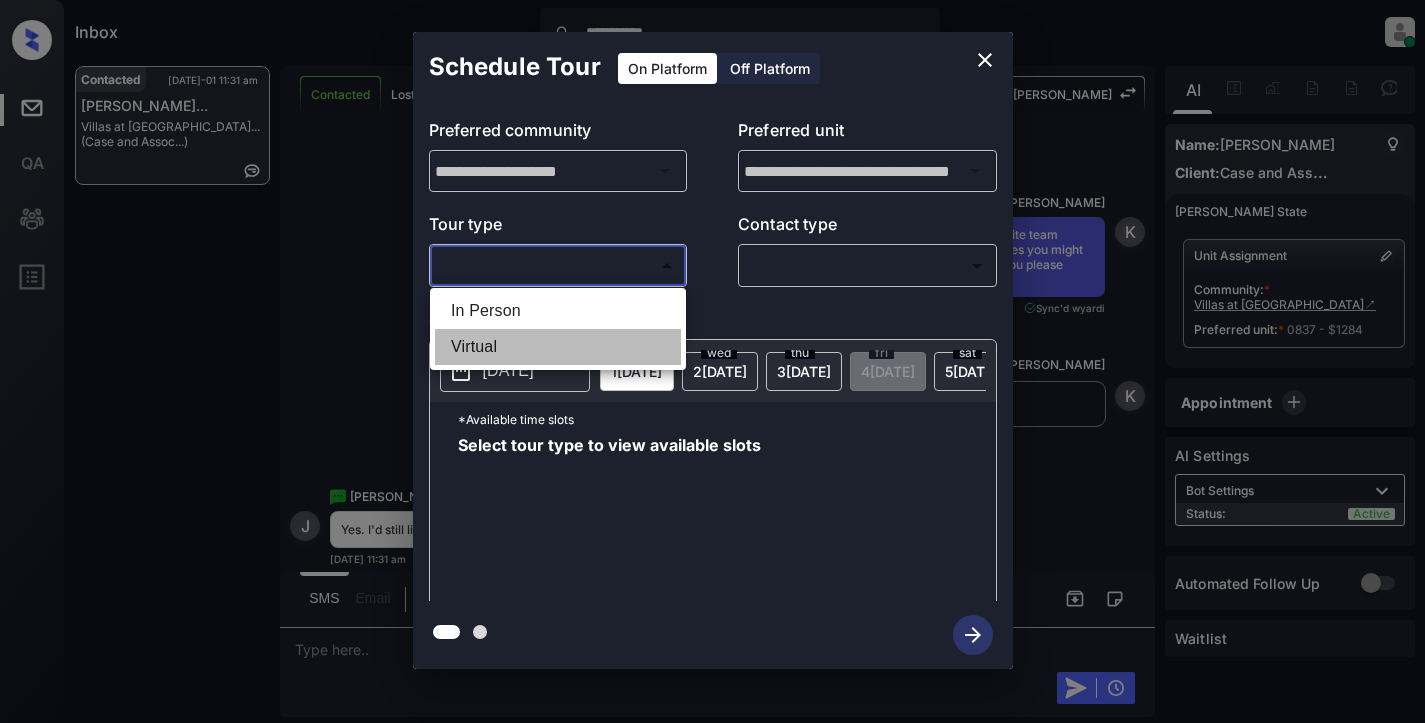 click on "Virtual" at bounding box center [558, 347] 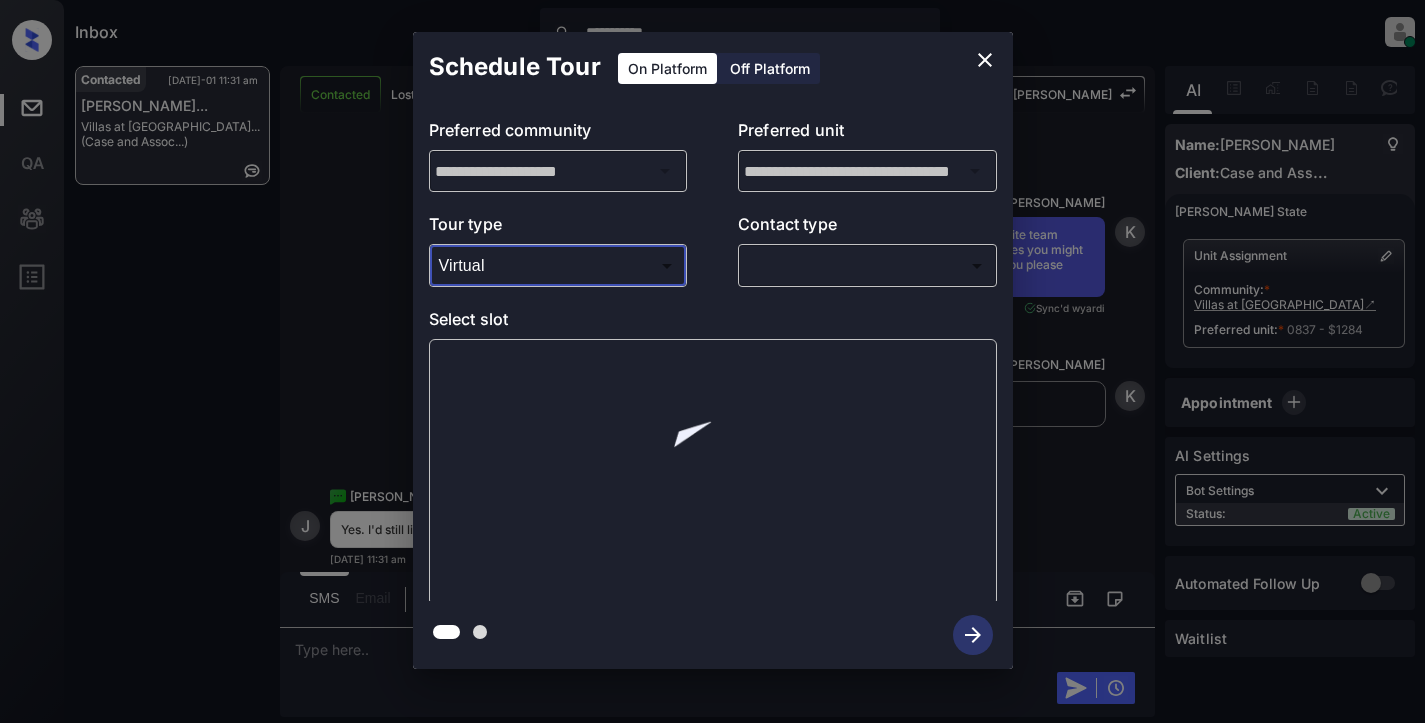 click on "**********" at bounding box center [712, 361] 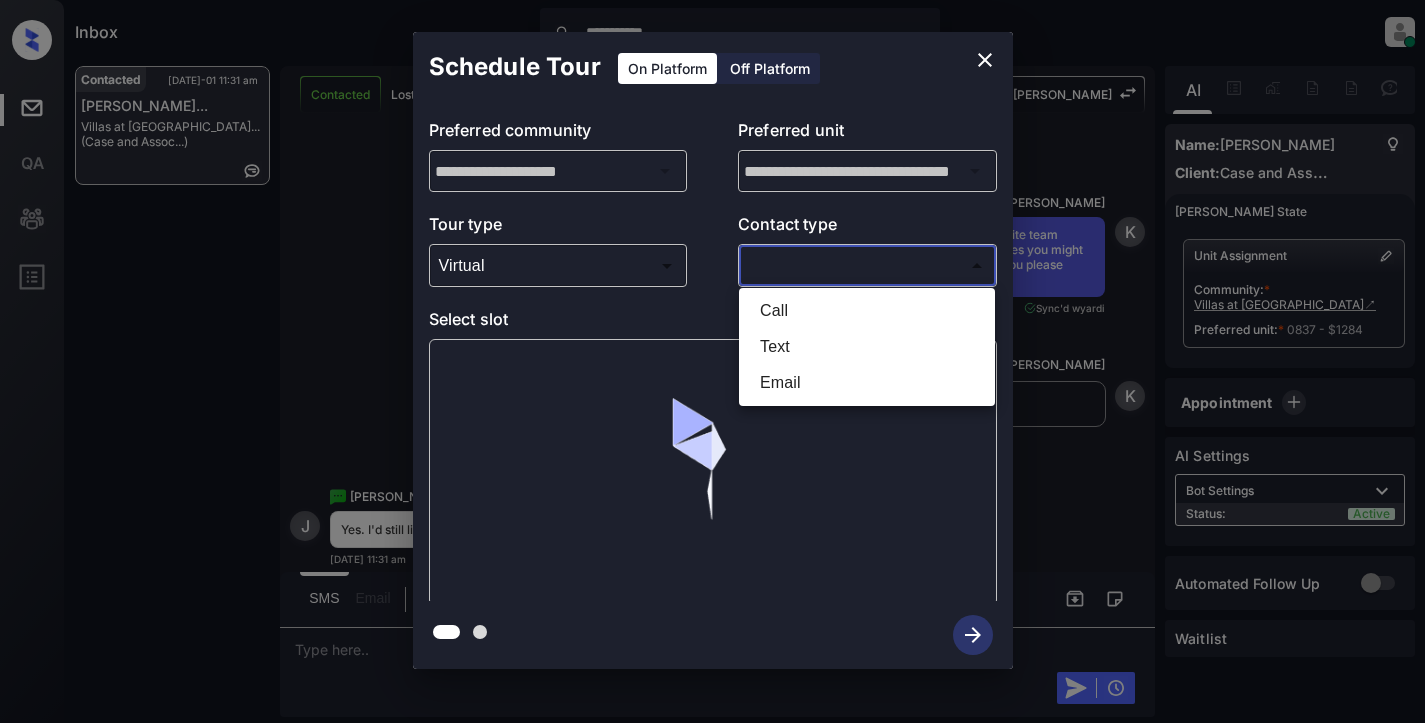 click on "Text" at bounding box center [867, 347] 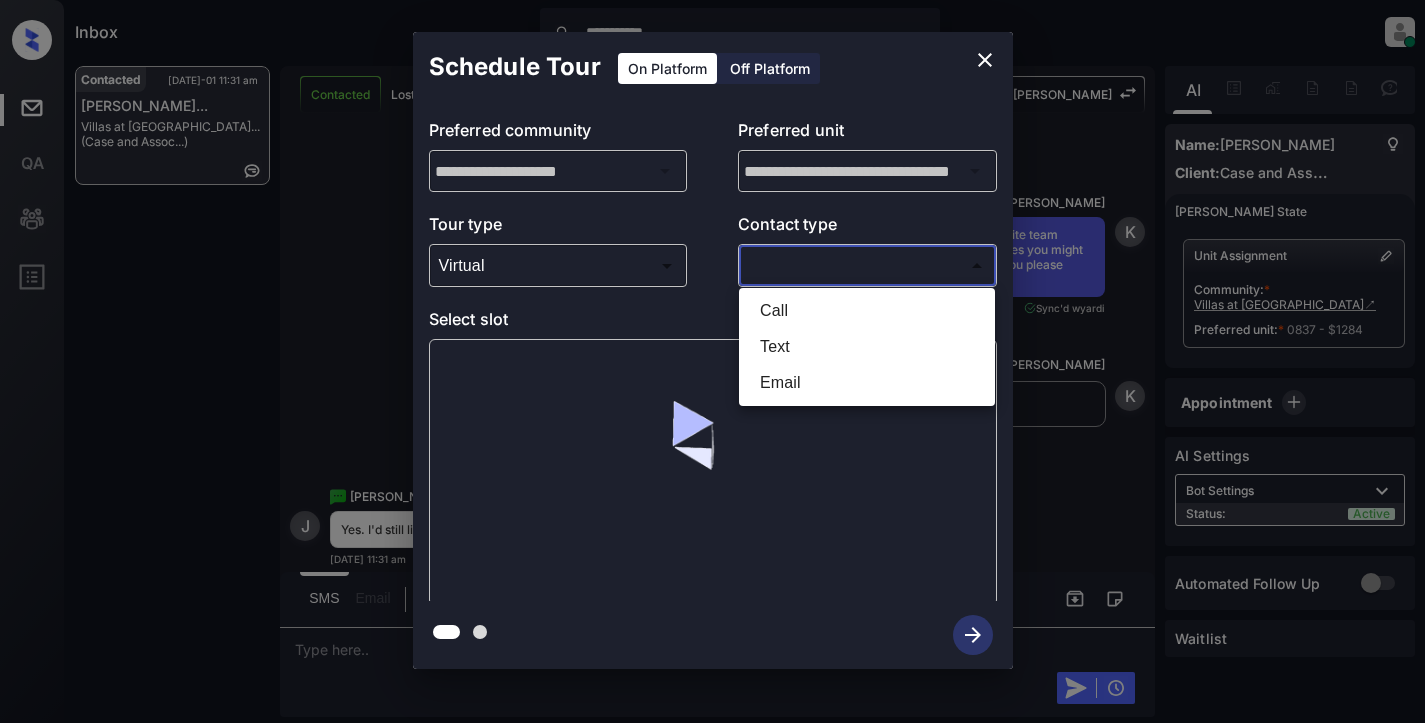 type on "****" 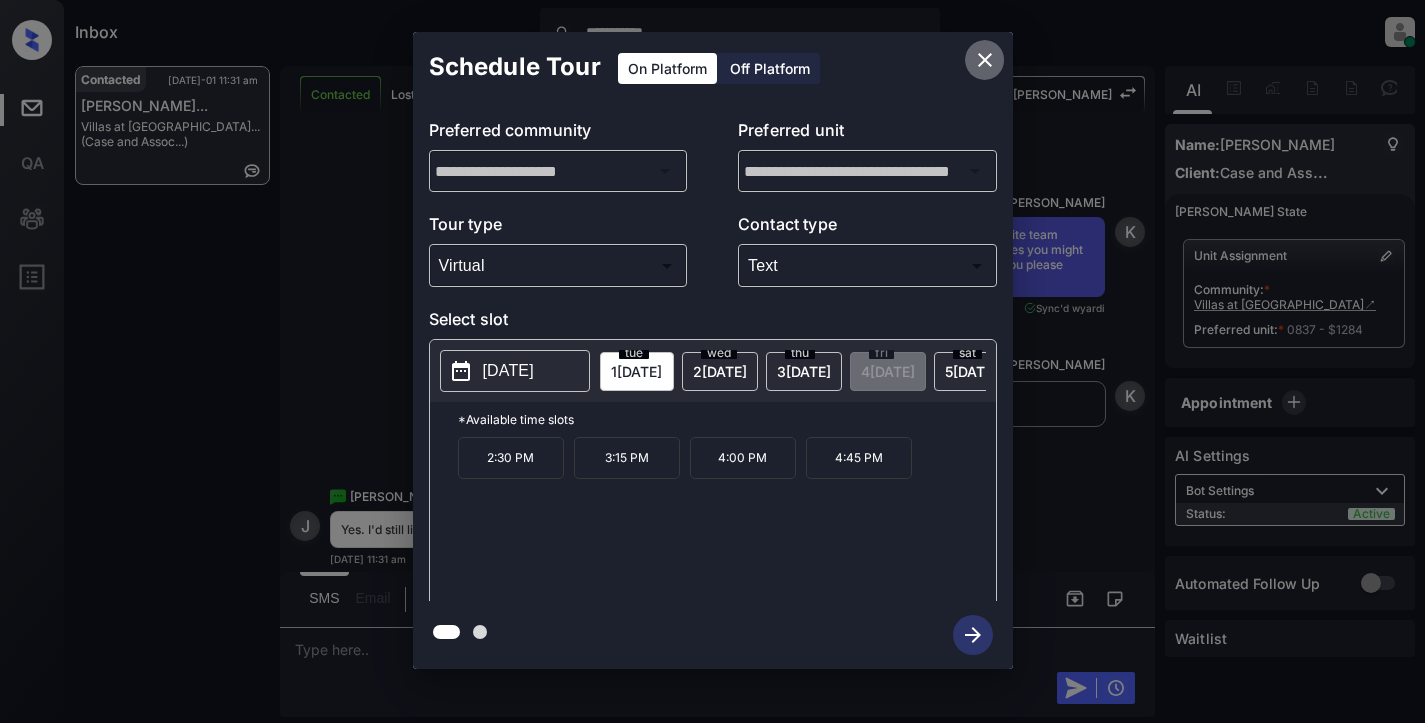 click 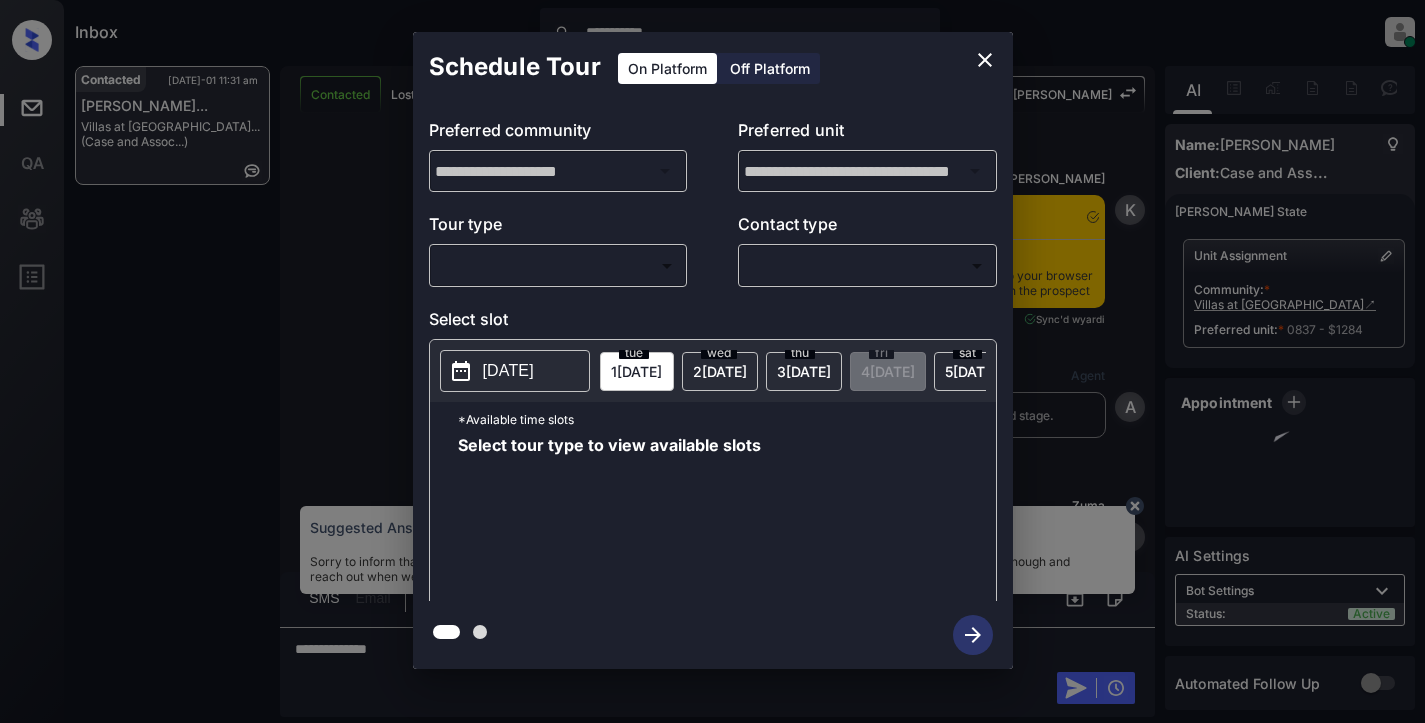 scroll, scrollTop: 0, scrollLeft: 0, axis: both 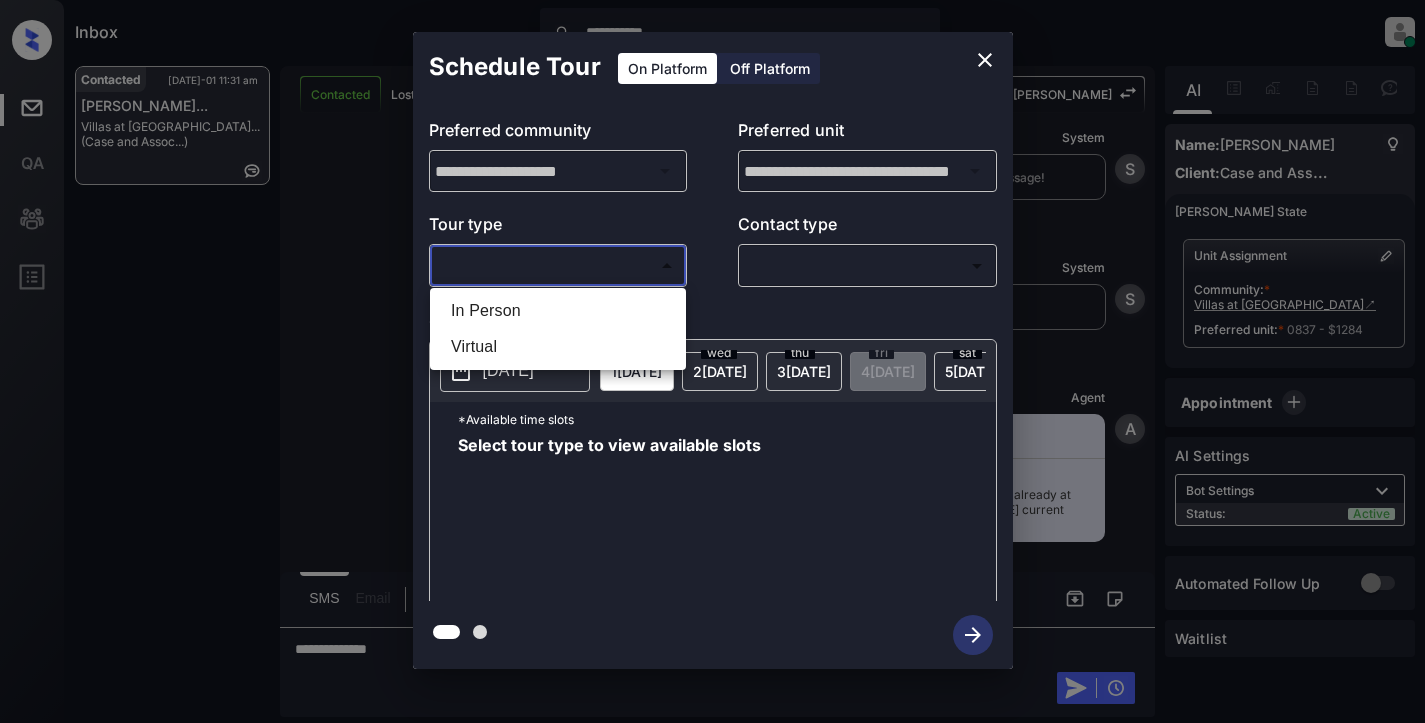 click on "**********" at bounding box center (712, 361) 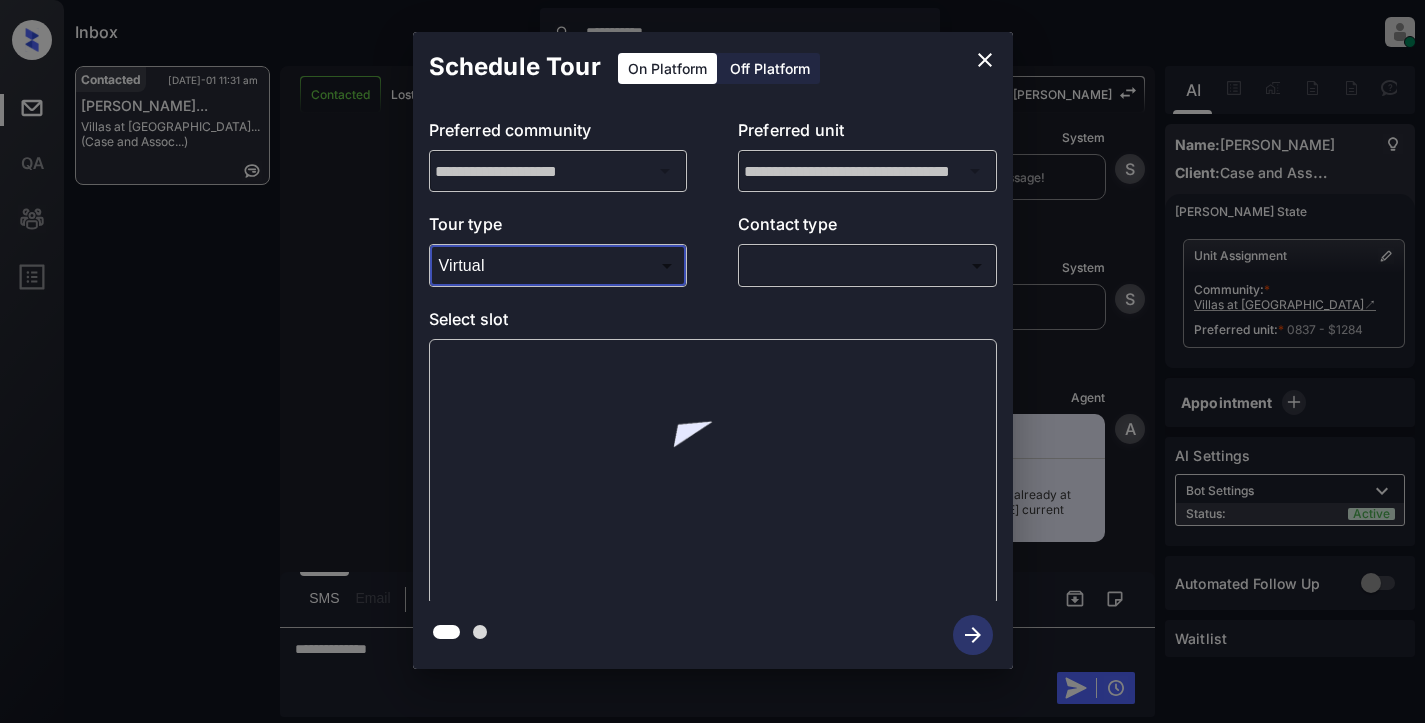 click on "**********" at bounding box center [712, 361] 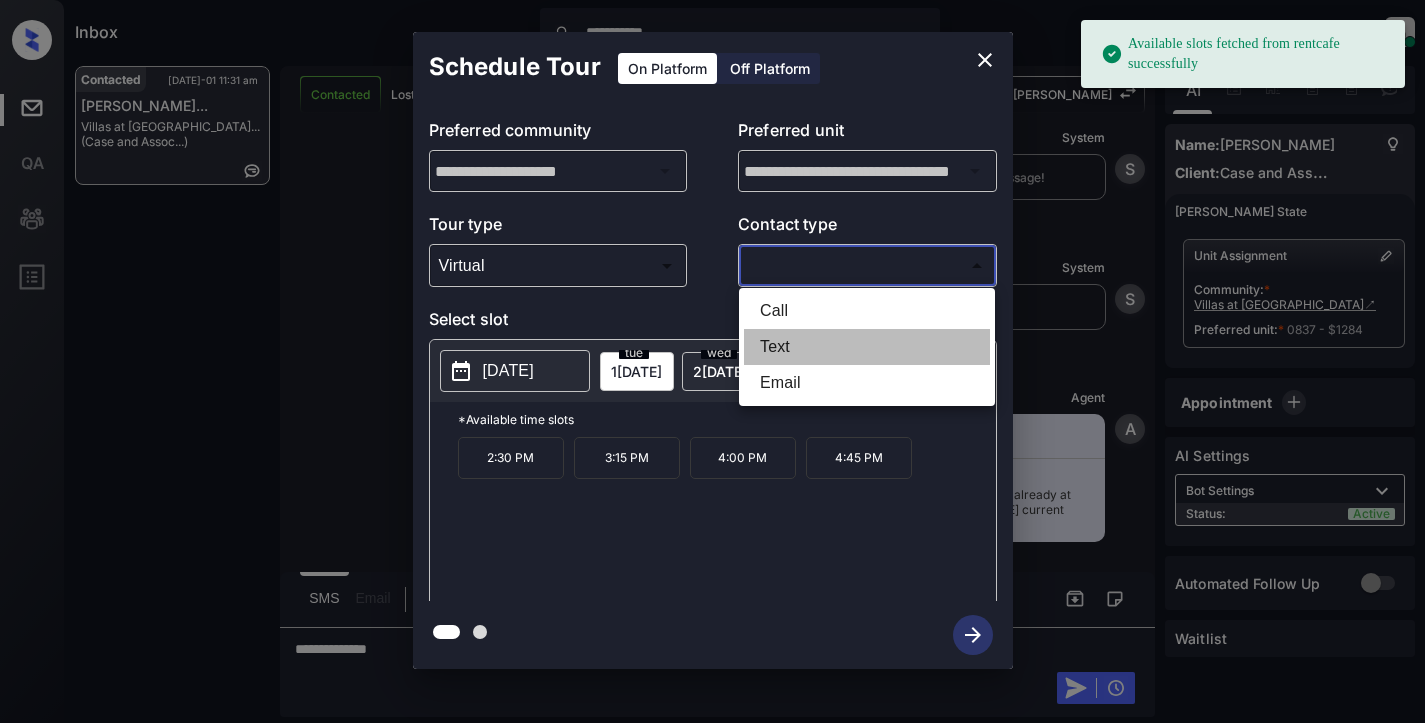 click on "Text" at bounding box center (867, 347) 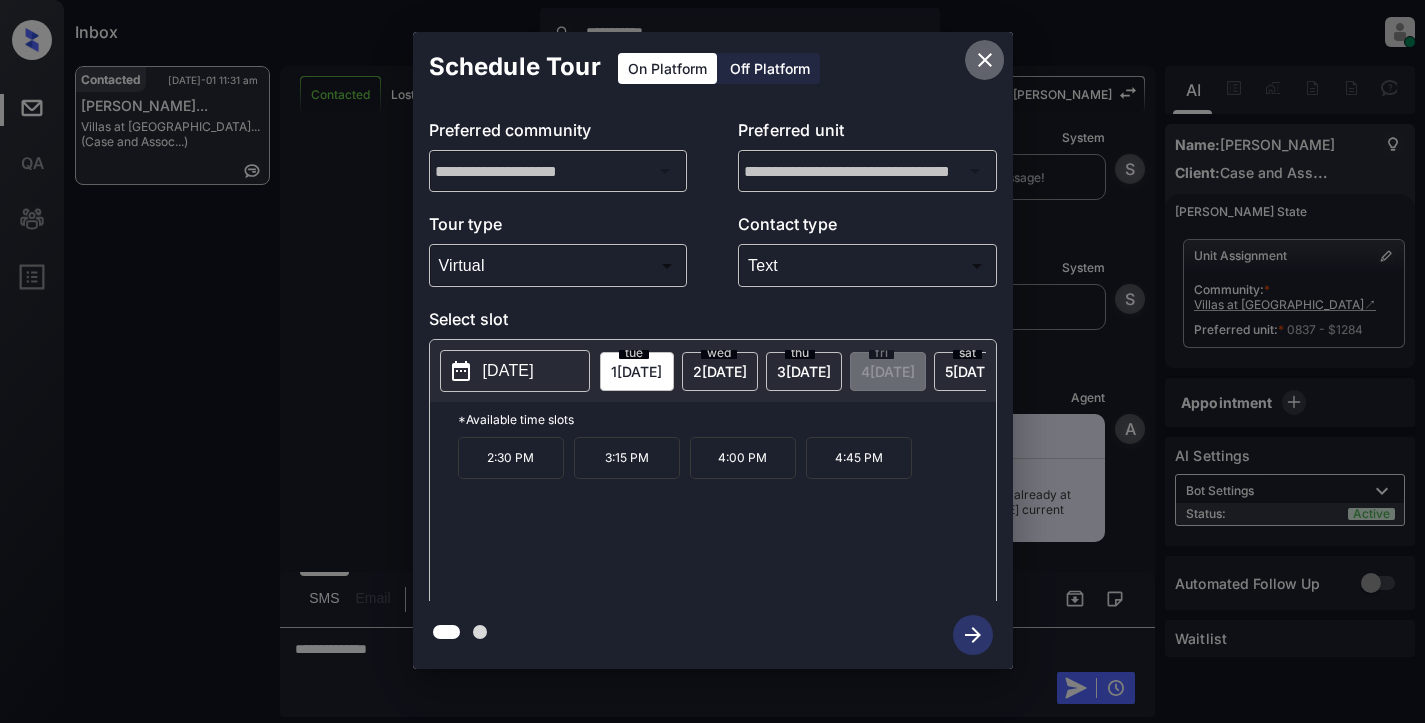 click 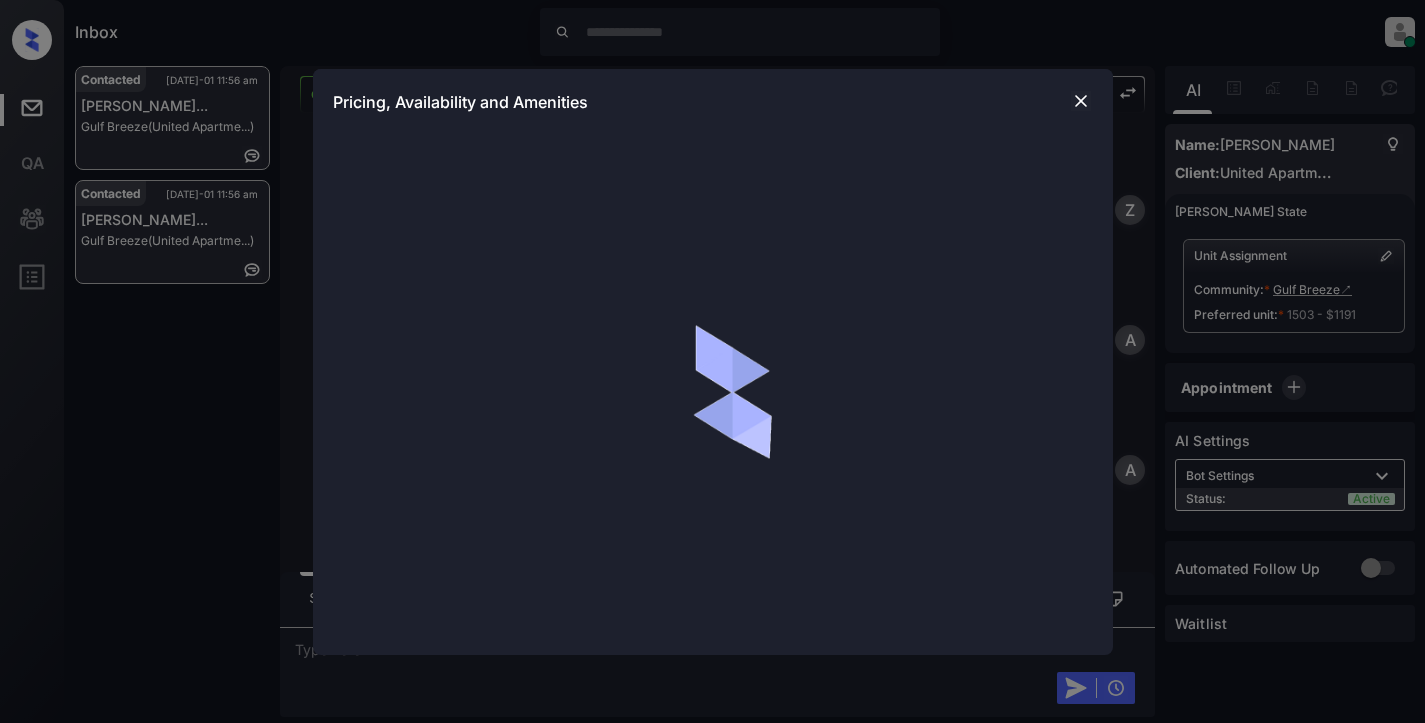 scroll, scrollTop: 0, scrollLeft: 0, axis: both 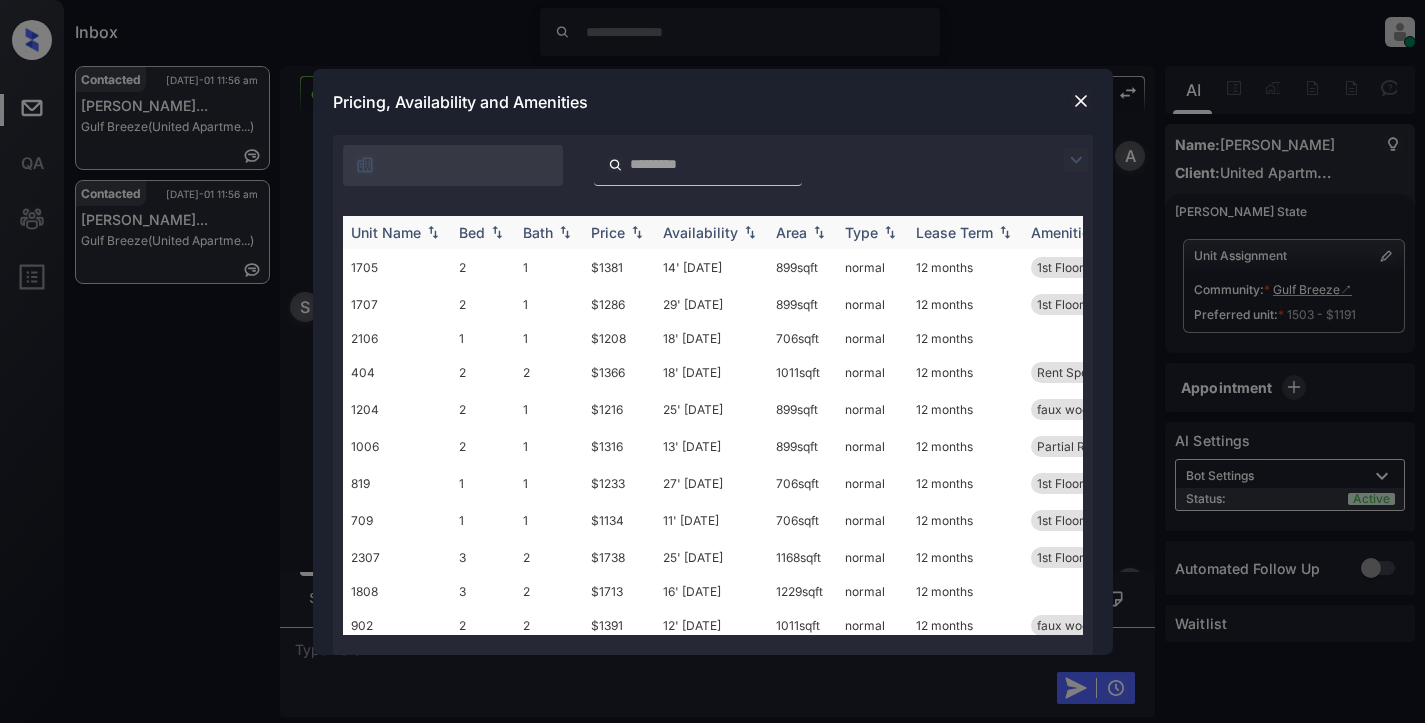 click at bounding box center [497, 232] 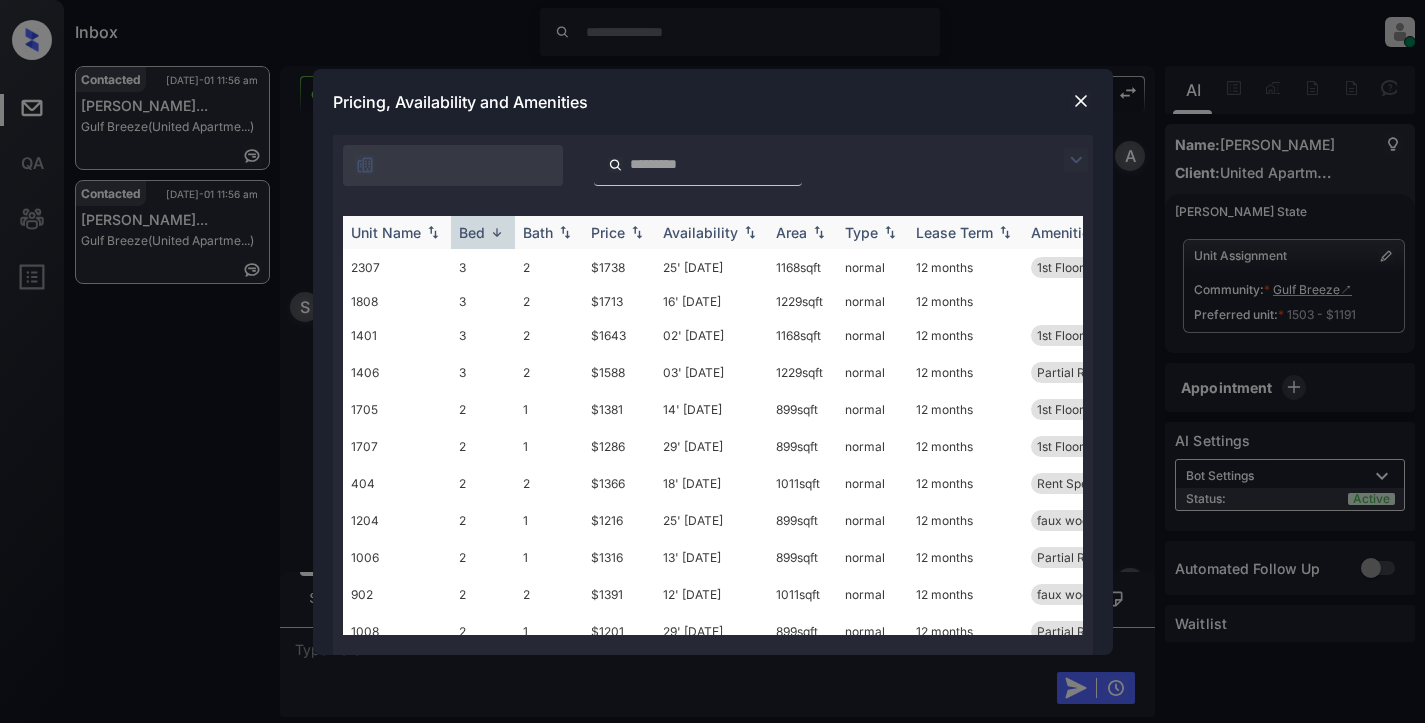 click at bounding box center [497, 232] 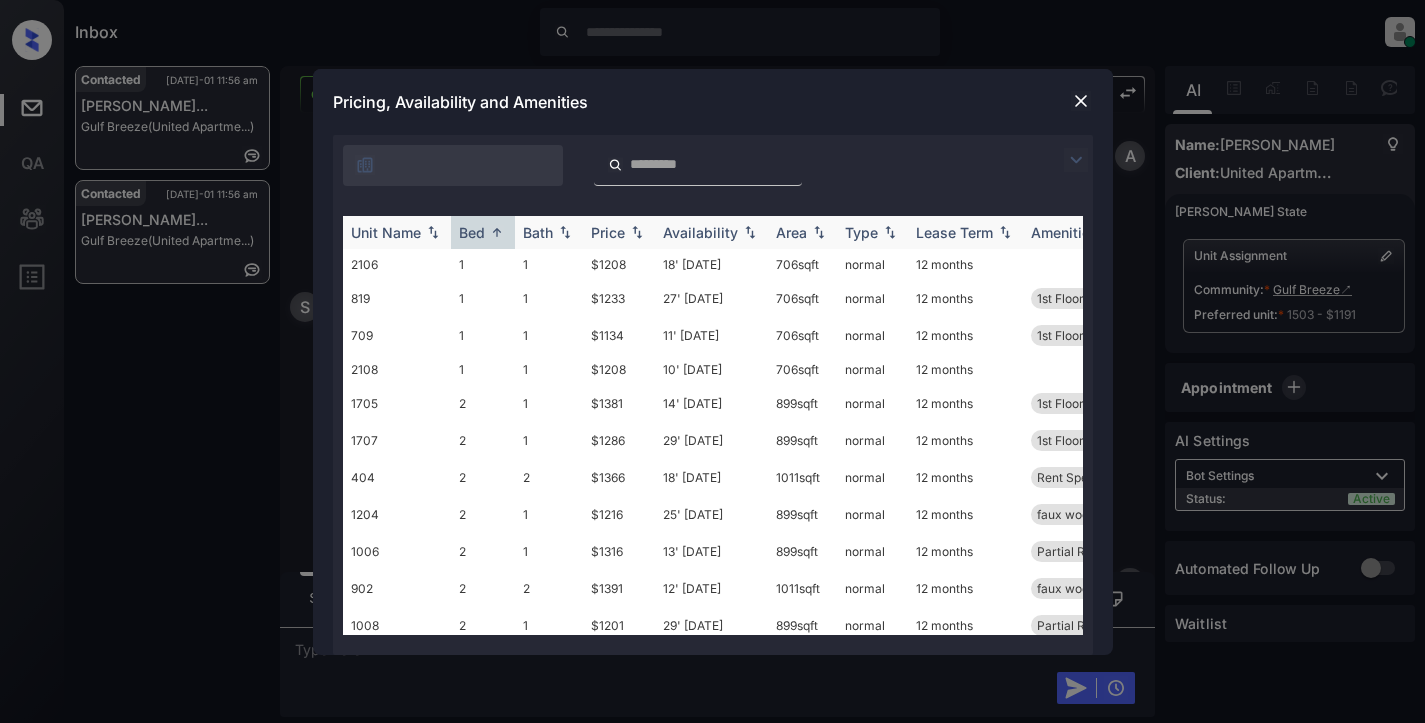 click at bounding box center [637, 232] 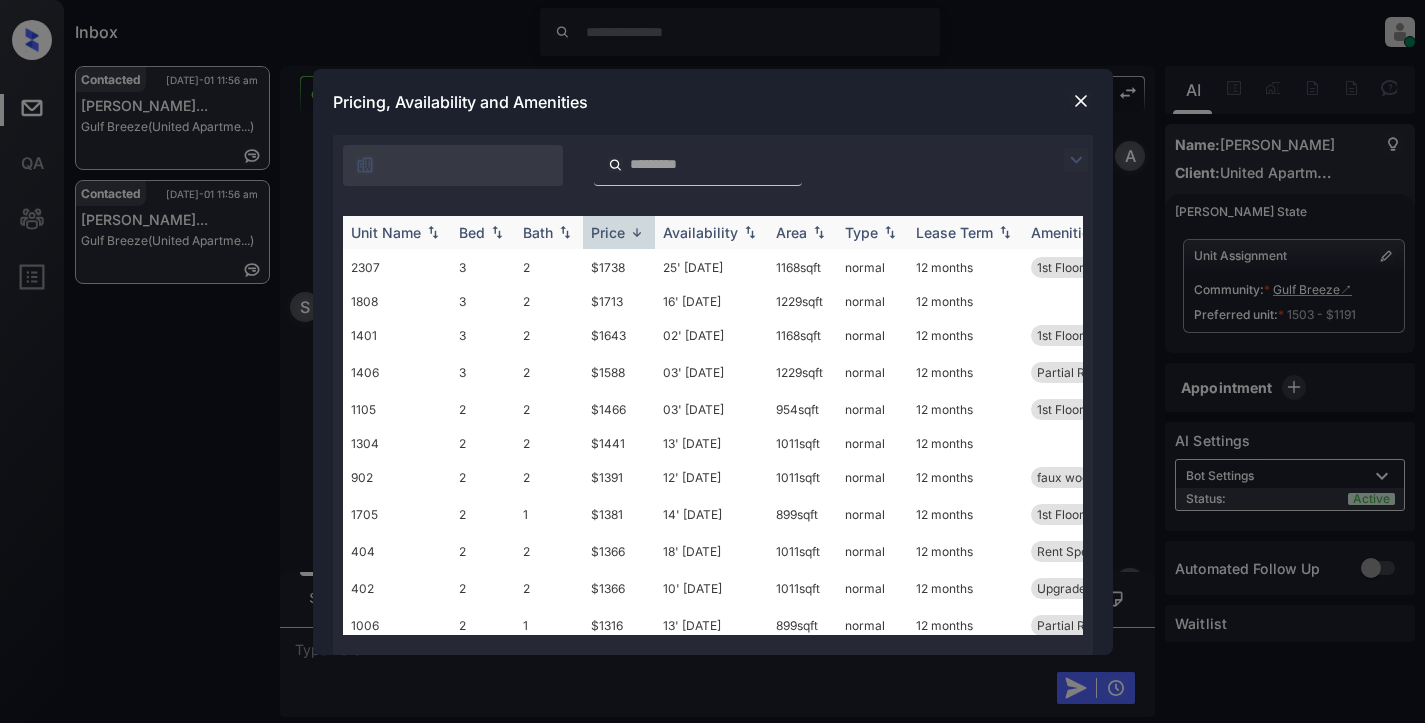 click at bounding box center (637, 232) 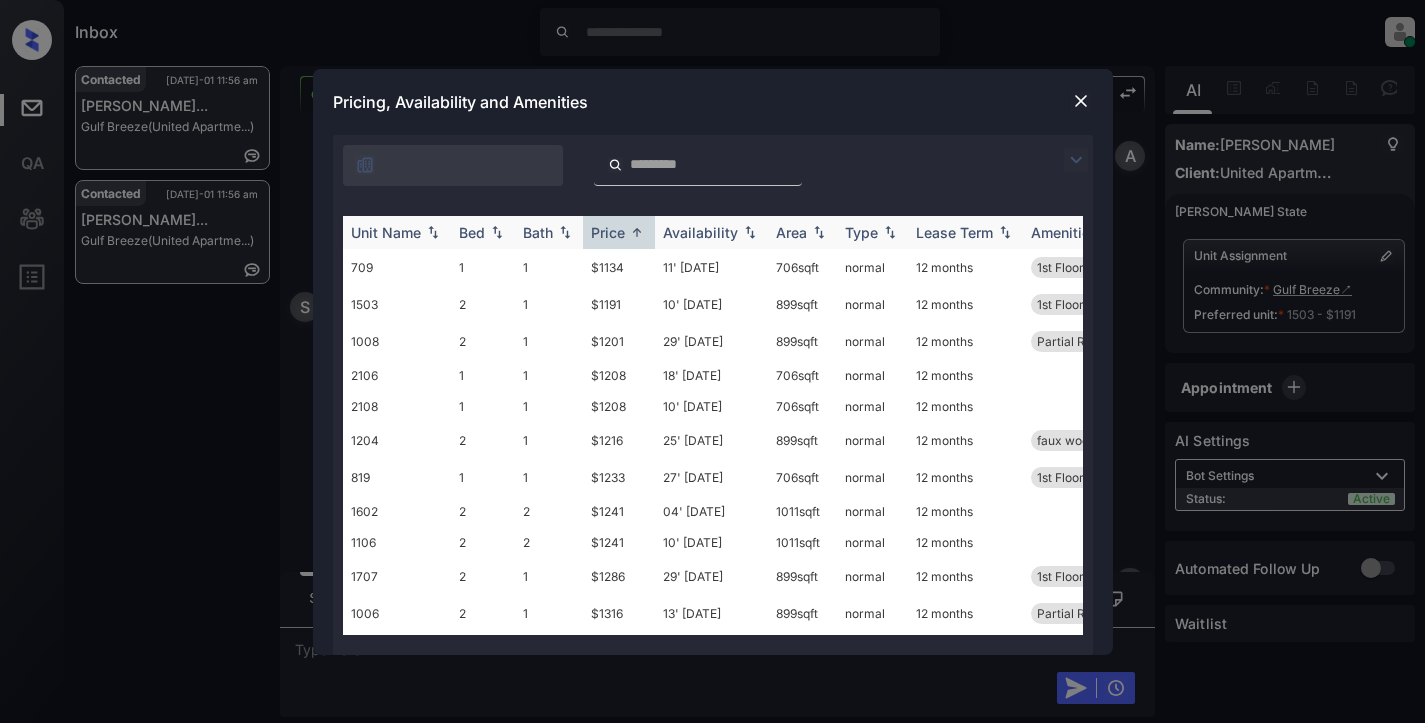 click at bounding box center (497, 232) 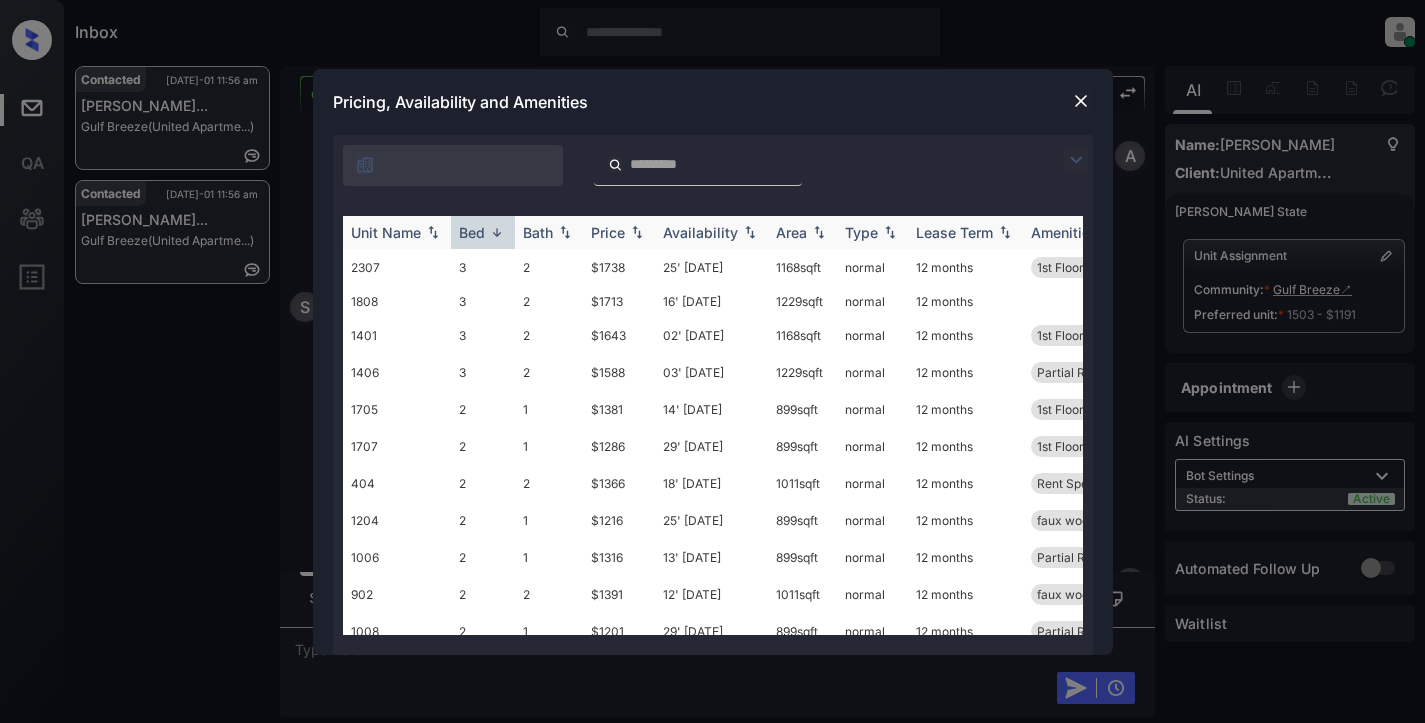 click at bounding box center (497, 232) 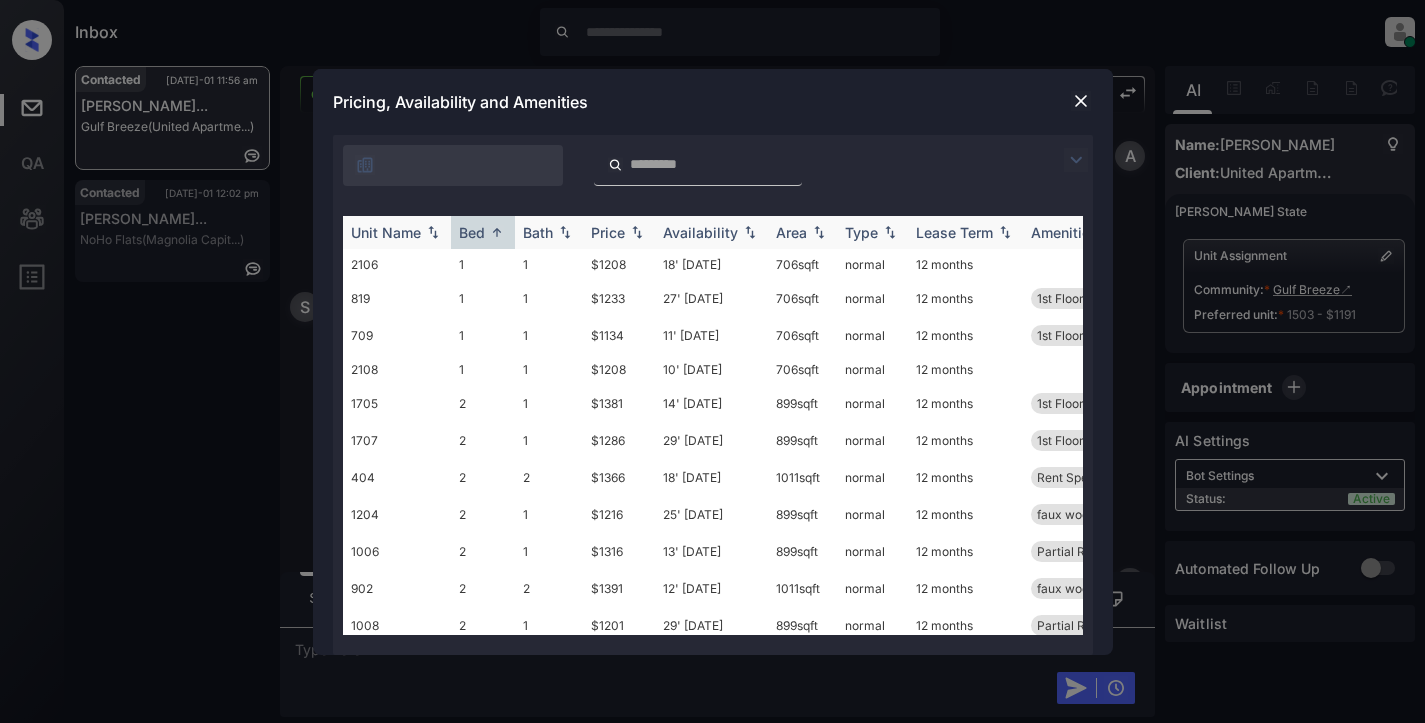 click at bounding box center [497, 232] 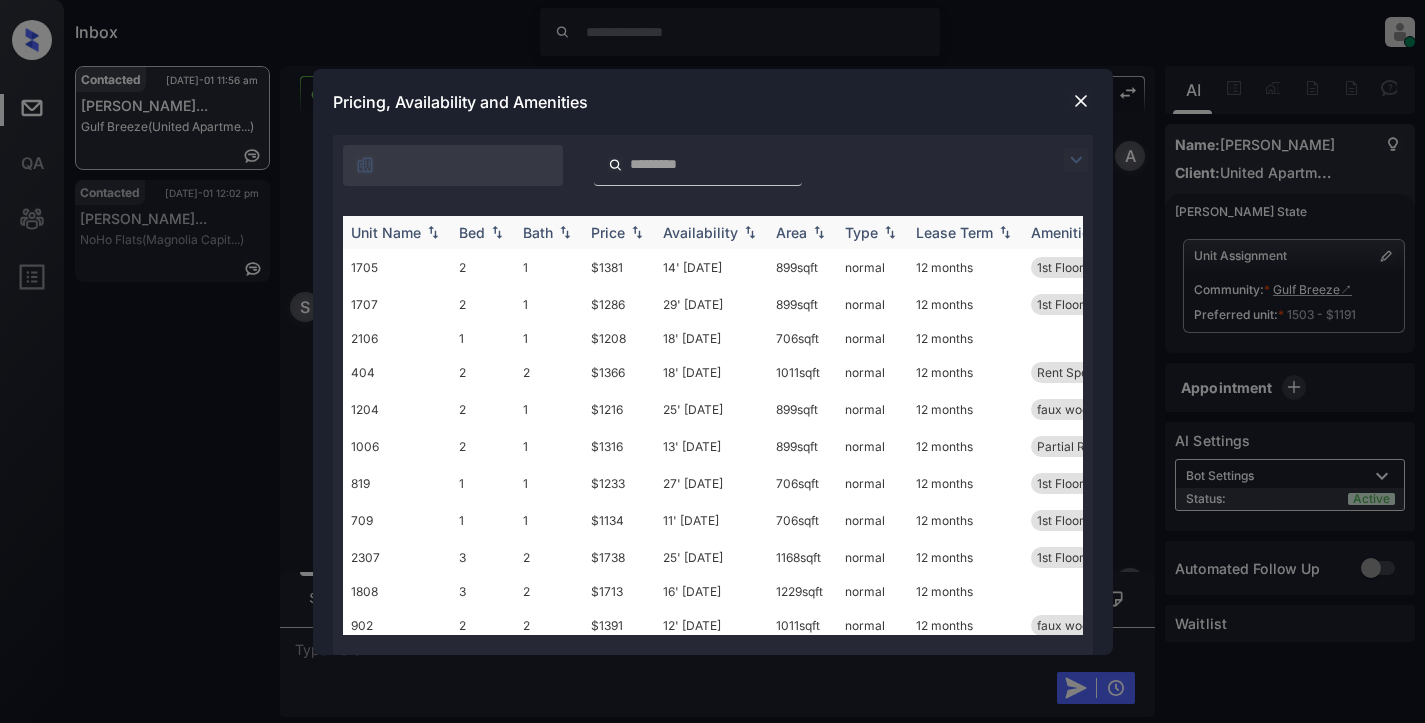 click on "Bed" at bounding box center (483, 232) 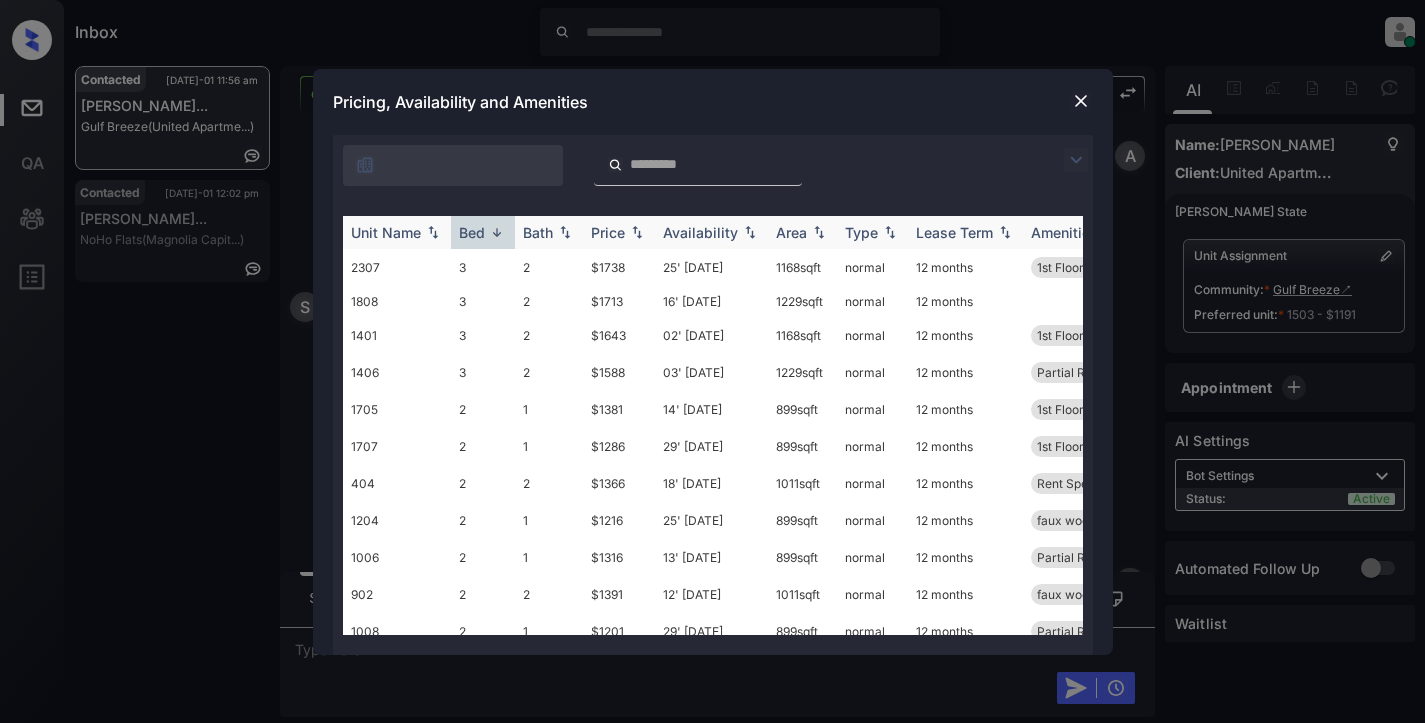 click at bounding box center (497, 232) 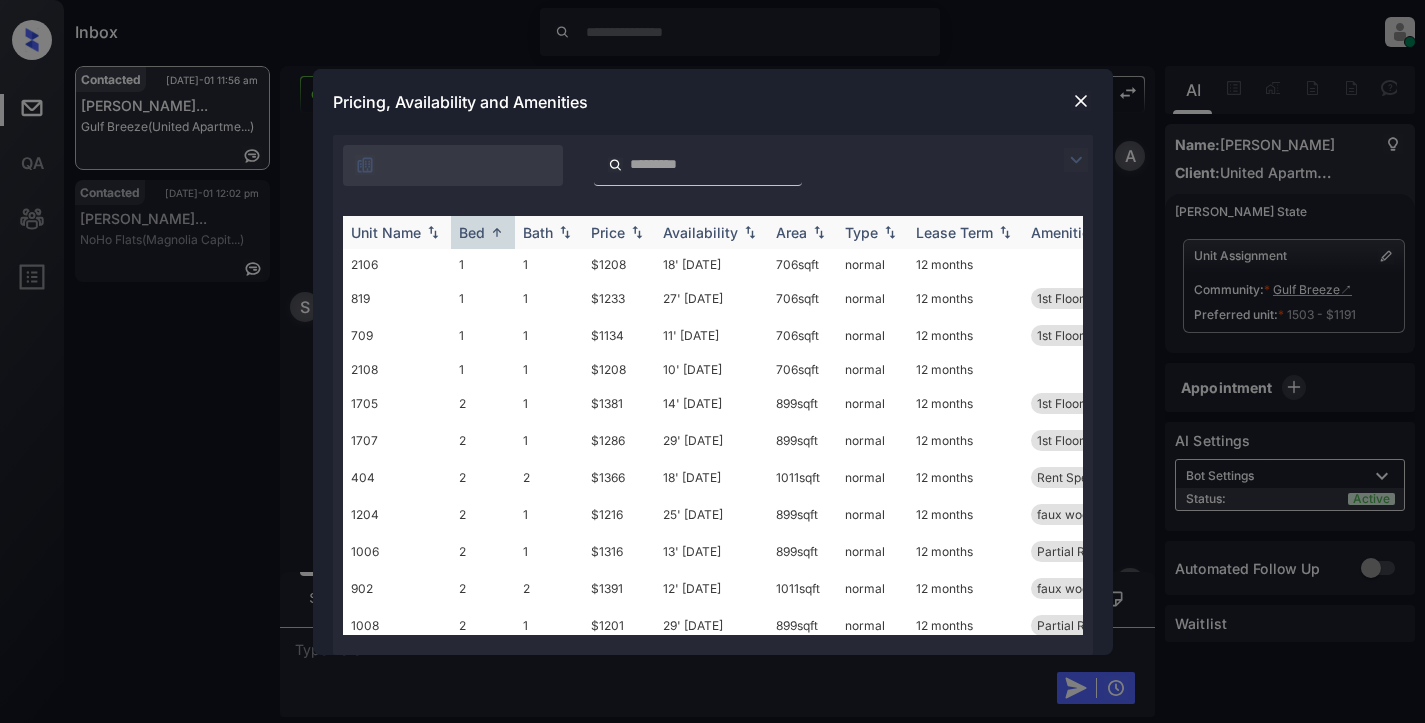 click at bounding box center [497, 232] 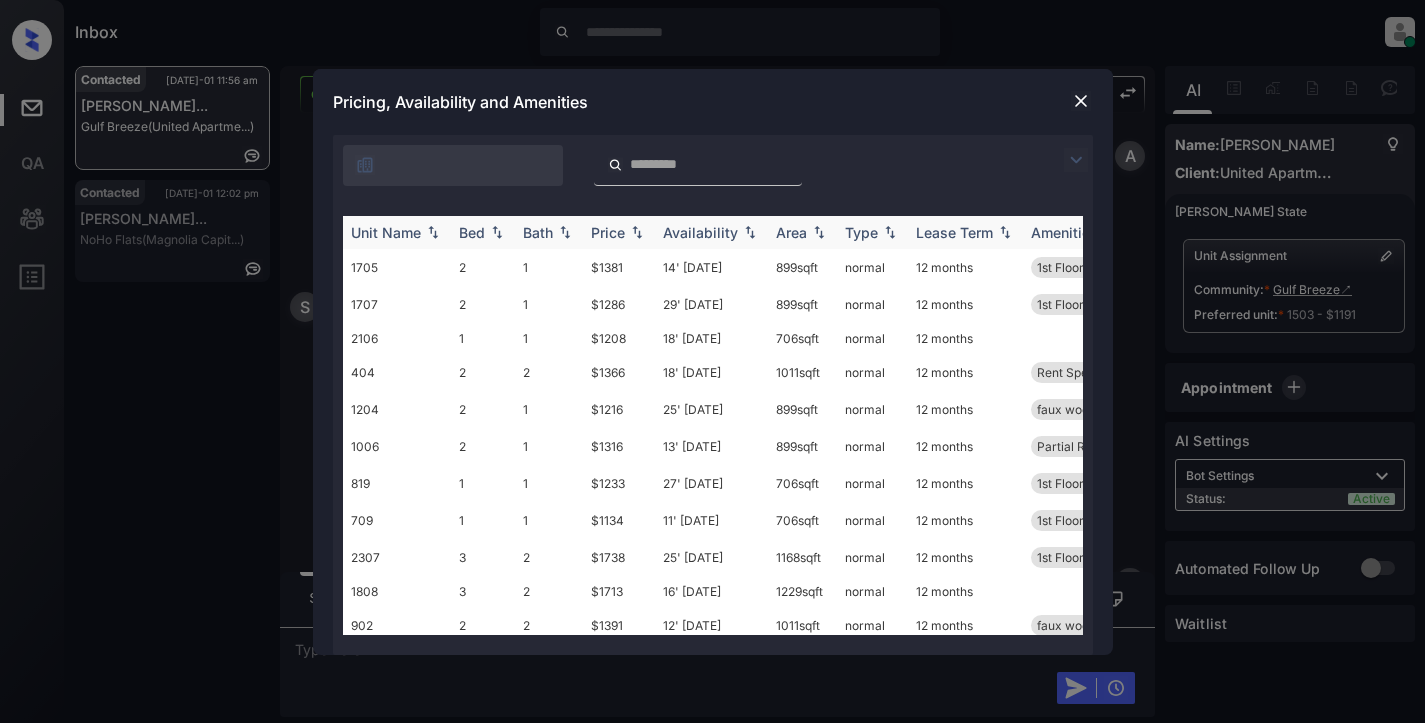 click on "Price" at bounding box center [619, 232] 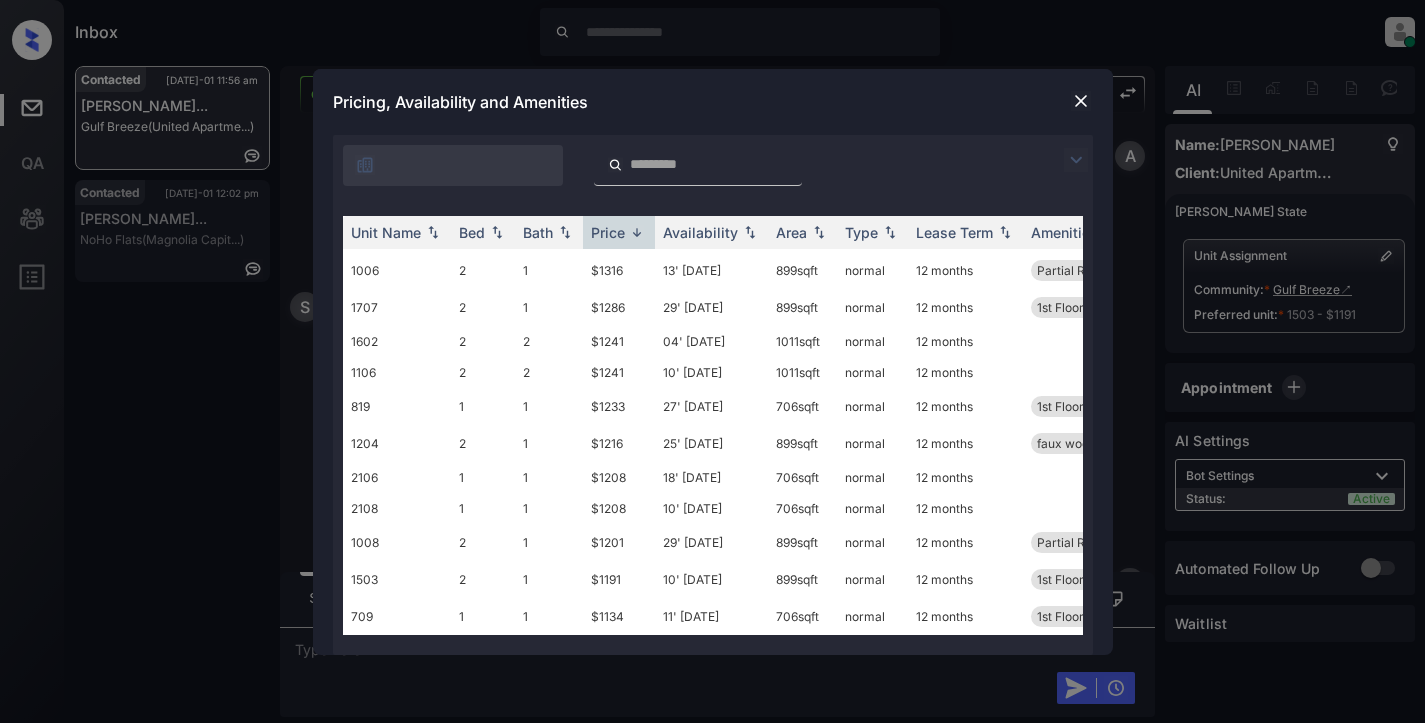 scroll, scrollTop: 366, scrollLeft: 0, axis: vertical 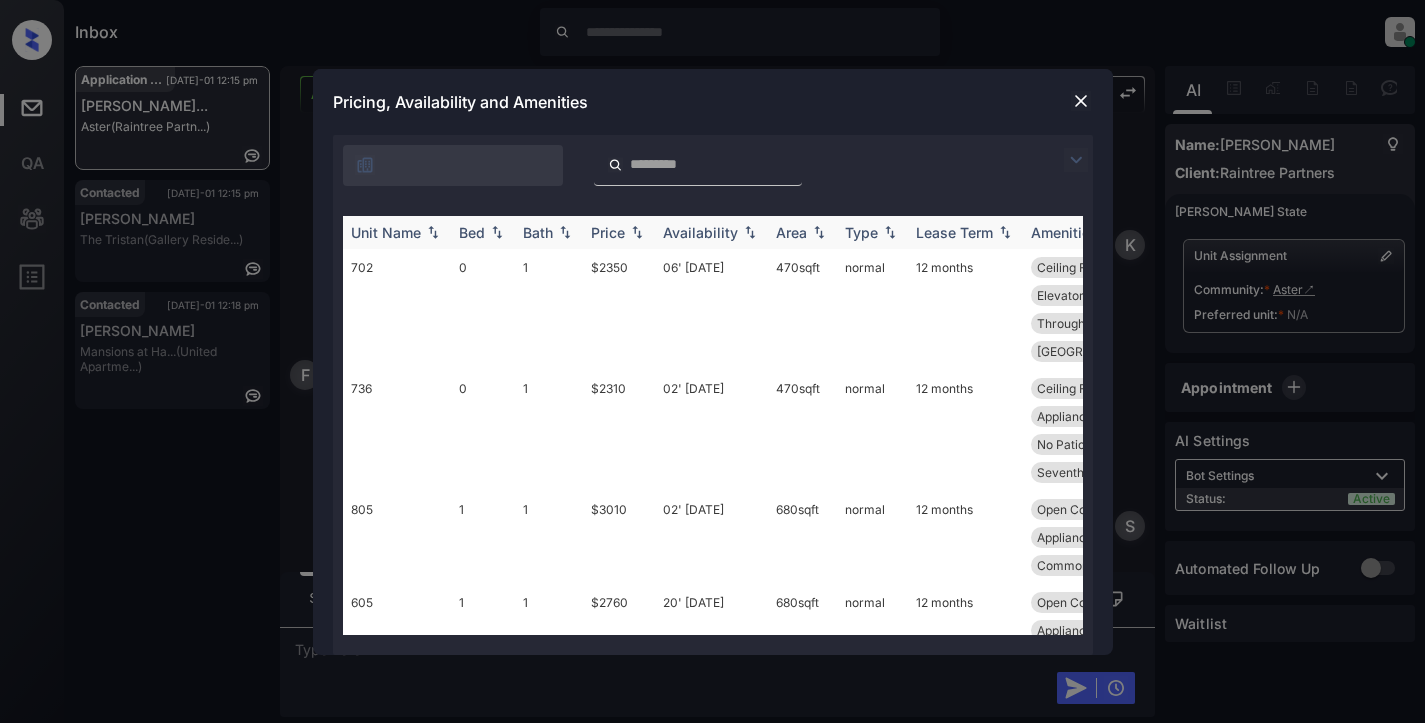 click on "Bed" at bounding box center (483, 232) 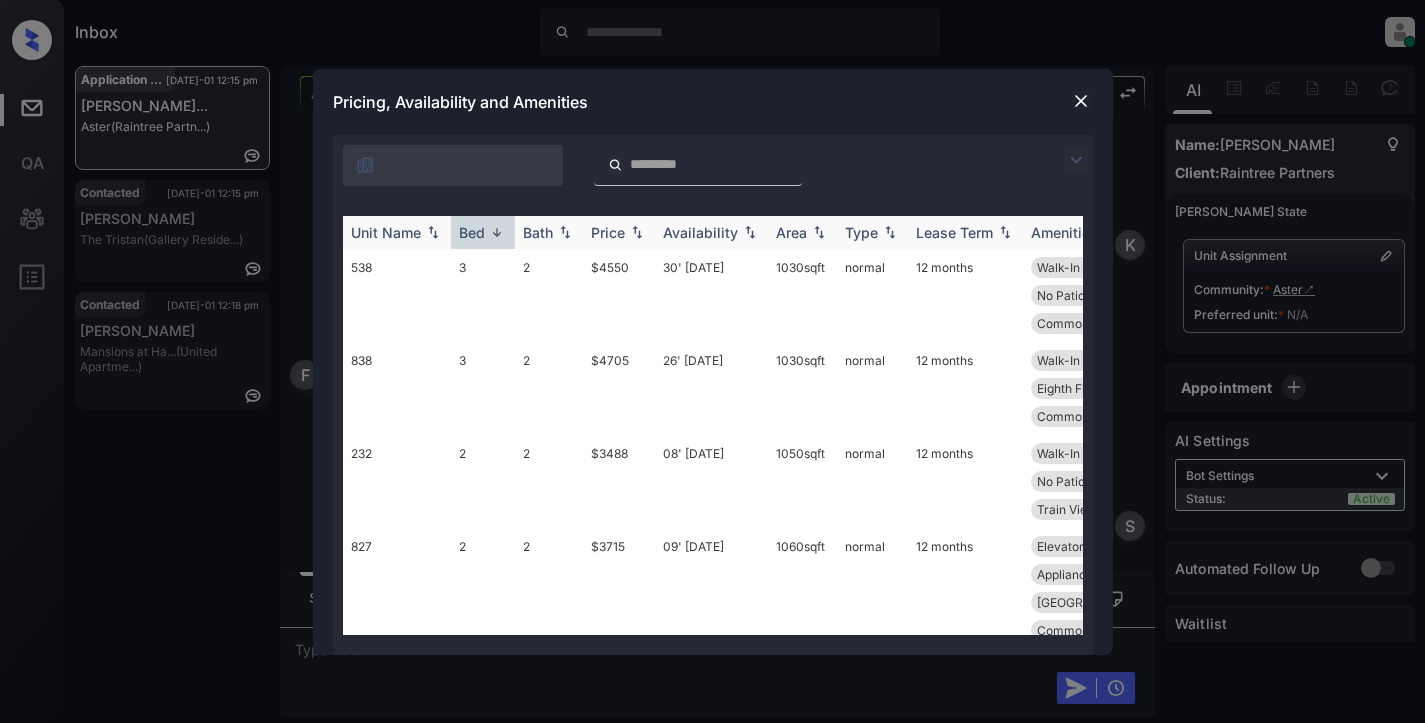 click at bounding box center [497, 232] 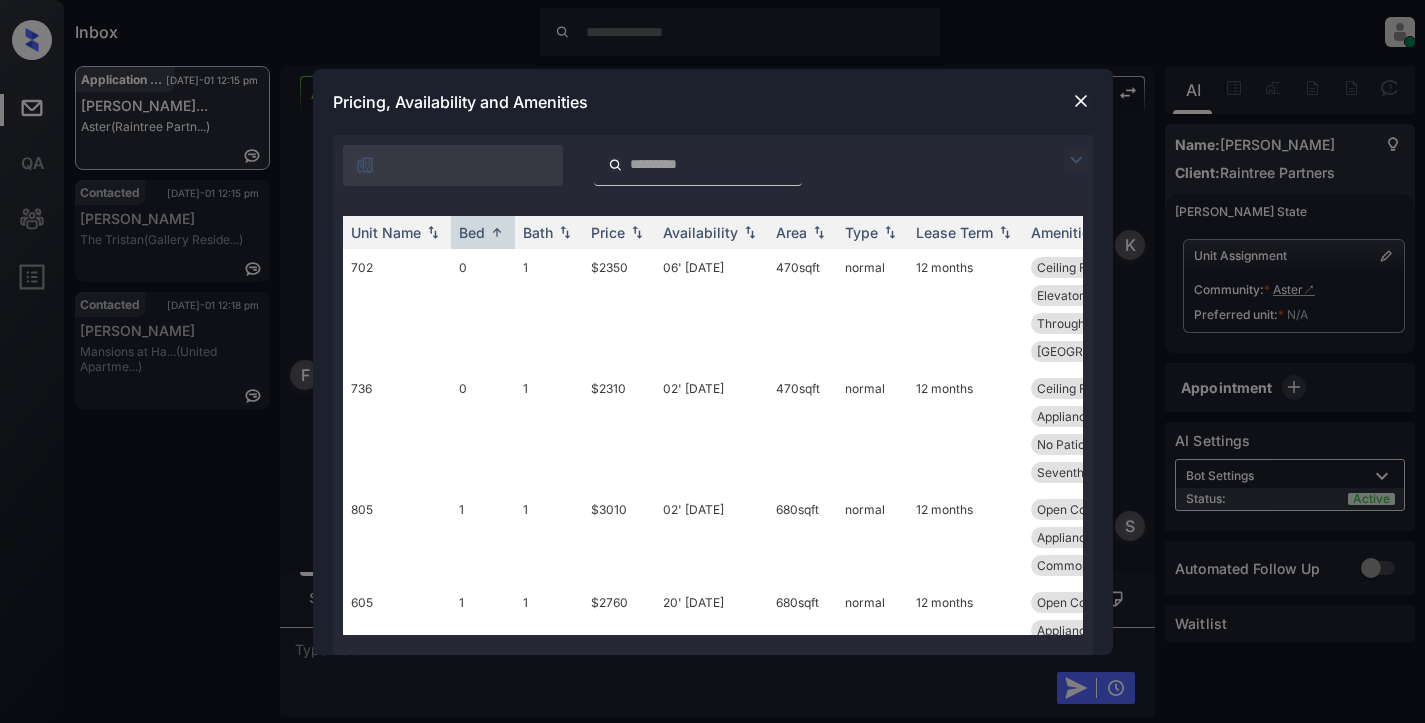 click at bounding box center [1081, 101] 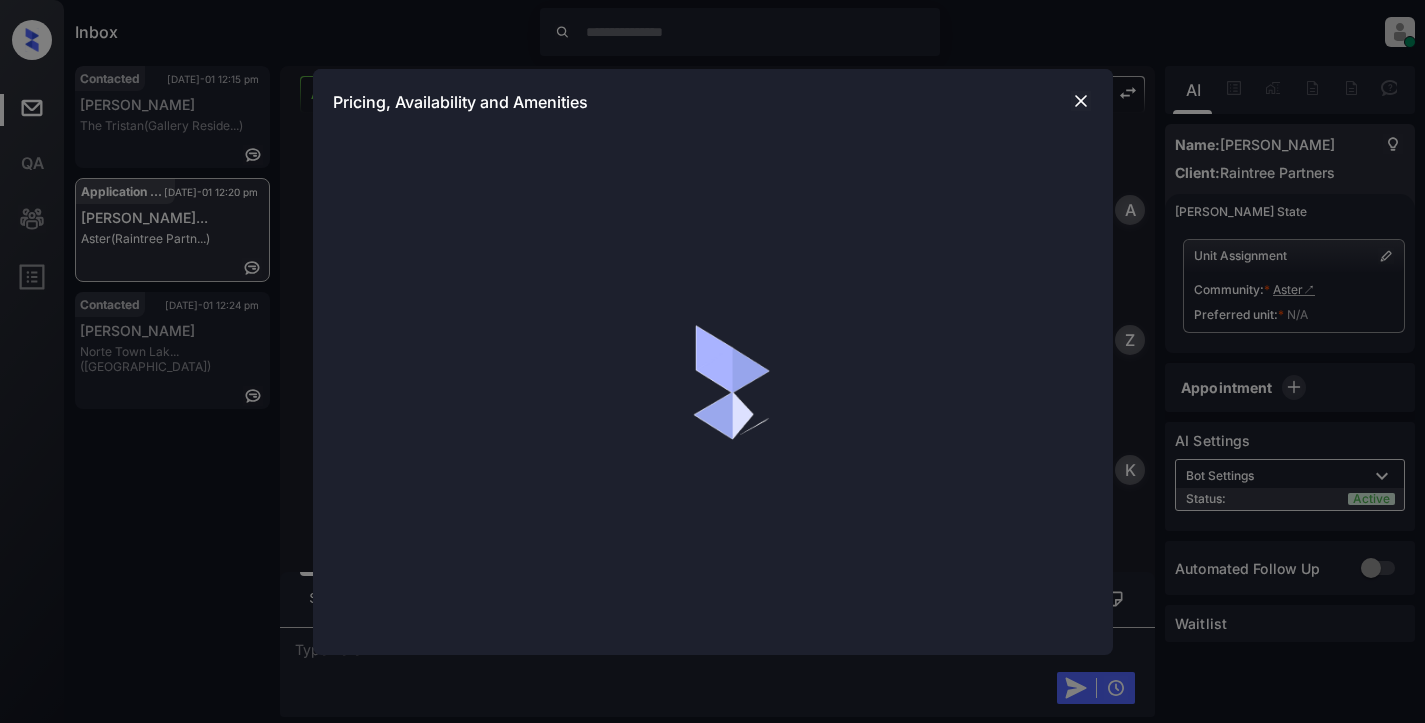 scroll, scrollTop: 0, scrollLeft: 0, axis: both 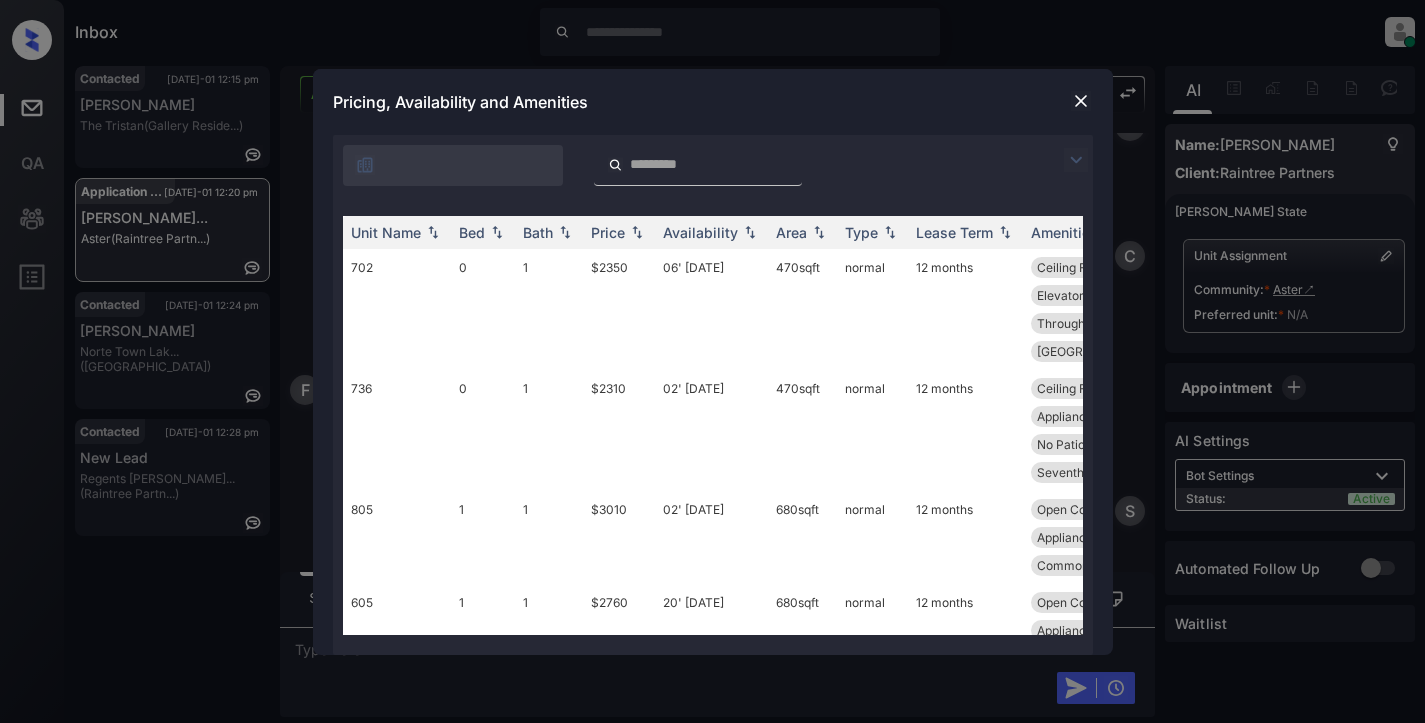 click at bounding box center (1081, 101) 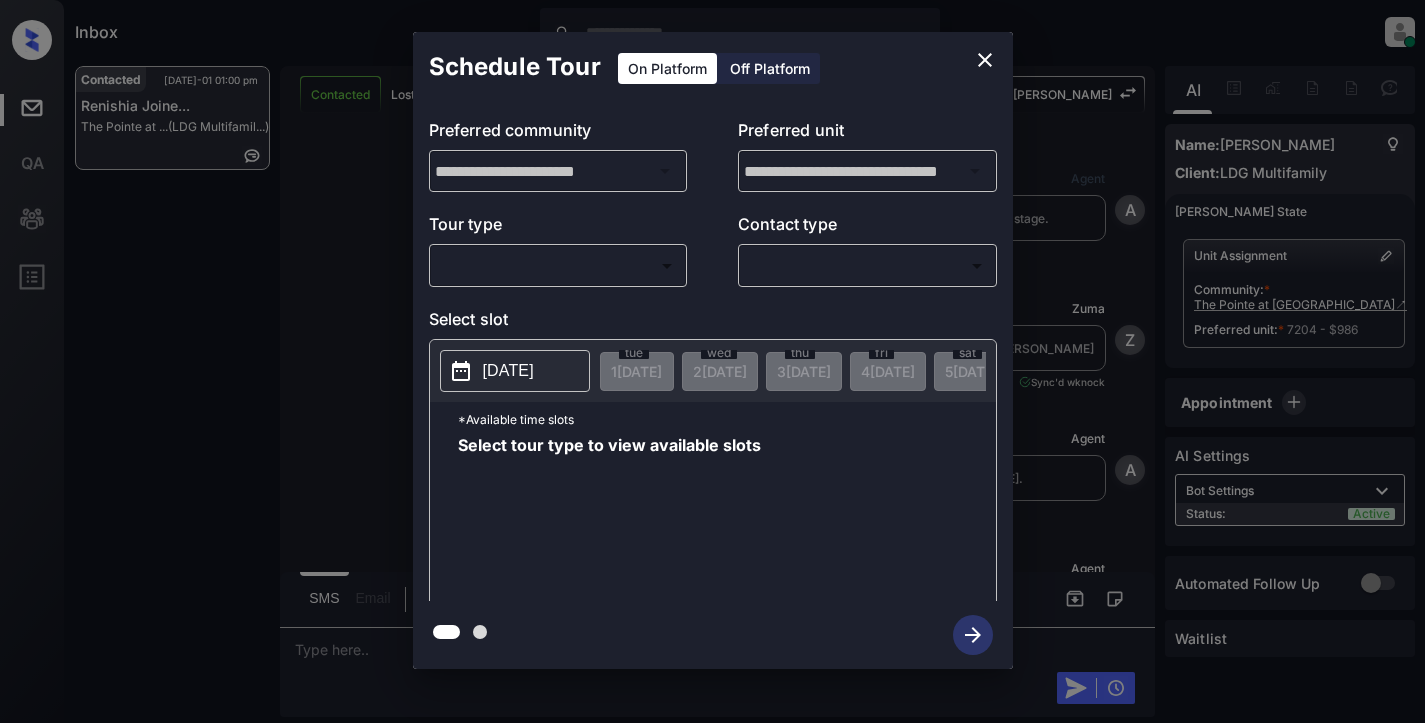 scroll, scrollTop: 0, scrollLeft: 0, axis: both 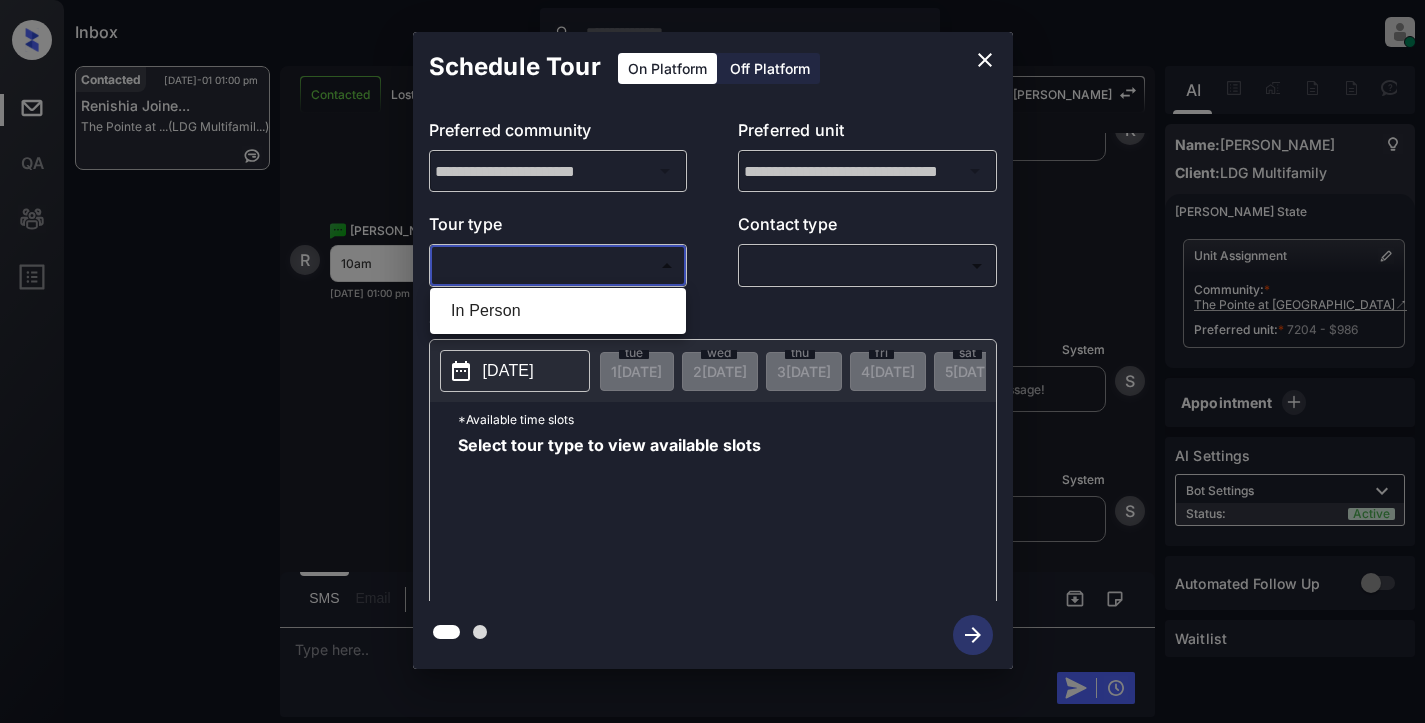 click on "Inbox Cynthia Montañez Online Set yourself   offline Set yourself   on break Profile Switch to  light  mode Sign out Contacted Jul-01 01:00 pm   Renishia Joine... The Pointe at ...  (LDG Multifamil...) Contacted Lost Lead Sentiment: Angry Upon sliding the acknowledgement:  Lead will move to lost stage. * ​ SMS and call option will be set to opt out. AFM will be turned off for the lead. Kelsey New Message Agent Lead created via webhook in Inbound stage. Jul 01, 2025 12:56 pm A New Message Zuma Lead transferred to leasing agent: kelsey Jul 01, 2025 12:56 pm  Sync'd w  knock Z New Message Agent AFM Request sent to Kelsey. Jul 01, 2025 12:56 pm A New Message Agent Notes Note: Structured Note:
Move In Date: 2025-07-11
Jul 01, 2025 12:56 pm A New Message Kelsey Lead Details Updated
Move In Date:  11-7-2025
Jul 01, 2025 12:56 pm K New Message Kelsey Jul 01, 2025 12:56 pm   | SmarterAFMV2Sms K New Message Kelsey Lead archived by Kelsey! Jul 01, 2025 12:56 pm K New Message Renishia Joiner   R New Message S K" at bounding box center [712, 361] 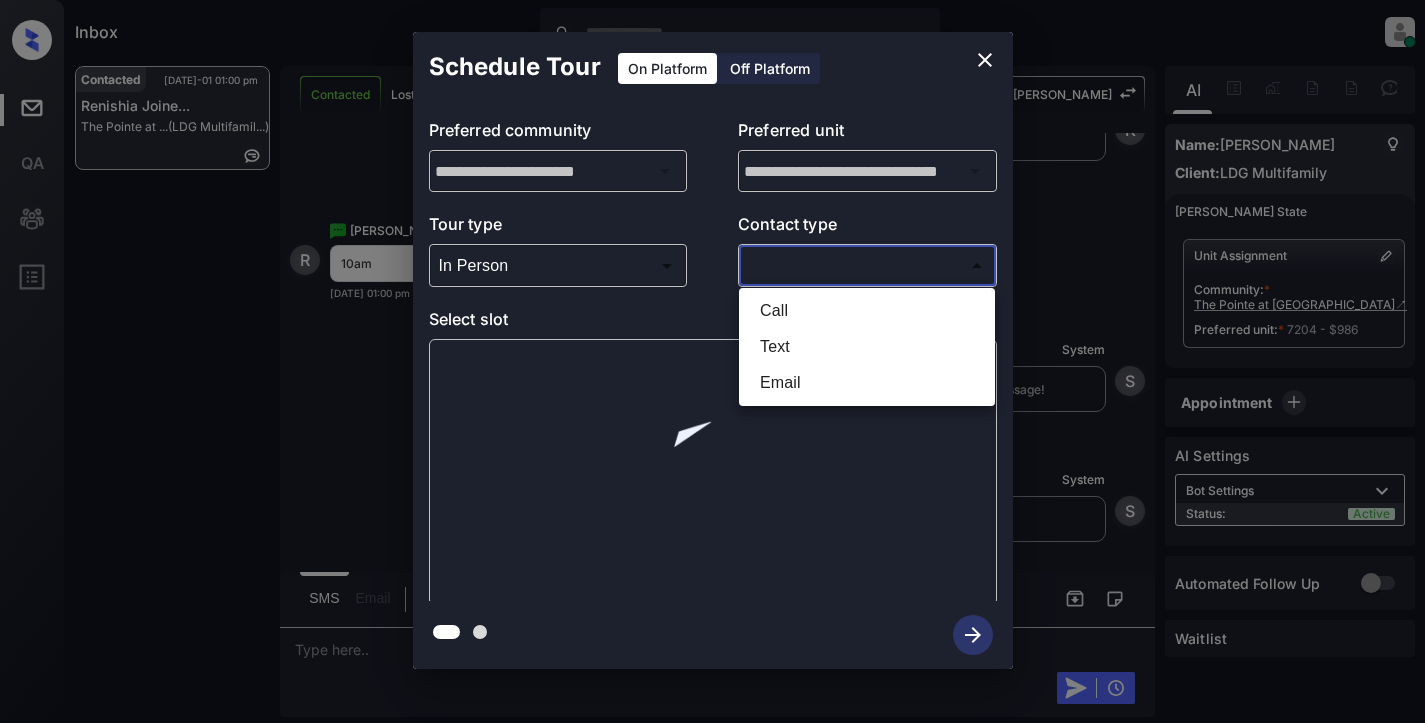 click on "Inbox Cynthia Montañez Online Set yourself   offline Set yourself   on break Profile Switch to  light  mode Sign out Contacted Jul-01 01:00 pm   Renishia Joine... The Pointe at ...  (LDG Multifamil...) Contacted Lost Lead Sentiment: Angry Upon sliding the acknowledgement:  Lead will move to lost stage. * ​ SMS and call option will be set to opt out. AFM will be turned off for the lead. Kelsey New Message Agent Lead created via webhook in Inbound stage. Jul 01, 2025 12:56 pm A New Message Zuma Lead transferred to leasing agent: kelsey Jul 01, 2025 12:56 pm  Sync'd w  knock Z New Message Agent AFM Request sent to Kelsey. Jul 01, 2025 12:56 pm A New Message Agent Notes Note: Structured Note:
Move In Date: 2025-07-11
Jul 01, 2025 12:56 pm A New Message Kelsey Lead Details Updated
Move In Date:  11-7-2025
Jul 01, 2025 12:56 pm K New Message Kelsey Jul 01, 2025 12:56 pm   | SmarterAFMV2Sms K New Message Kelsey Lead archived by Kelsey! Jul 01, 2025 12:56 pm K New Message Renishia Joiner   R New Message S K" at bounding box center [712, 361] 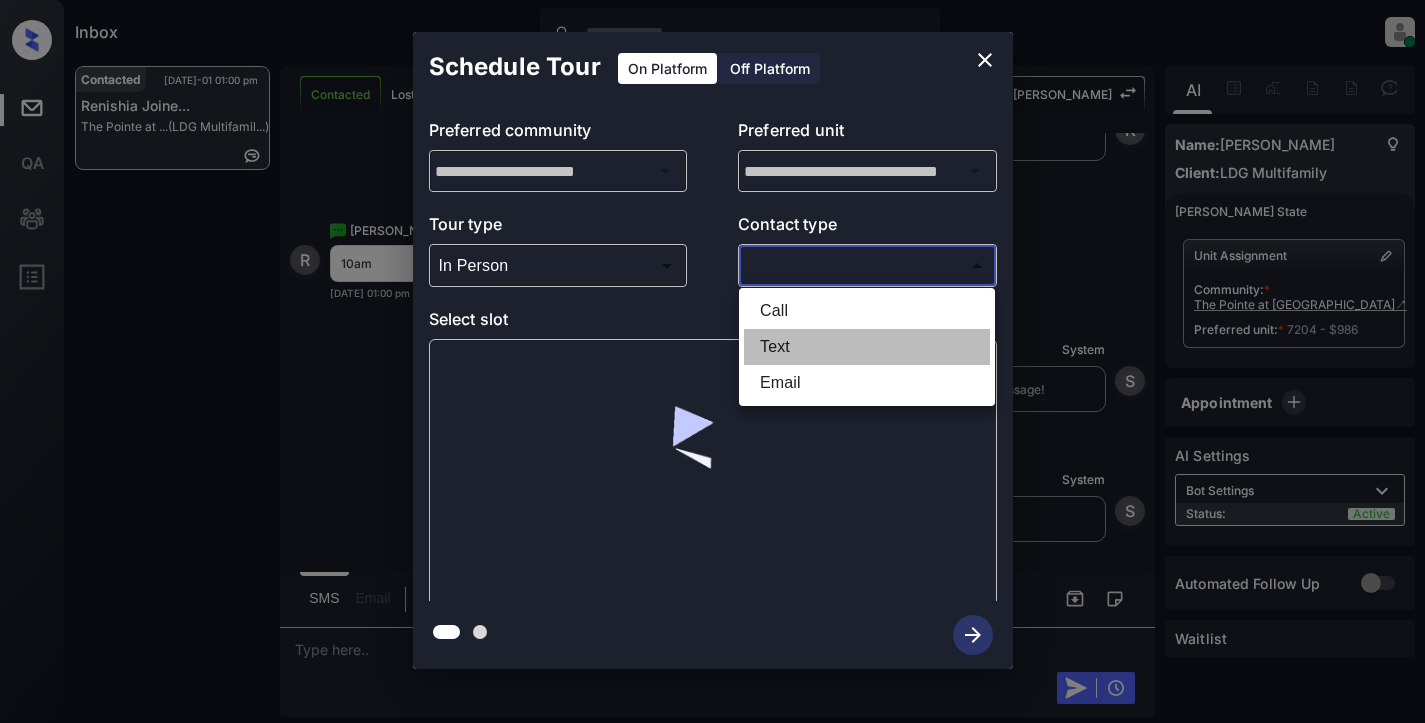 click on "Text" at bounding box center (867, 347) 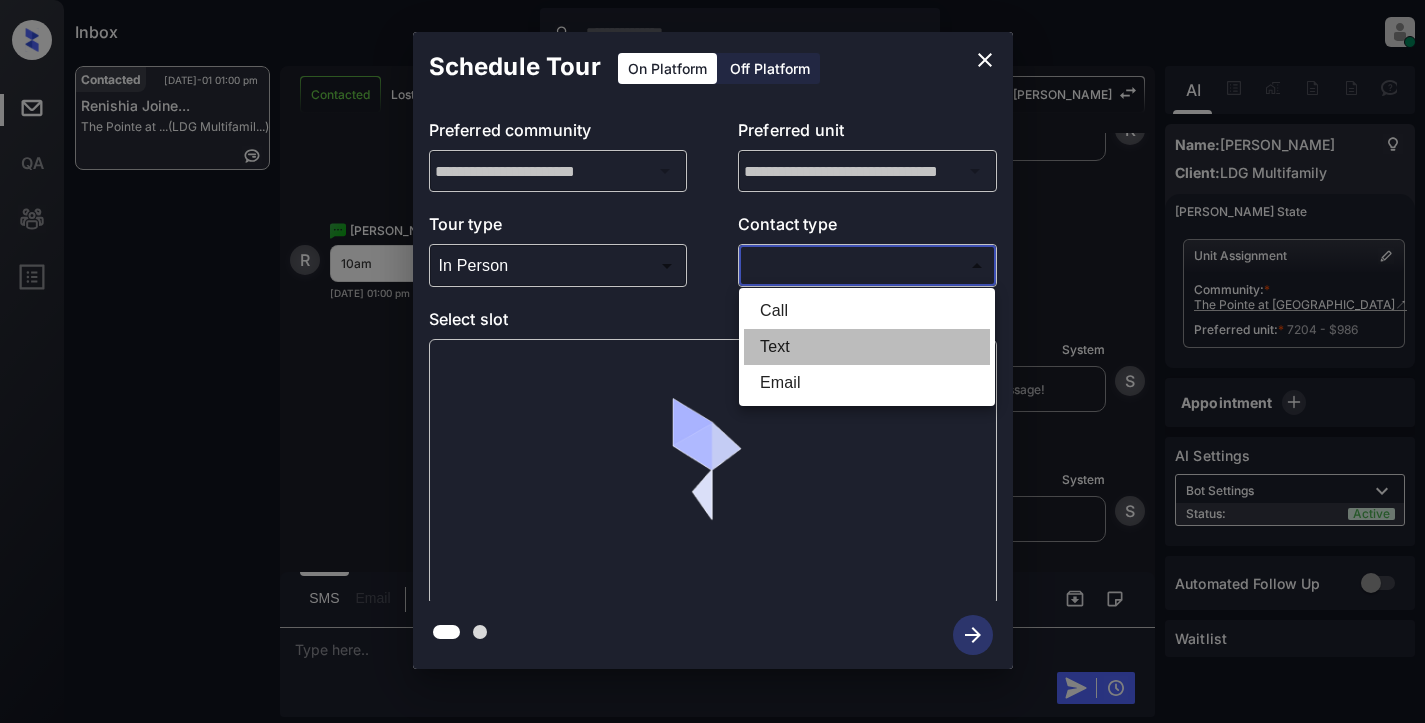type on "****" 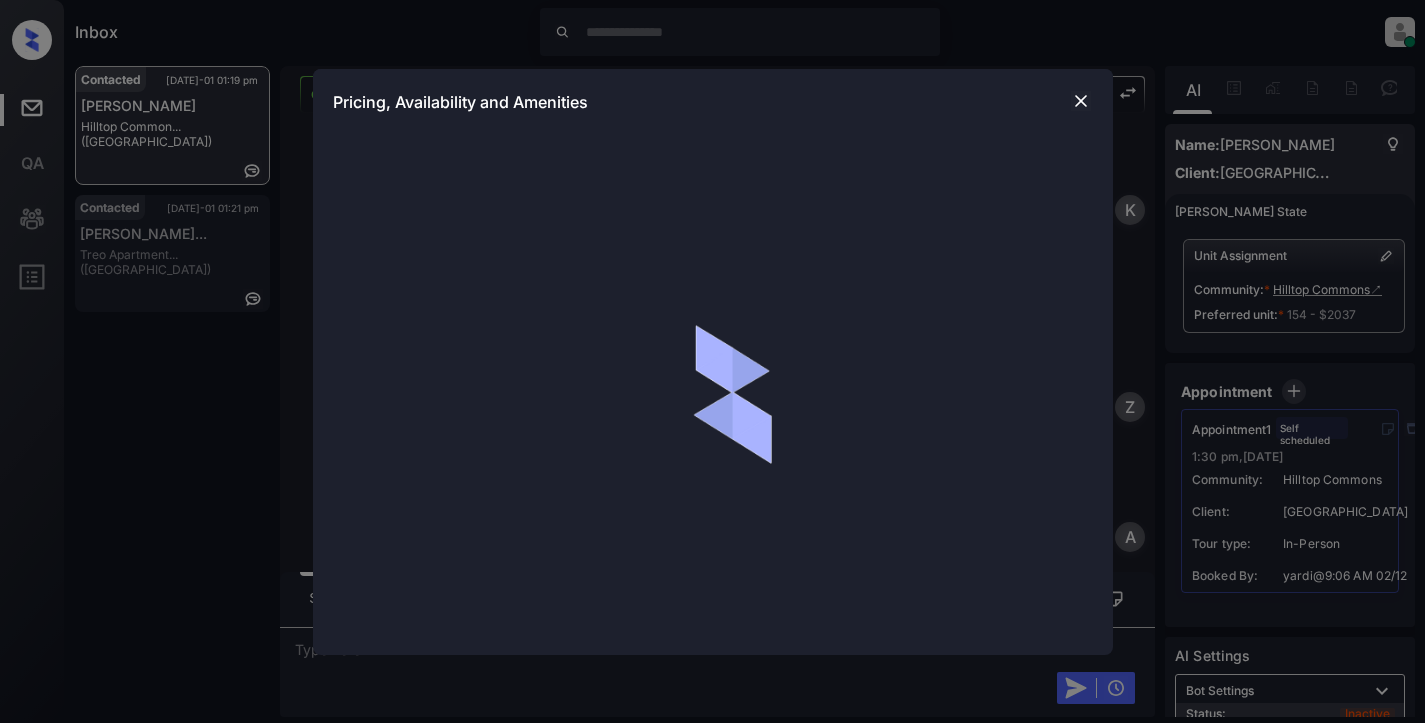 scroll, scrollTop: 0, scrollLeft: 0, axis: both 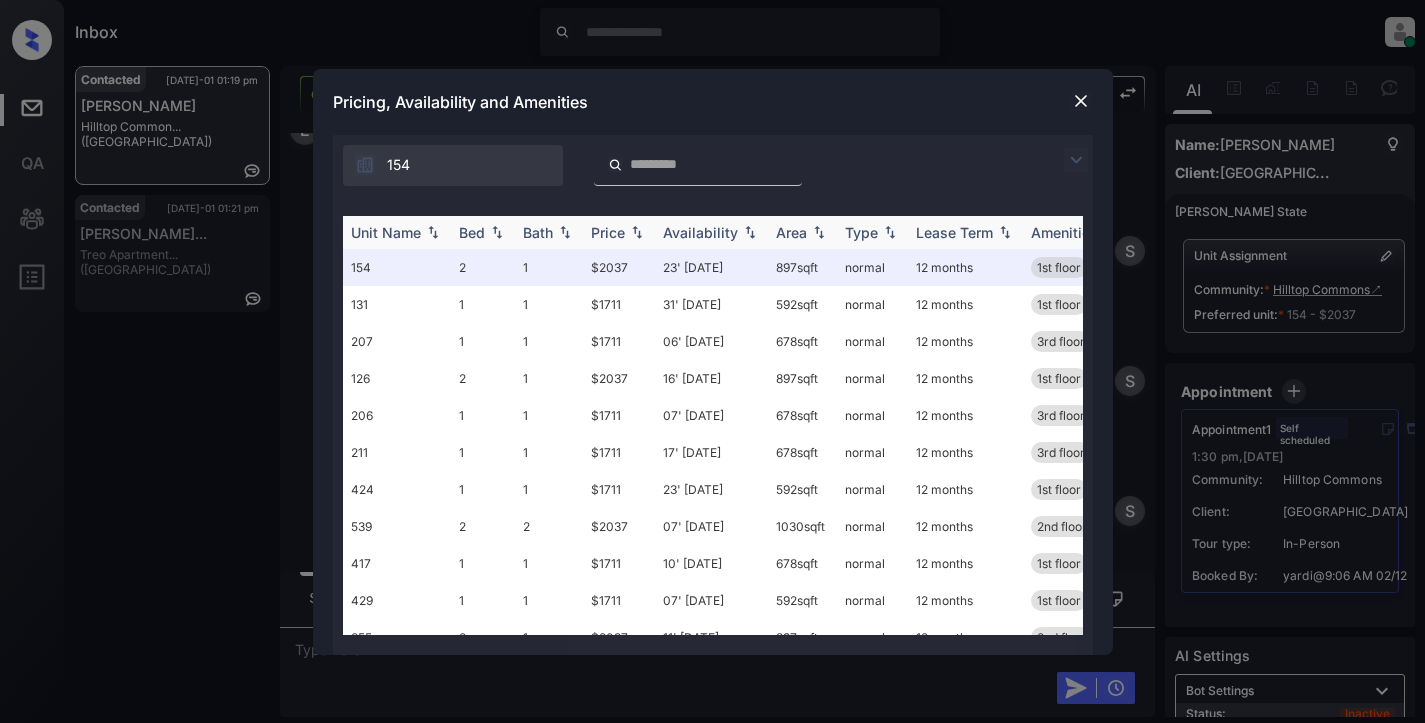 click on "Bath" at bounding box center (549, 232) 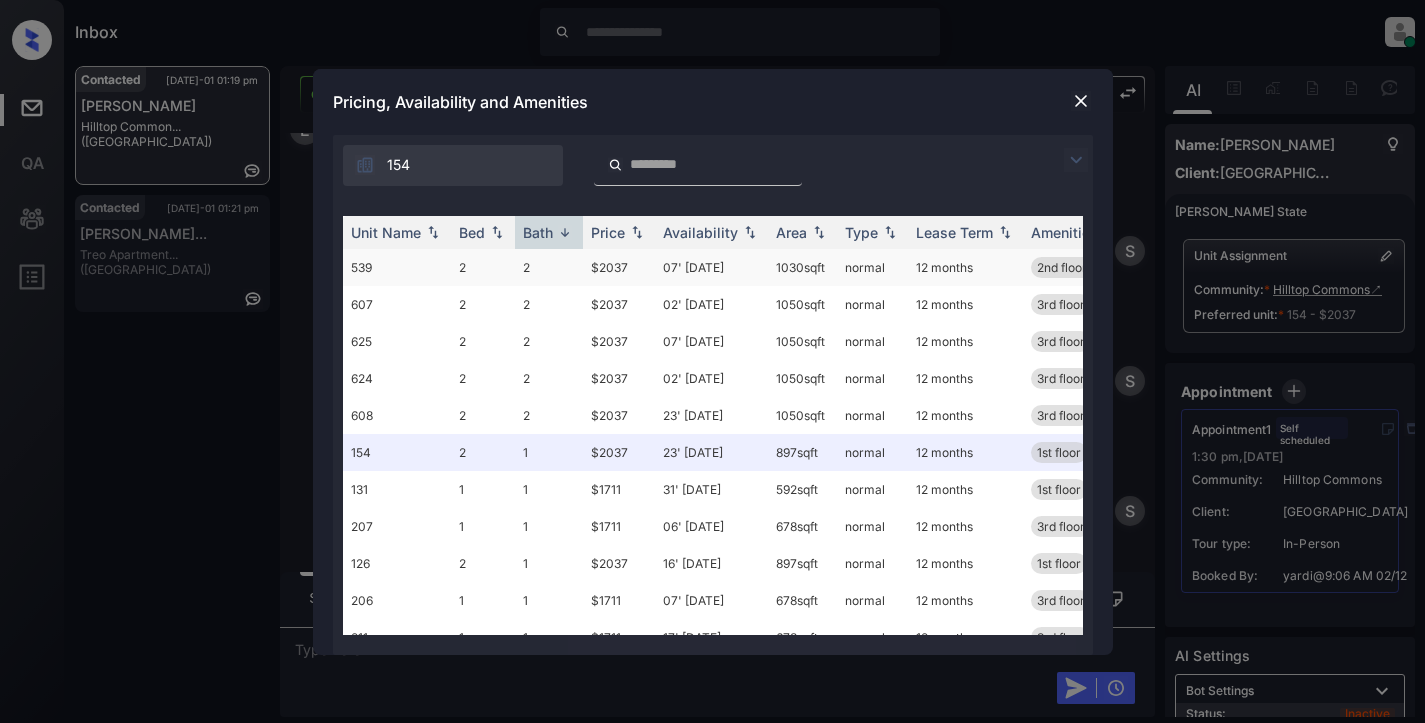 click on "539" at bounding box center [397, 267] 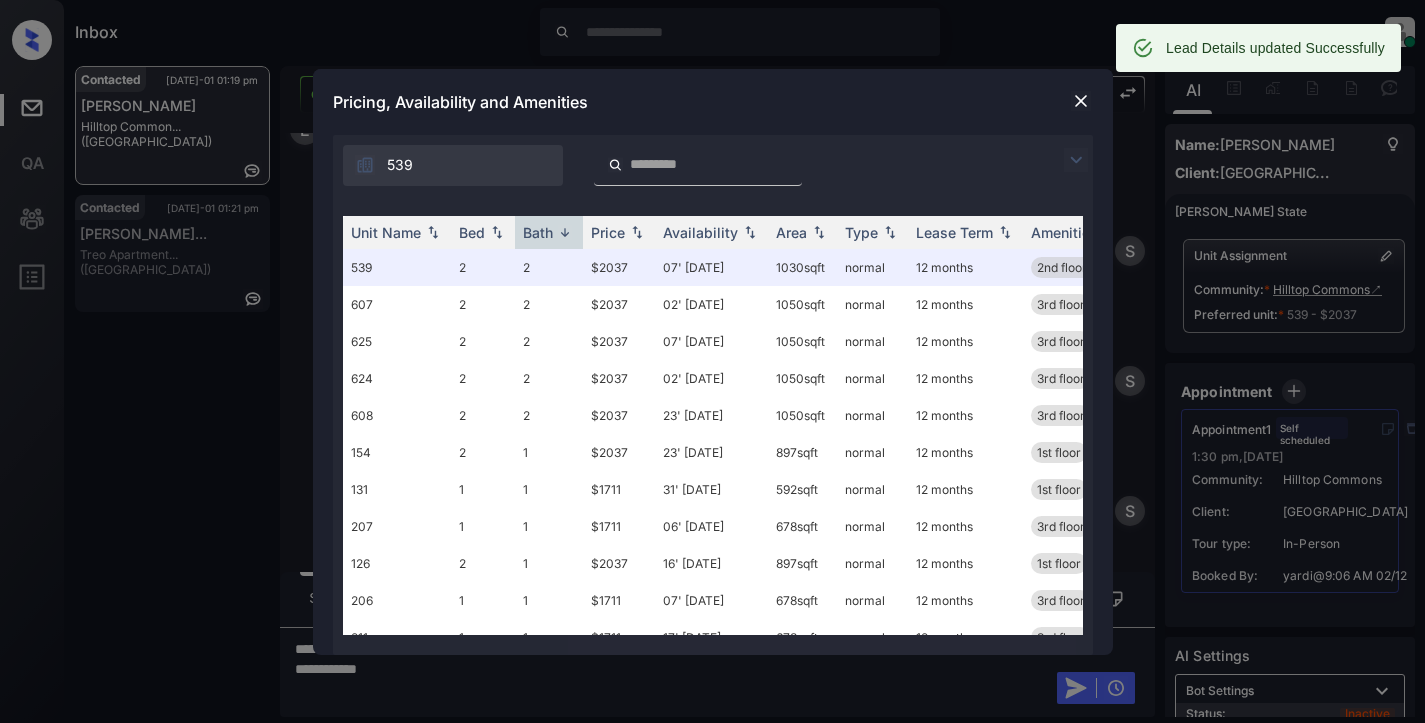 click at bounding box center (1081, 101) 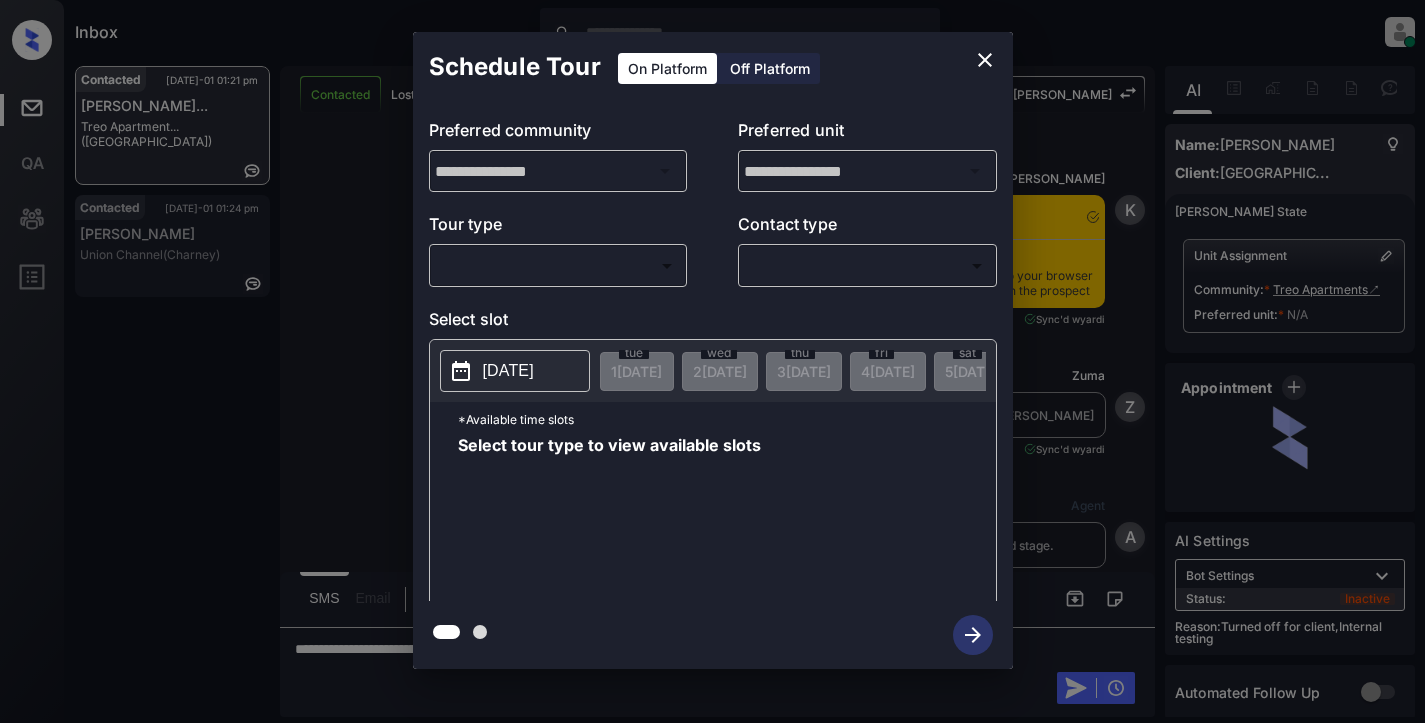 scroll, scrollTop: 0, scrollLeft: 0, axis: both 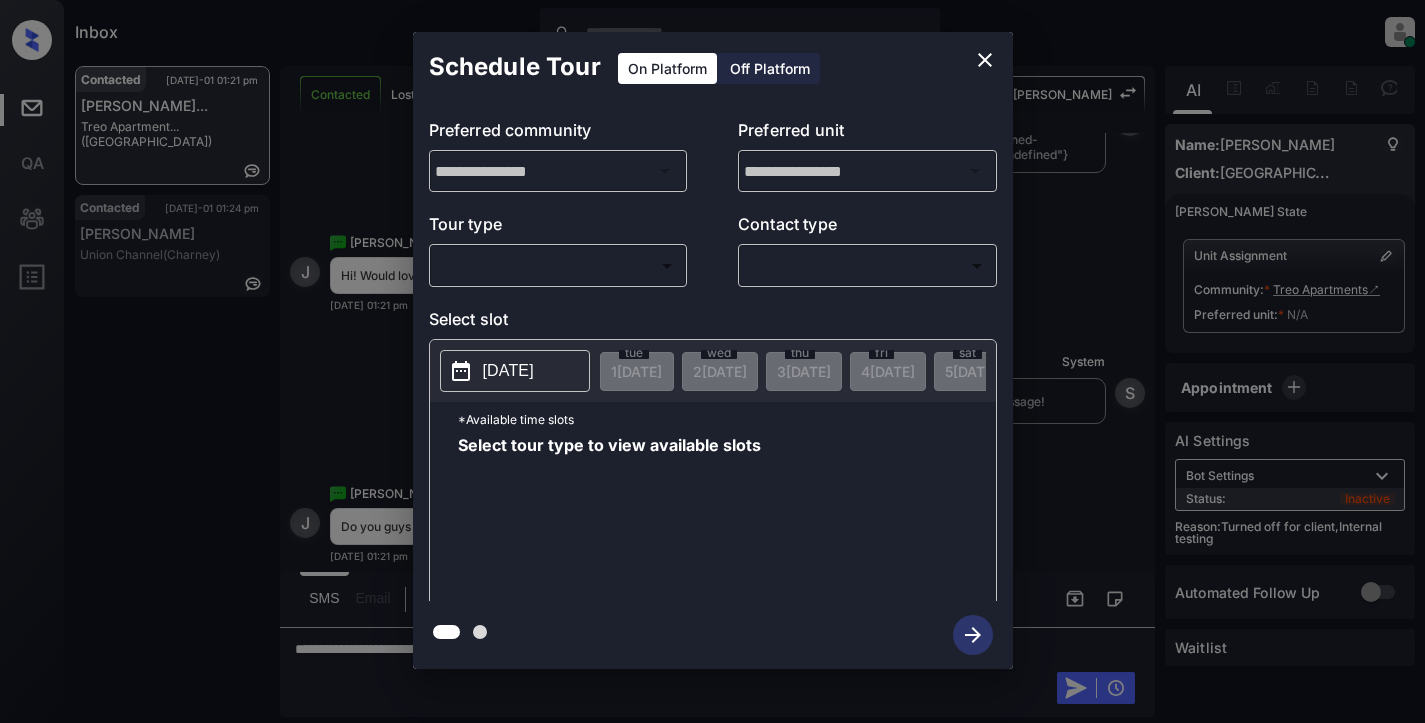click on "Inbox Cynthia Montañez Online Set yourself   offline Set yourself   on break Profile Switch to  light  mode Sign out Contacted Jul-01 01:21 pm   Jacquelene Tsi... Treo Apartment...  (Fairfield) Contacted Jul-01 01:24 pm   Cyrus Union Channel  (Charney) Contacted Lost Lead Sentiment: Angry Upon sliding the acknowledgement:  Lead will move to lost stage. * ​ SMS and call option will be set to opt out. AFM will be turned off for the lead. Kelsey New Message Kelsey Notes Note: https://conversation.getzuma.com/68605995974226b6d76d9aeb - Paste this link into your browser to view Kelsey’s conversation with the prospect Jun 28, 2025 02:07 pm  Sync'd w  yardi K New Message Zuma Lead transferred to leasing agent: kelsey Jun 28, 2025 02:07 pm  Sync'd w  yardi Z New Message Agent Lead created via leadPoller in Inbound stage. Jun 28, 2025 02:07 pm A New Message Agent AFM Request sent to Kelsey. Jun 28, 2025 02:07 pm A New Message Agent Notes Note: Jun 28, 2025 02:07 pm A New Message Kelsey Jun 28, 2025 02:08 pm K K K" at bounding box center [712, 361] 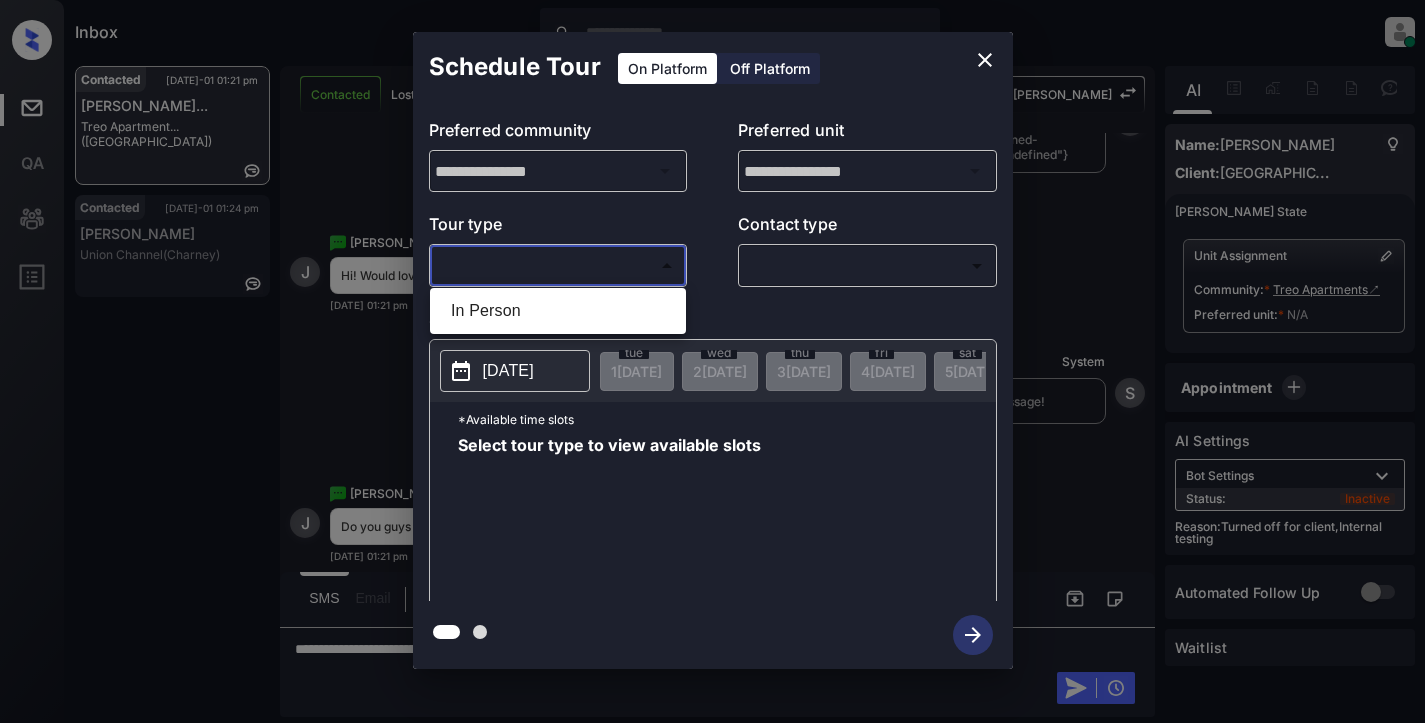 click on "In Person" at bounding box center (558, 311) 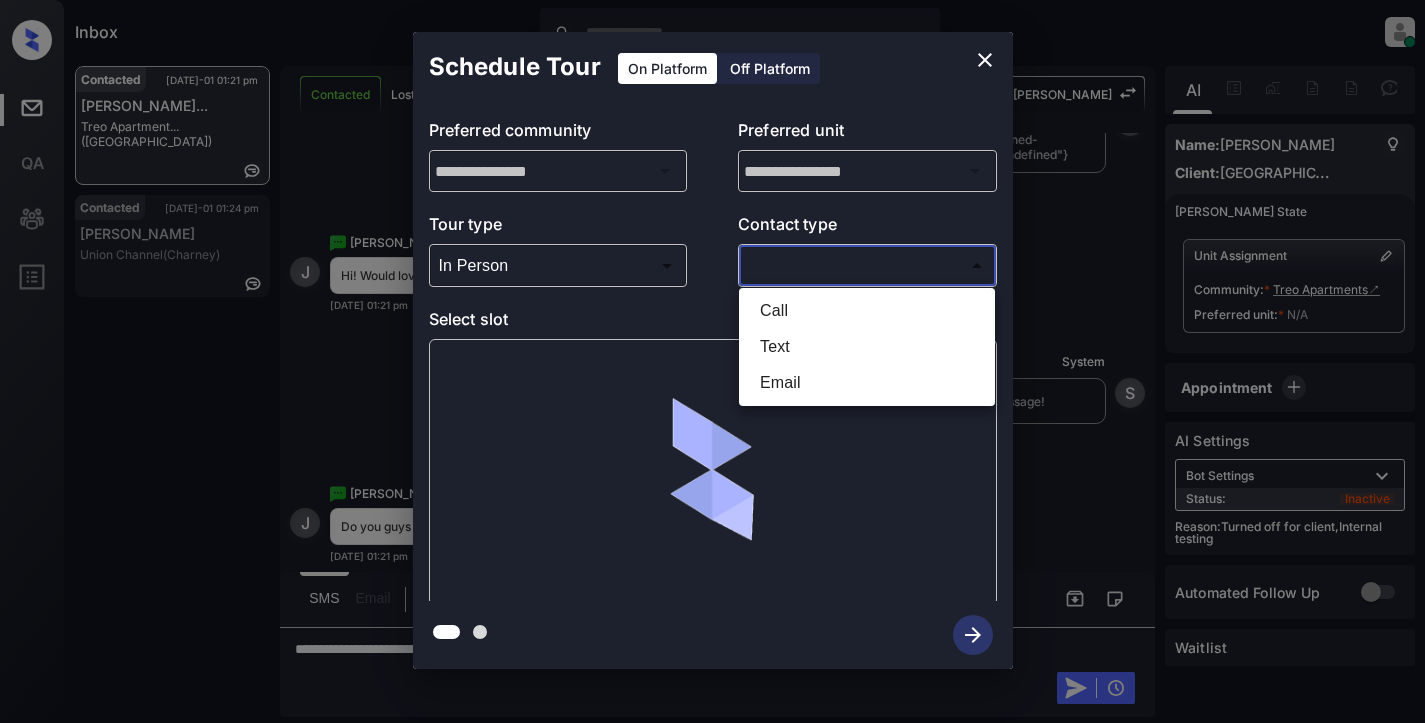 click on "Inbox Cynthia Montañez Online Set yourself   offline Set yourself   on break Profile Switch to  light  mode Sign out Contacted Jul-01 01:21 pm   Jacquelene Tsi... Treo Apartment...  (Fairfield) Contacted Jul-01 01:24 pm   Cyrus Union Channel  (Charney) Contacted Lost Lead Sentiment: Angry Upon sliding the acknowledgement:  Lead will move to lost stage. * ​ SMS and call option will be set to opt out. AFM will be turned off for the lead. Kelsey New Message Kelsey Notes Note: https://conversation.getzuma.com/68605995974226b6d76d9aeb - Paste this link into your browser to view Kelsey’s conversation with the prospect Jun 28, 2025 02:07 pm  Sync'd w  yardi K New Message Zuma Lead transferred to leasing agent: kelsey Jun 28, 2025 02:07 pm  Sync'd w  yardi Z New Message Agent Lead created via leadPoller in Inbound stage. Jun 28, 2025 02:07 pm A New Message Agent AFM Request sent to Kelsey. Jun 28, 2025 02:07 pm A New Message Agent Notes Note: Jun 28, 2025 02:07 pm A New Message Kelsey Jun 28, 2025 02:08 pm K K K" at bounding box center [712, 361] 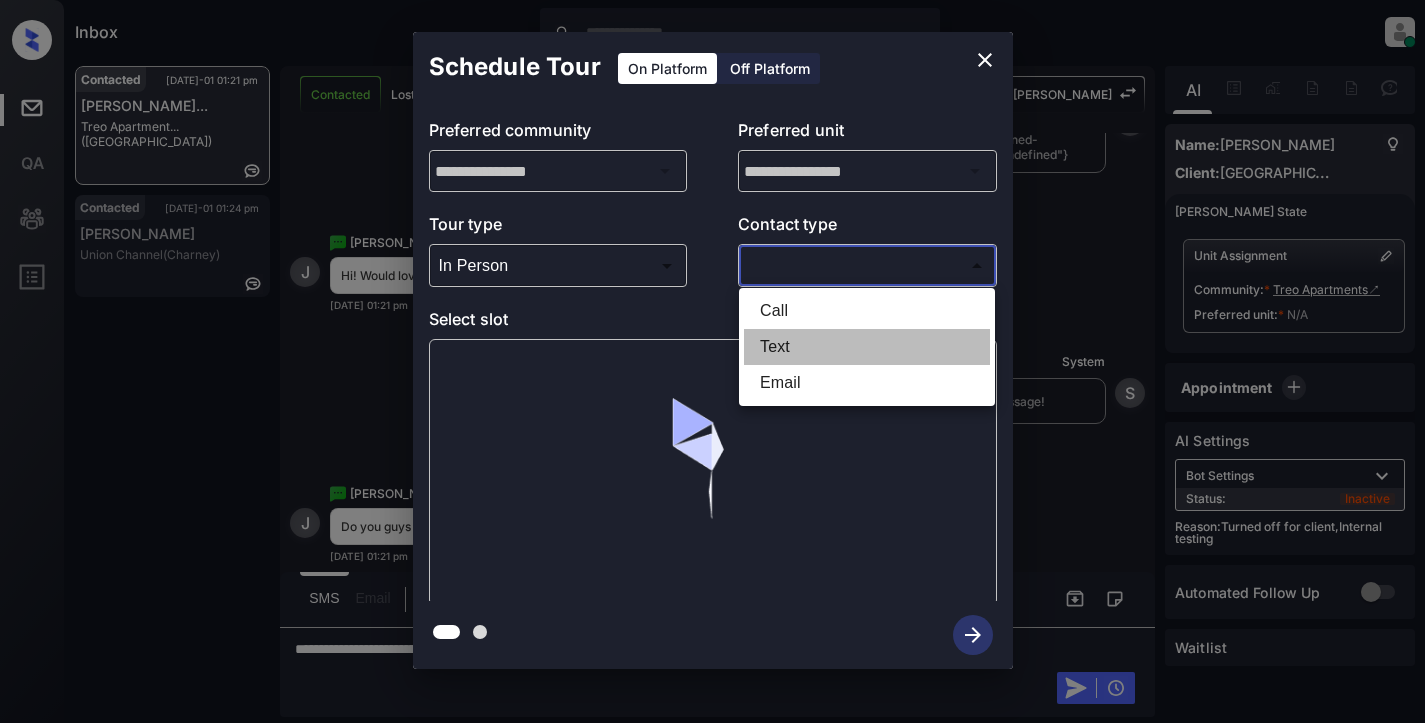 click on "Text" at bounding box center [867, 347] 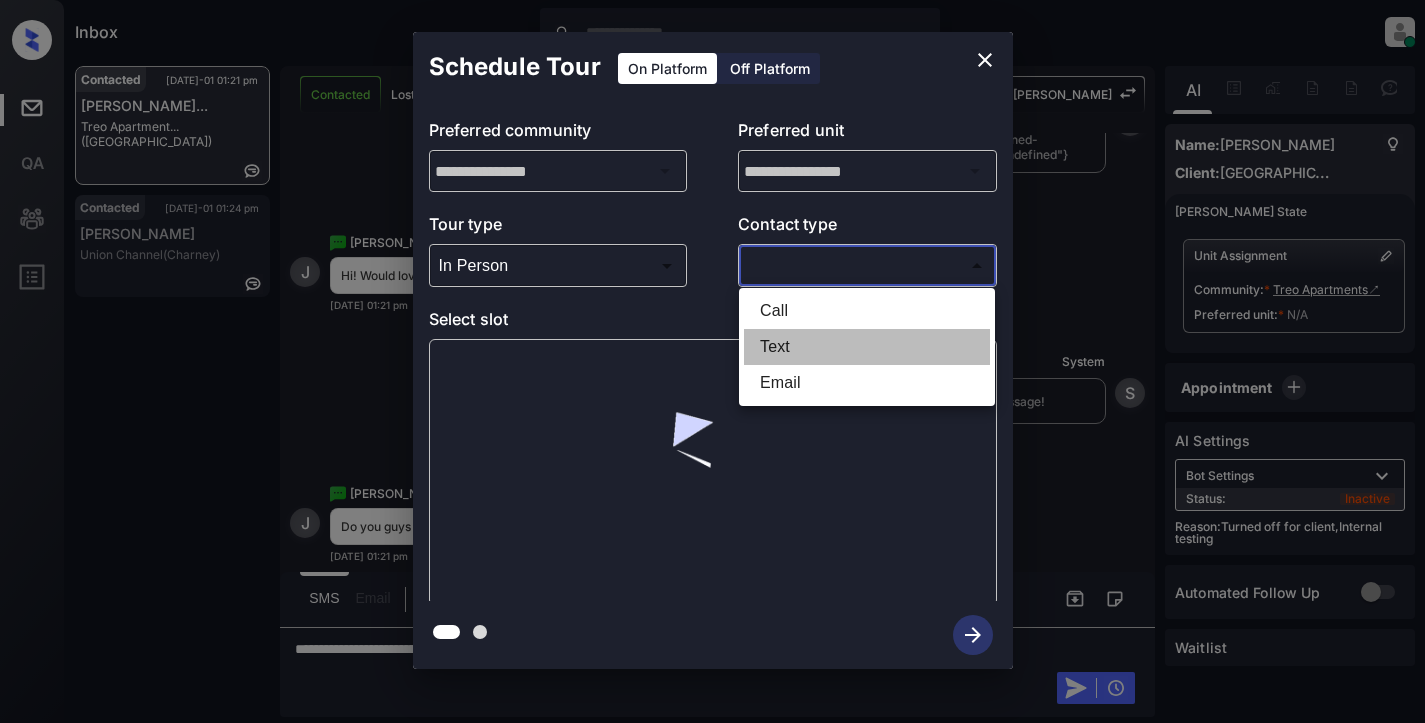 type on "****" 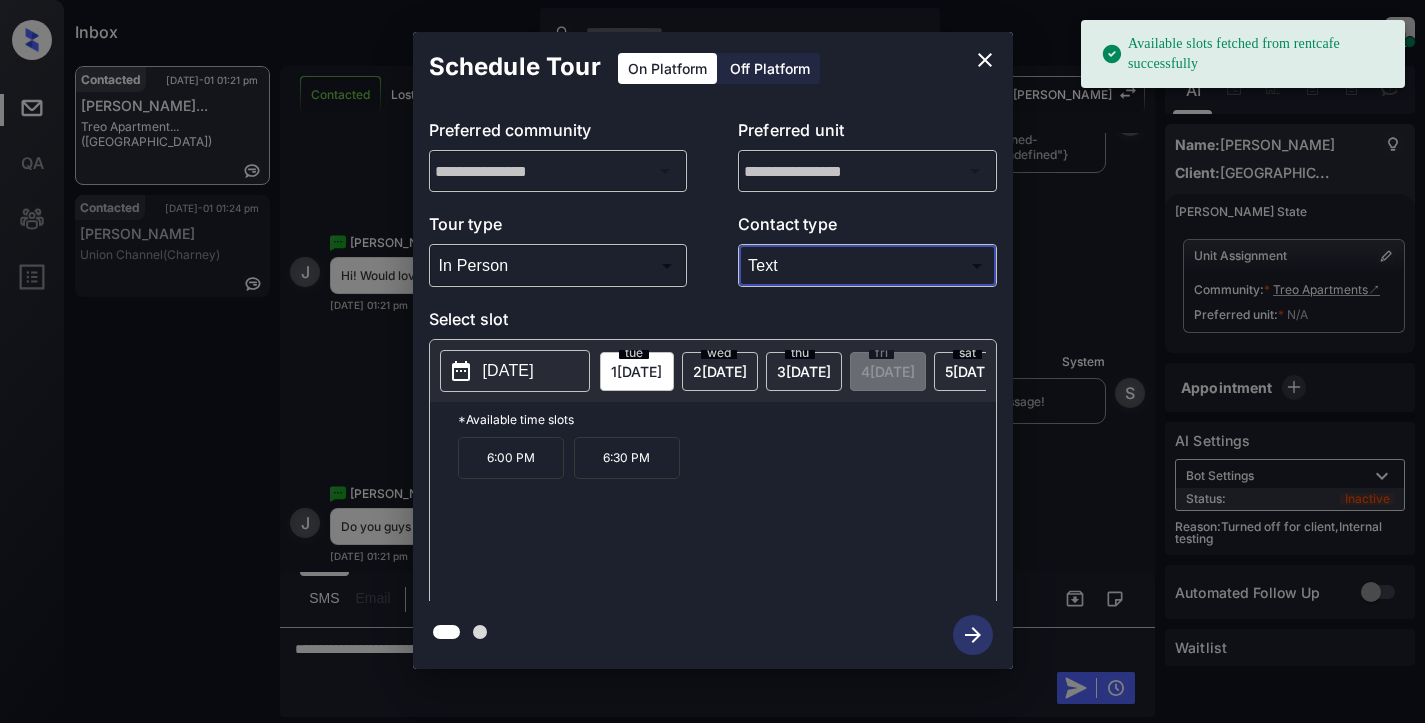 click on "2025-07-01" at bounding box center [515, 371] 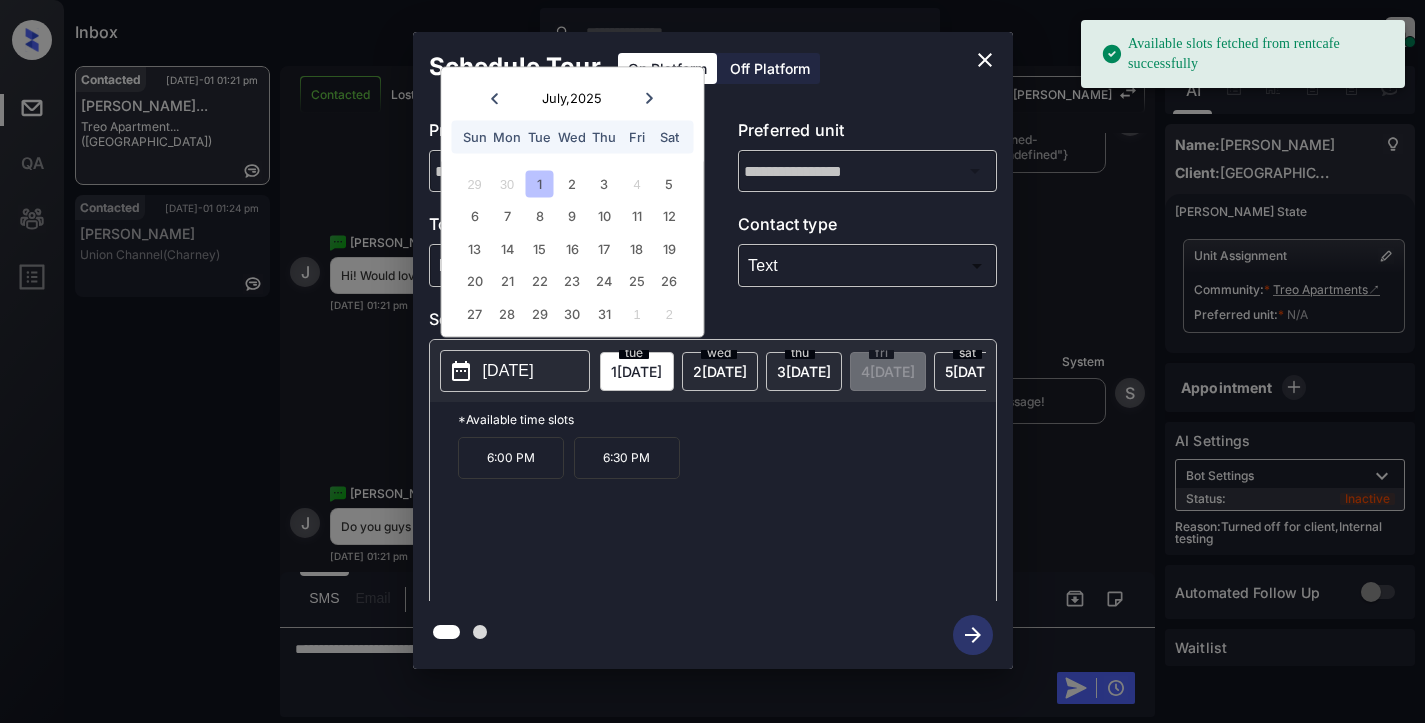 click on "2025-07-01" at bounding box center [508, 371] 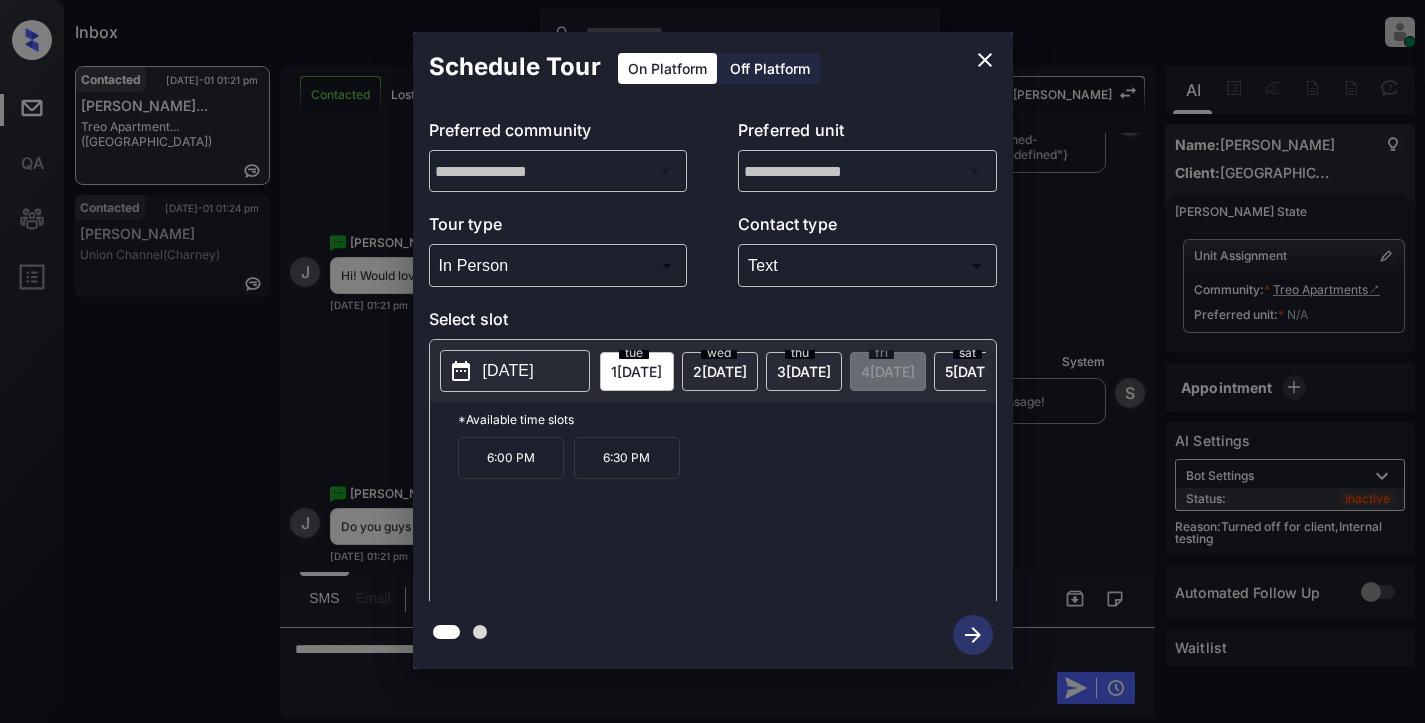 click on "2025-07-01" at bounding box center (508, 371) 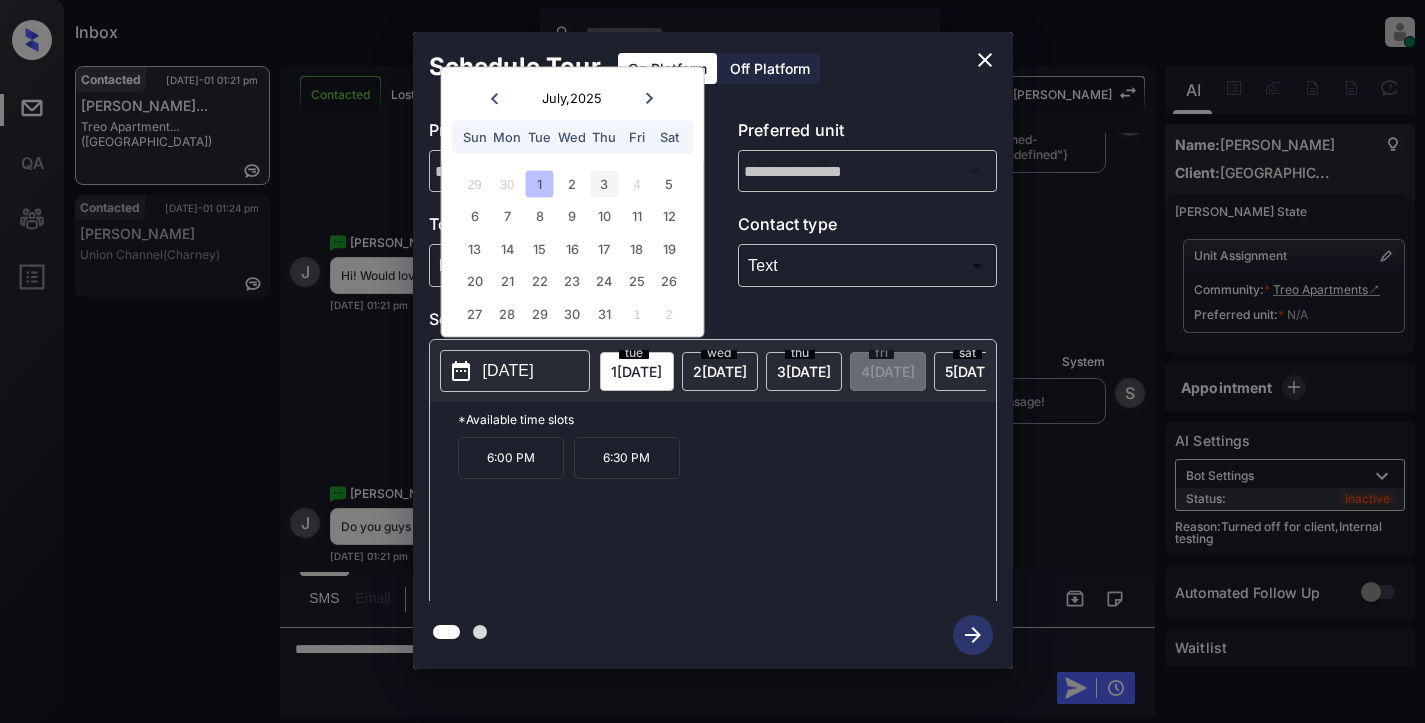 click on "3" at bounding box center [604, 183] 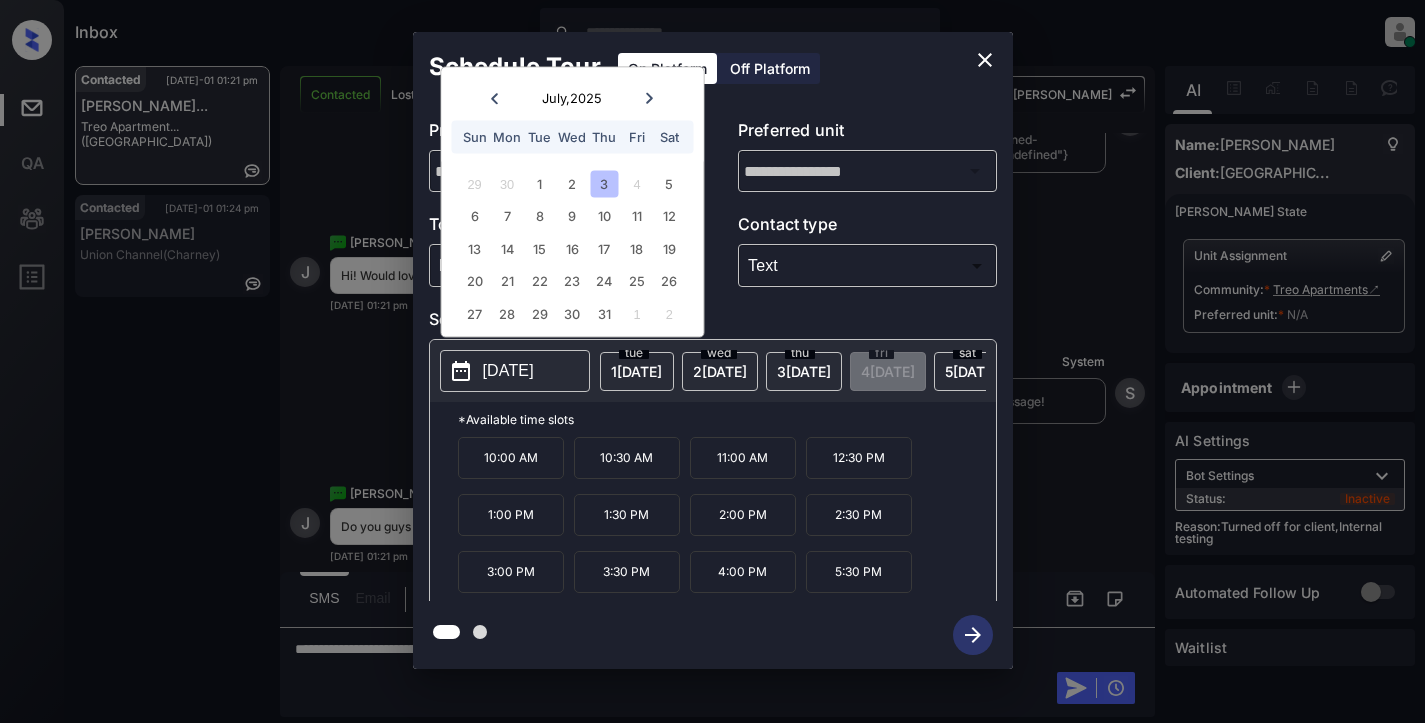 click 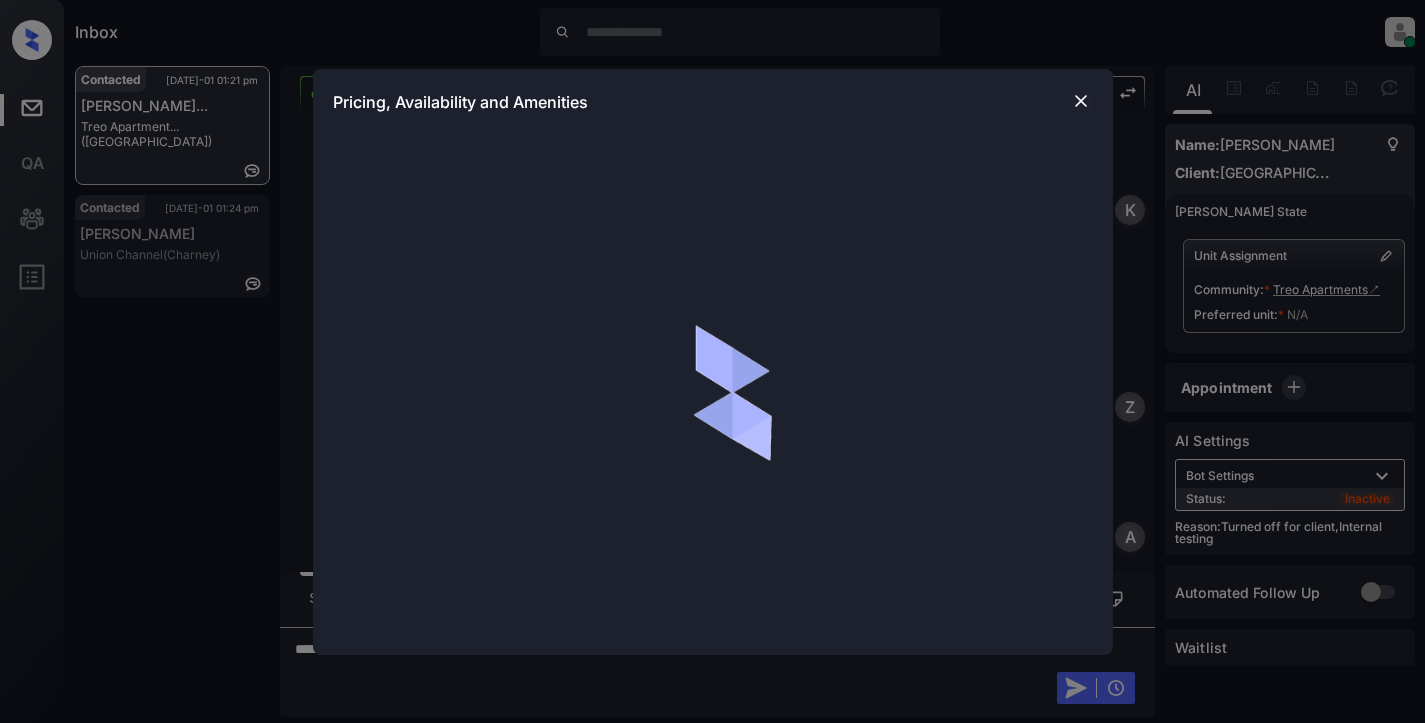 scroll, scrollTop: 0, scrollLeft: 0, axis: both 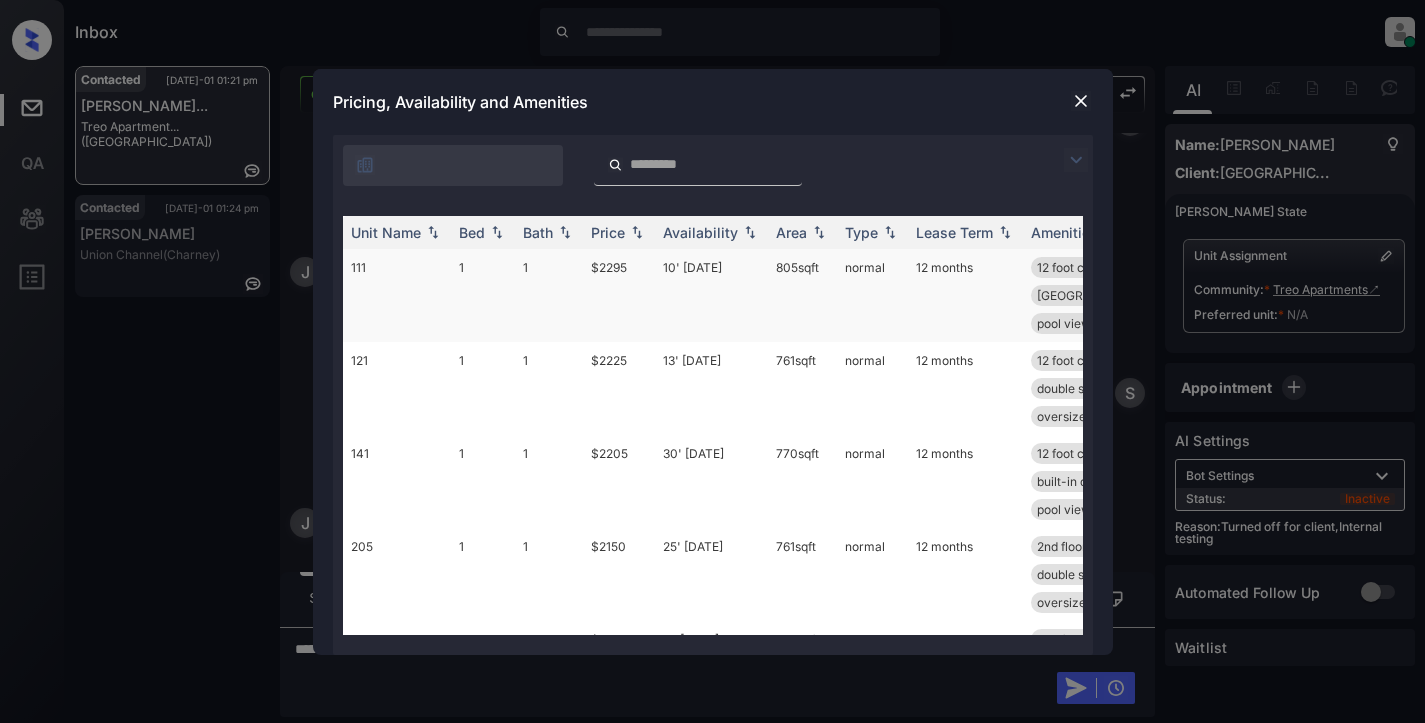 click on "111" at bounding box center (397, 295) 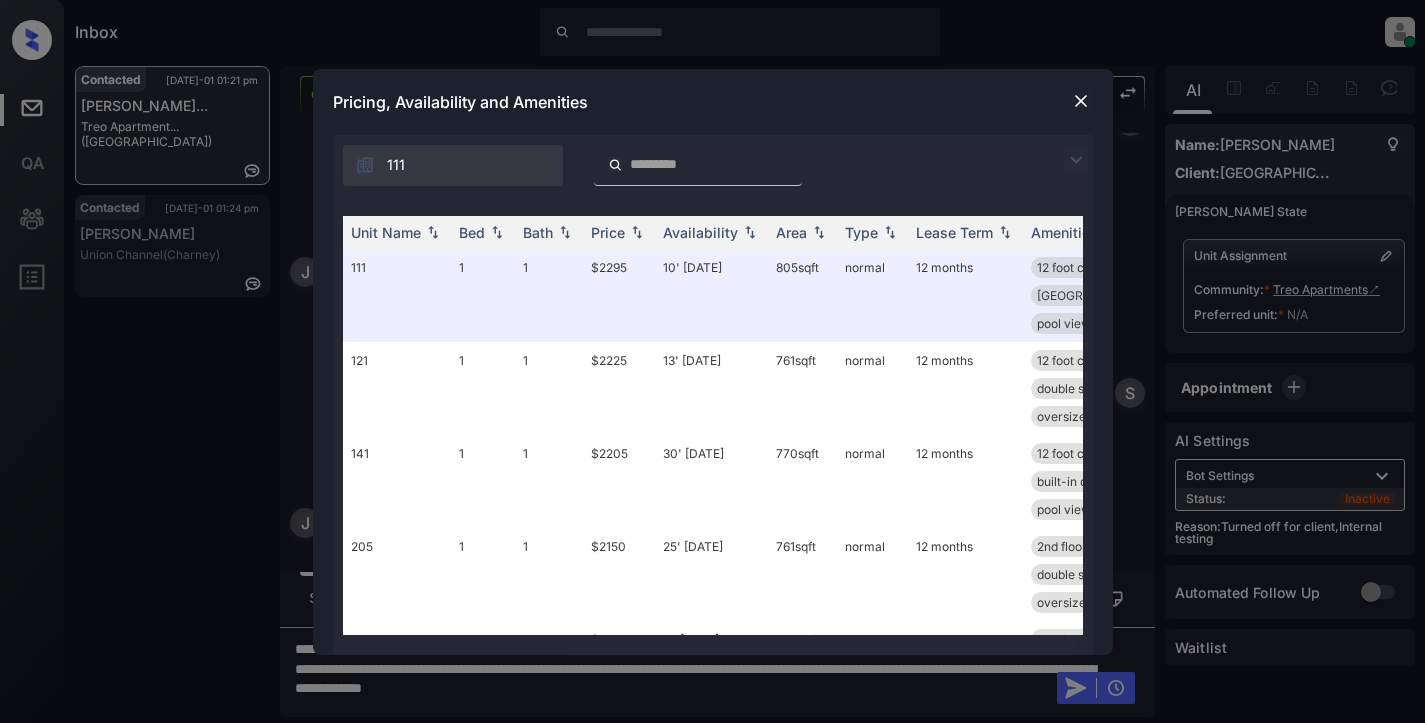 click at bounding box center [1081, 101] 